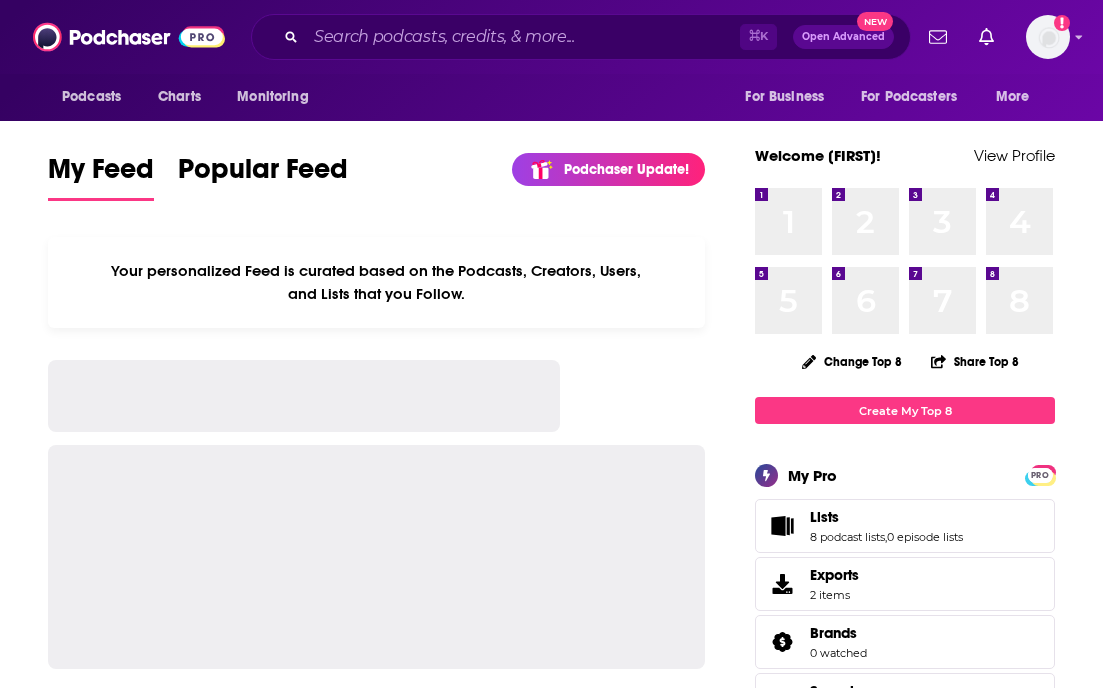 scroll, scrollTop: 0, scrollLeft: 0, axis: both 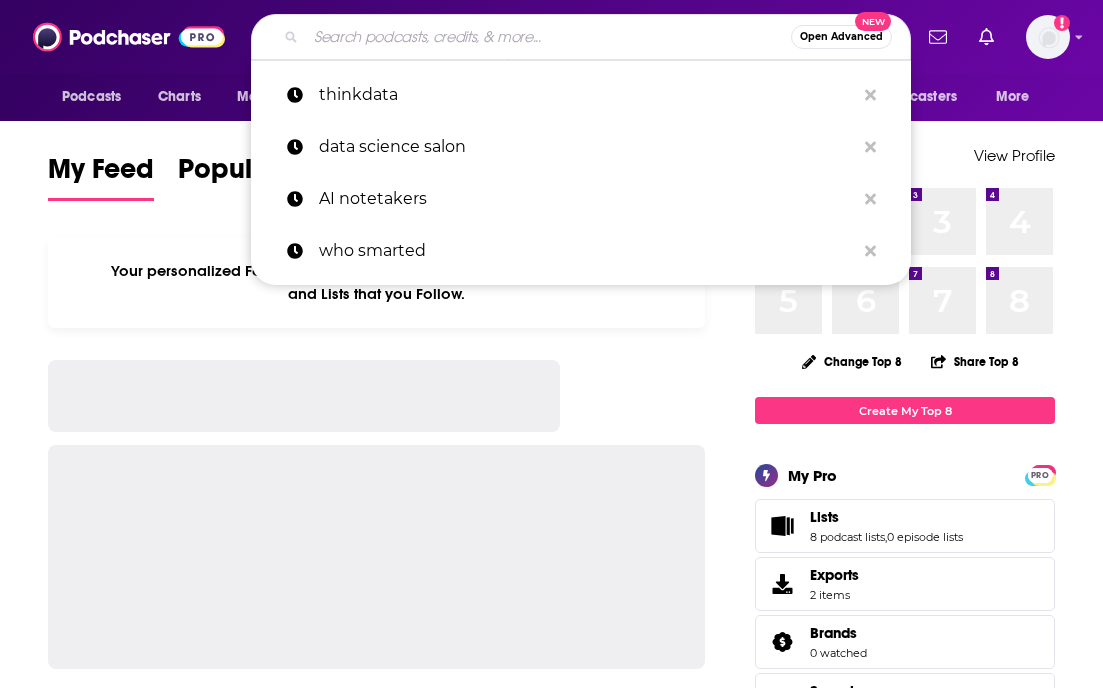 click at bounding box center (548, 37) 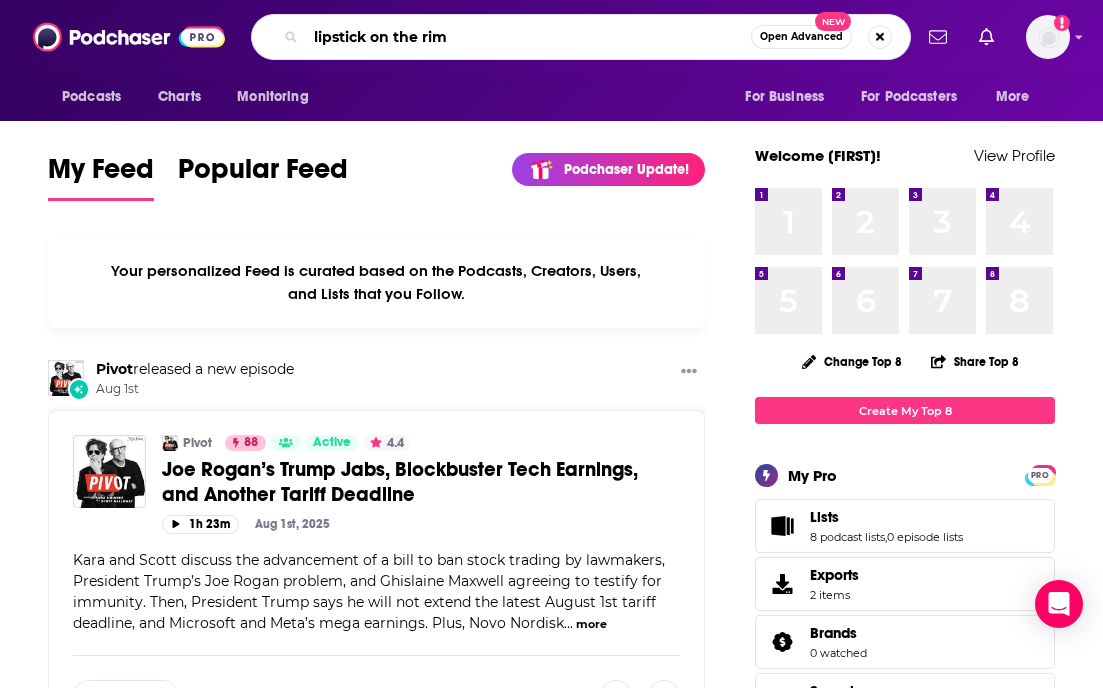 type on "lipstick on the rim" 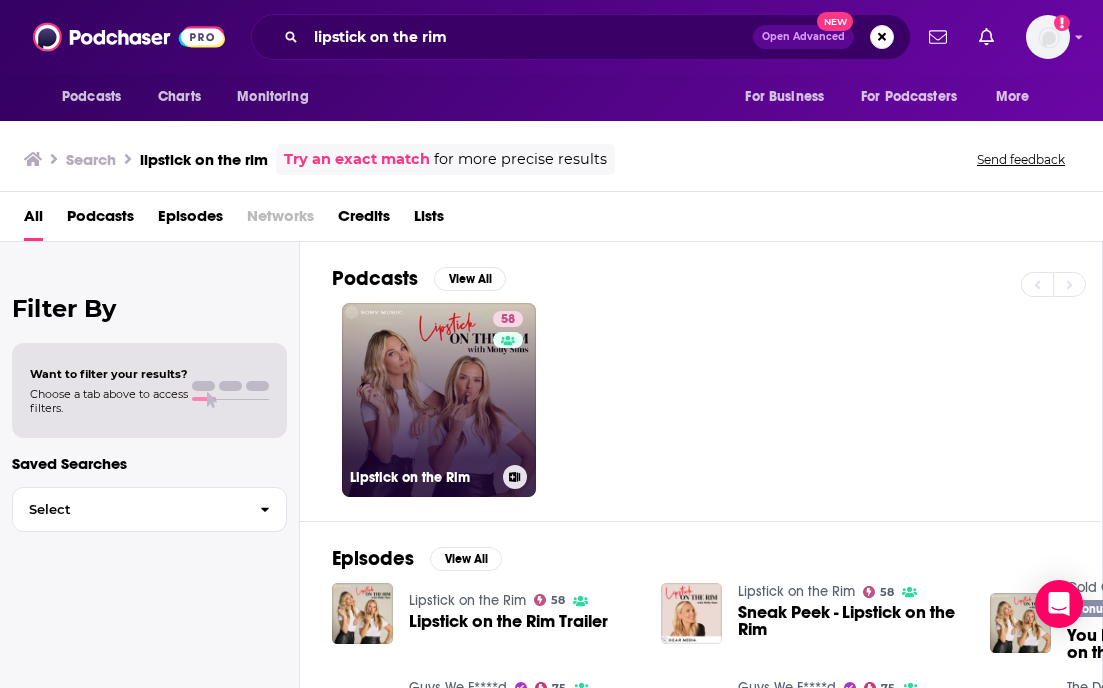 click on "58 Lipstick on the Rim" at bounding box center [439, 400] 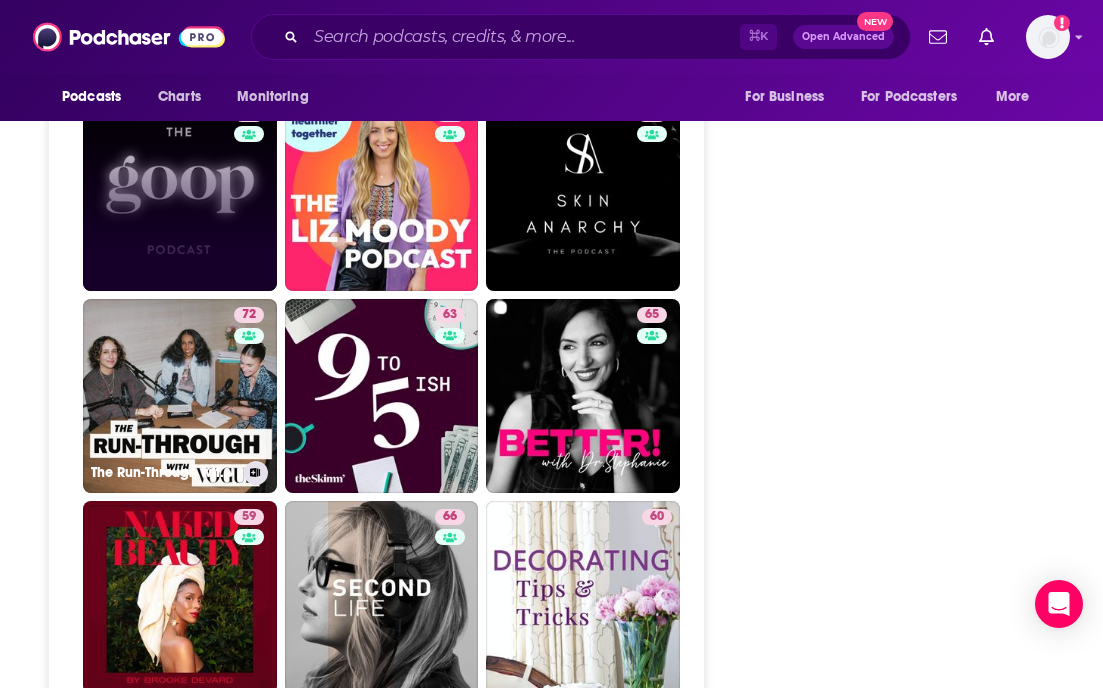 scroll, scrollTop: 5337, scrollLeft: 0, axis: vertical 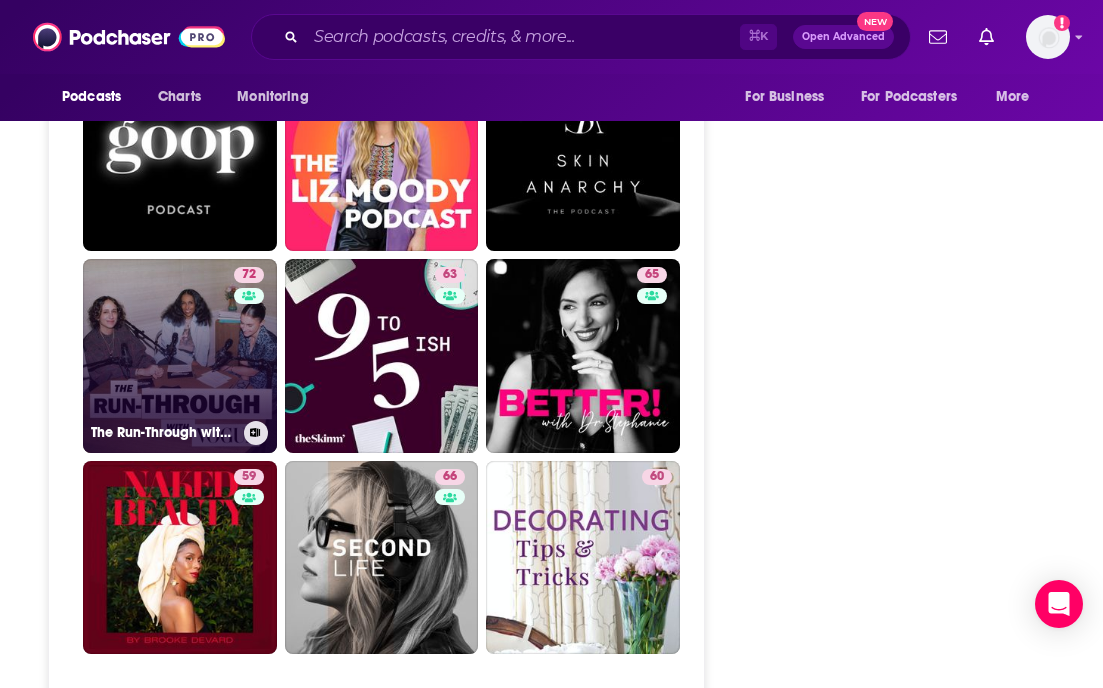 click on "72 The Run-Through with Vogue" at bounding box center (180, 356) 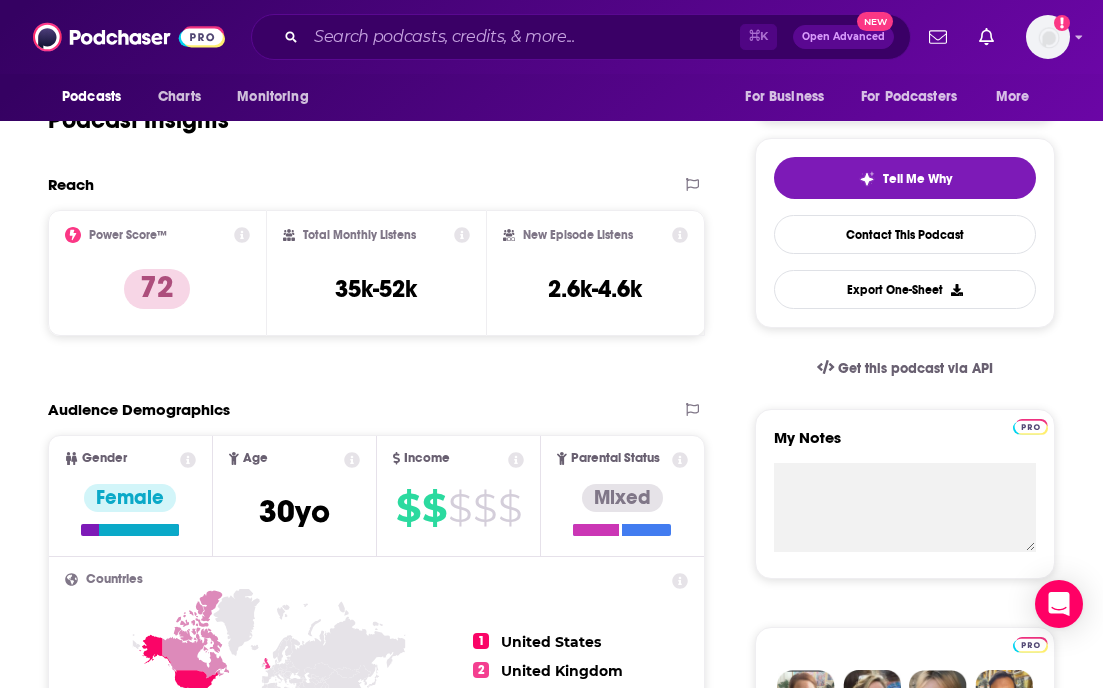scroll, scrollTop: 0, scrollLeft: 0, axis: both 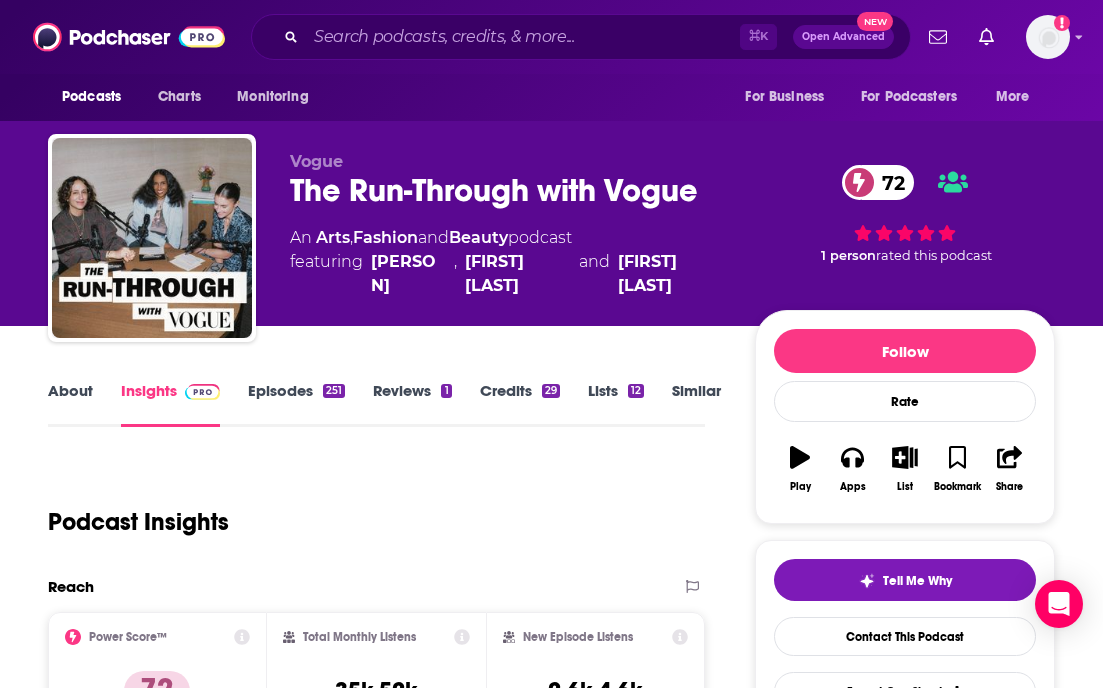 type on "https://www.podchaser.com/podcasts/lipstick-on-the-rim-1757505" 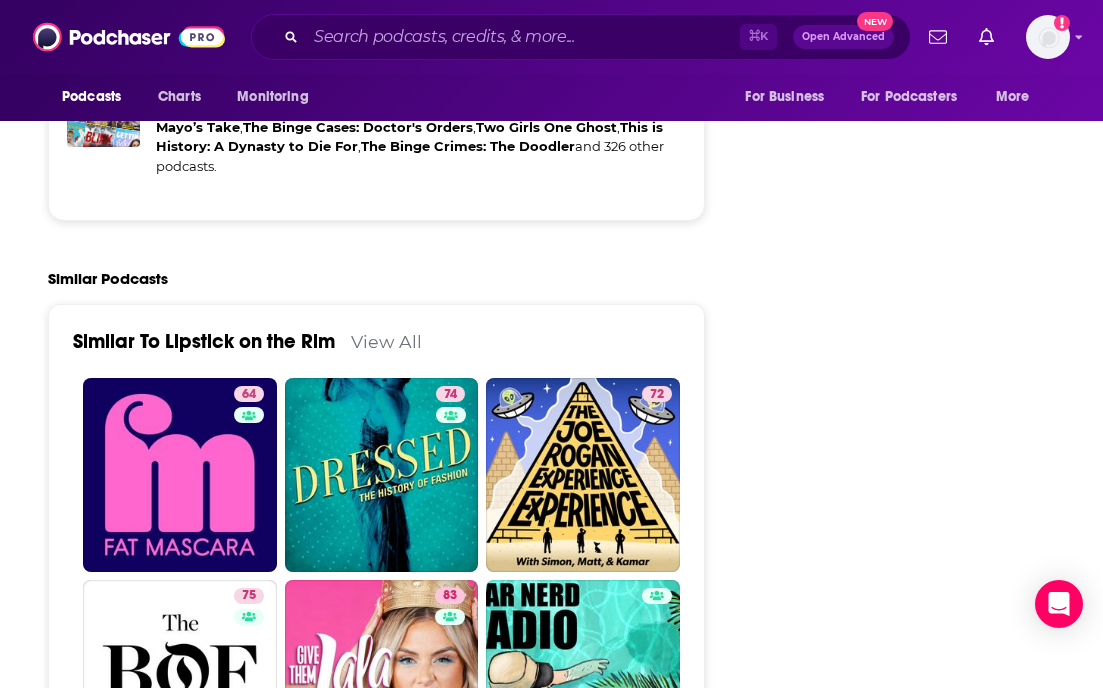 scroll, scrollTop: 4049, scrollLeft: 0, axis: vertical 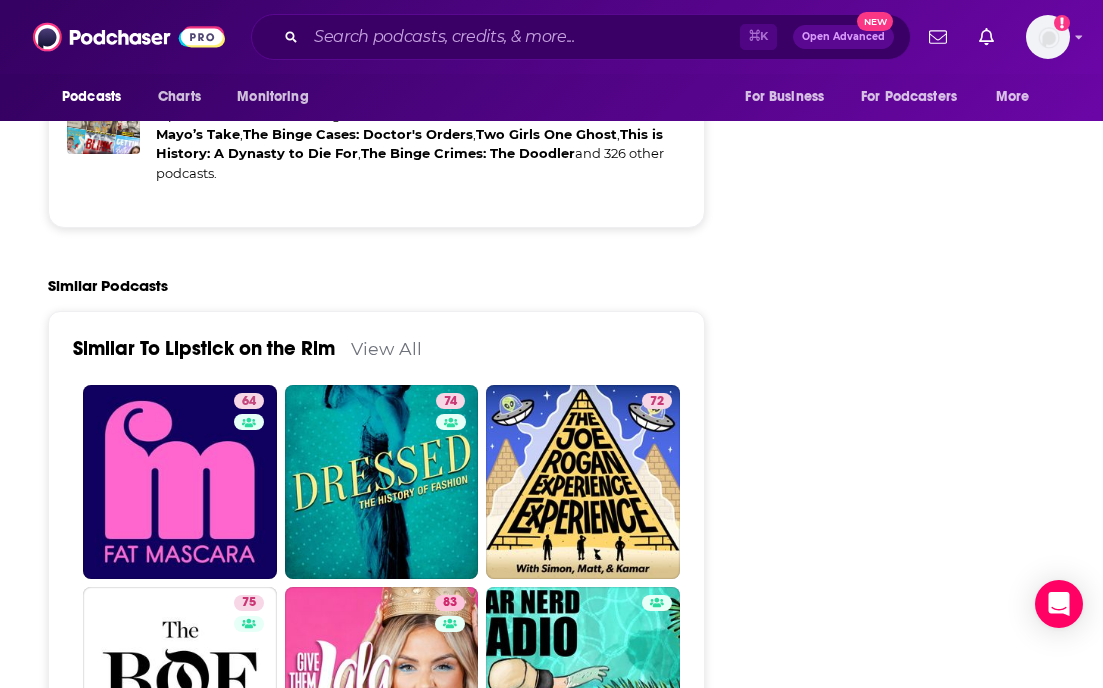 click on "View All" at bounding box center [386, 348] 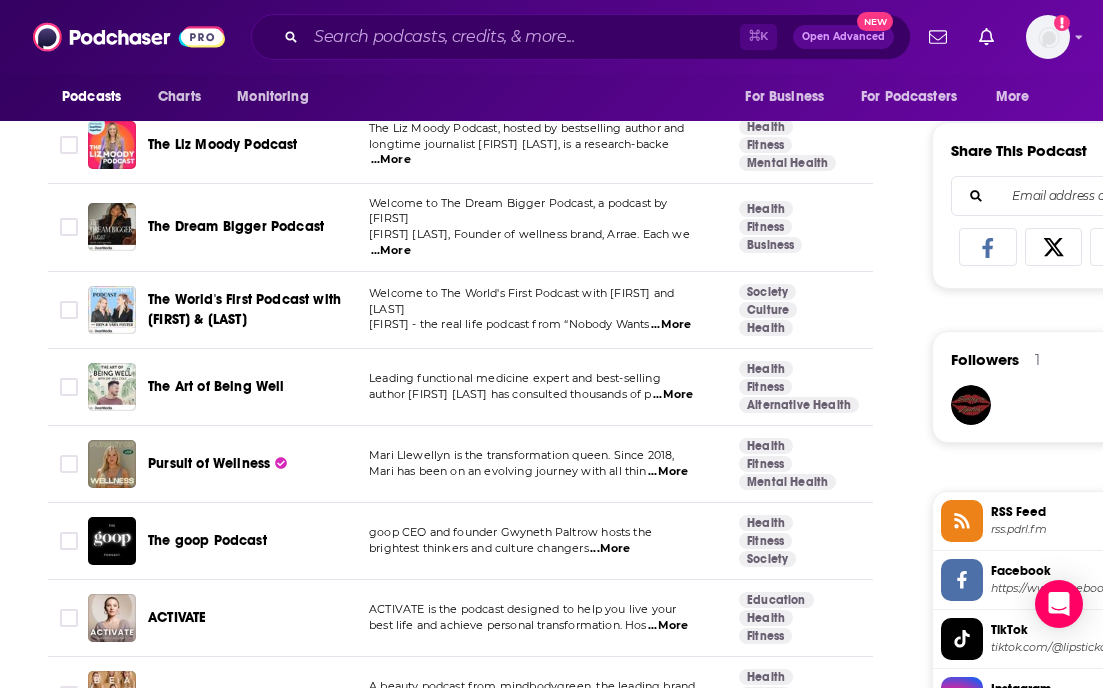 scroll, scrollTop: 1239, scrollLeft: 0, axis: vertical 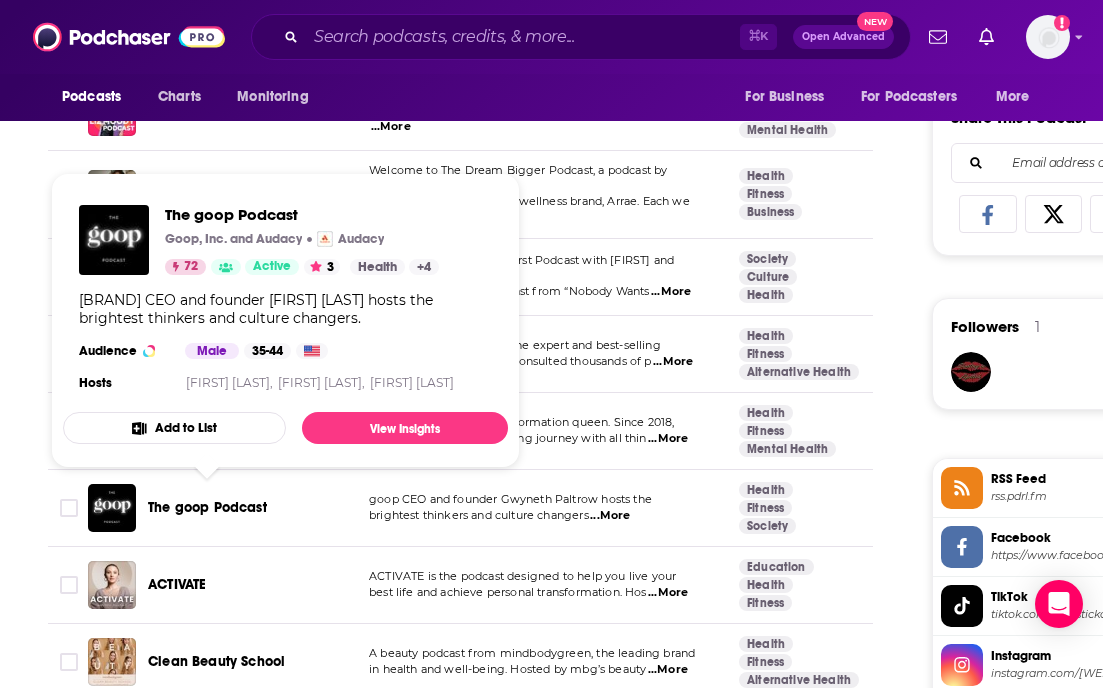 click on "The goop Podcast" at bounding box center (207, 507) 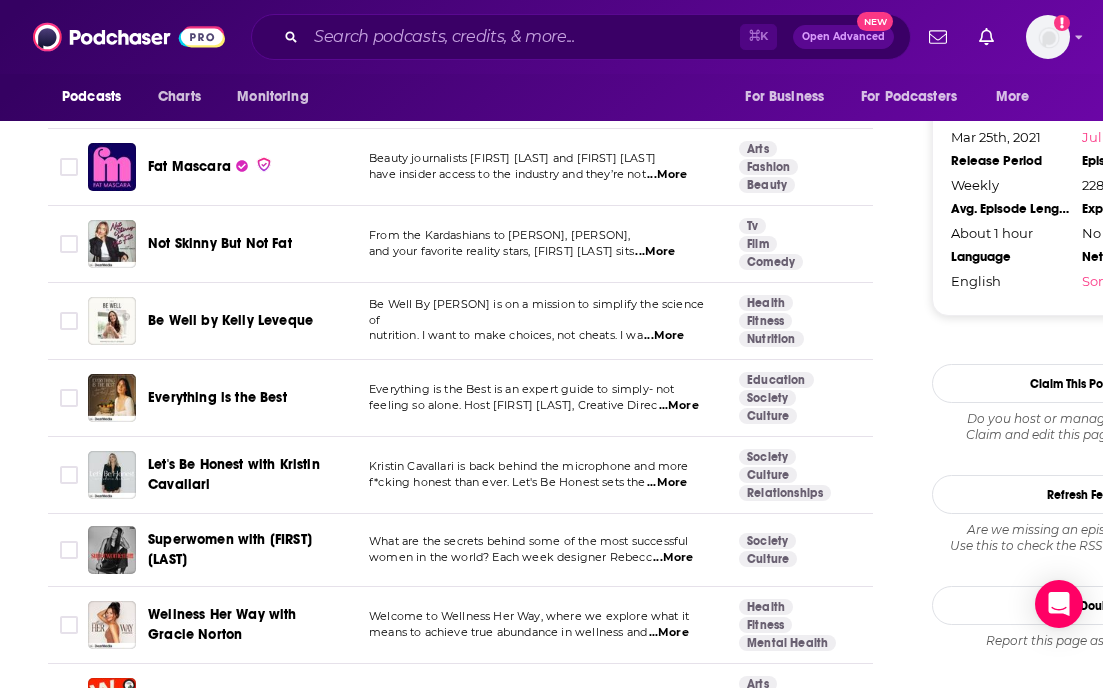 scroll, scrollTop: 2041, scrollLeft: 0, axis: vertical 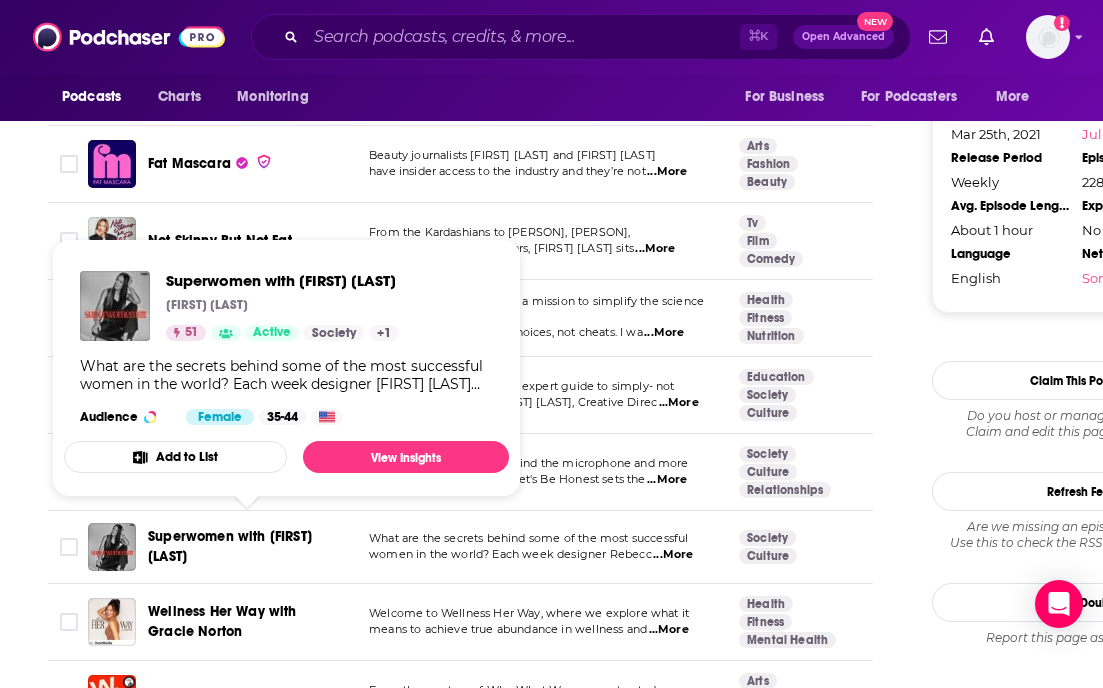 click on "Superwomen with Rebecca Minkoff" at bounding box center [247, 547] 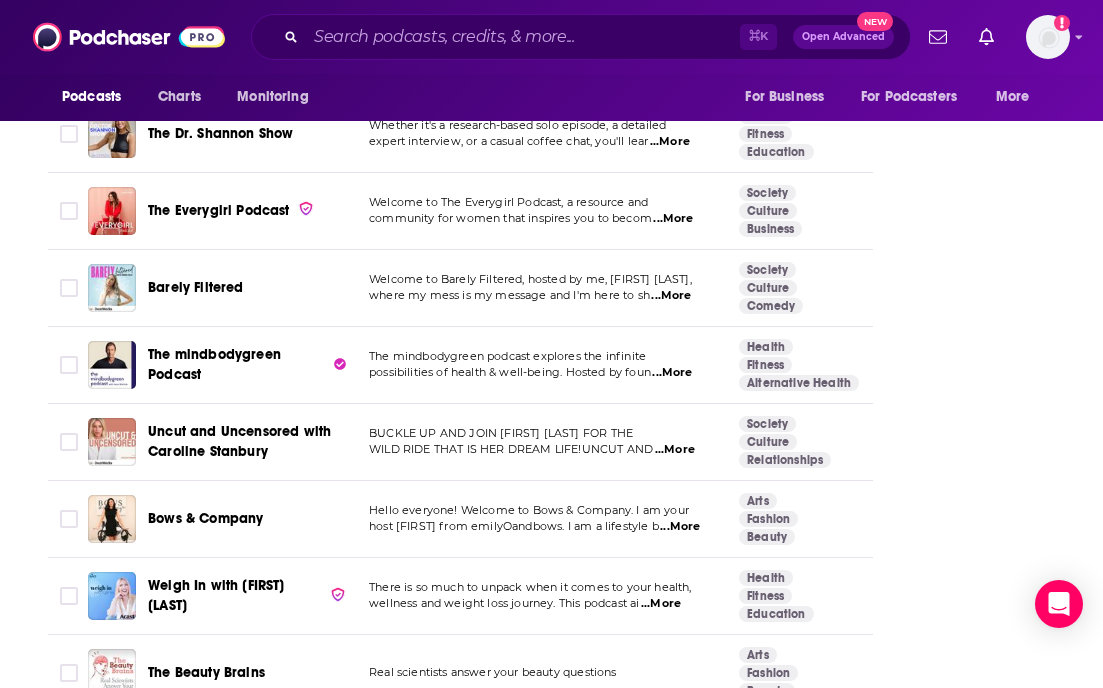 scroll, scrollTop: 2832, scrollLeft: 0, axis: vertical 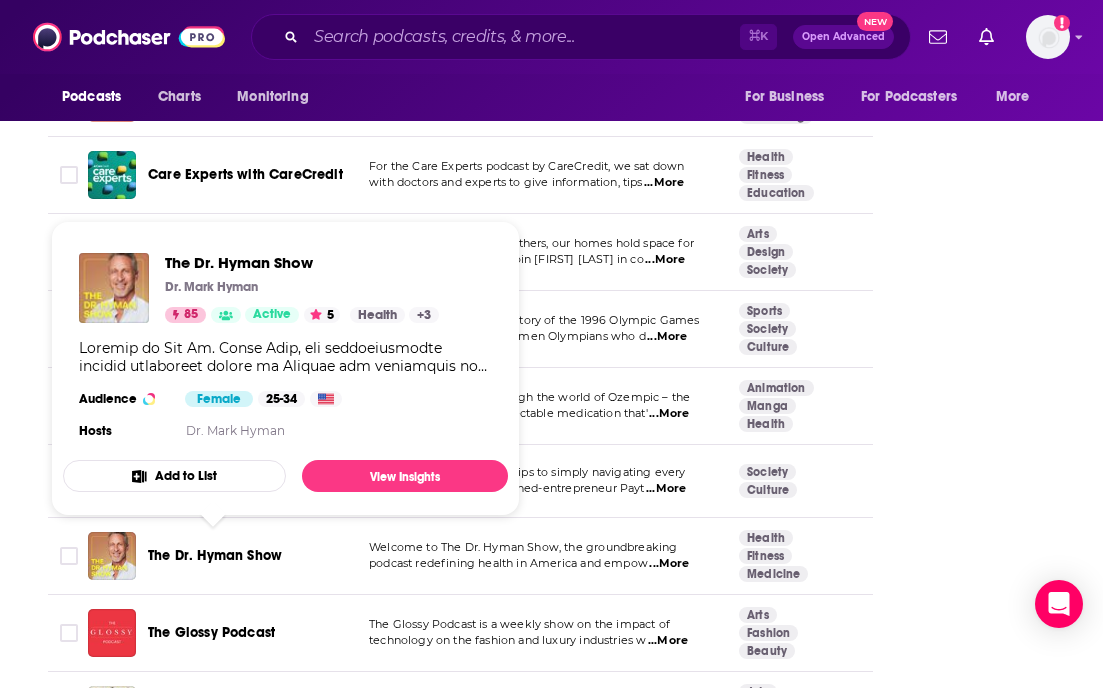 click on "The Dr. Hyman Show" at bounding box center (215, 555) 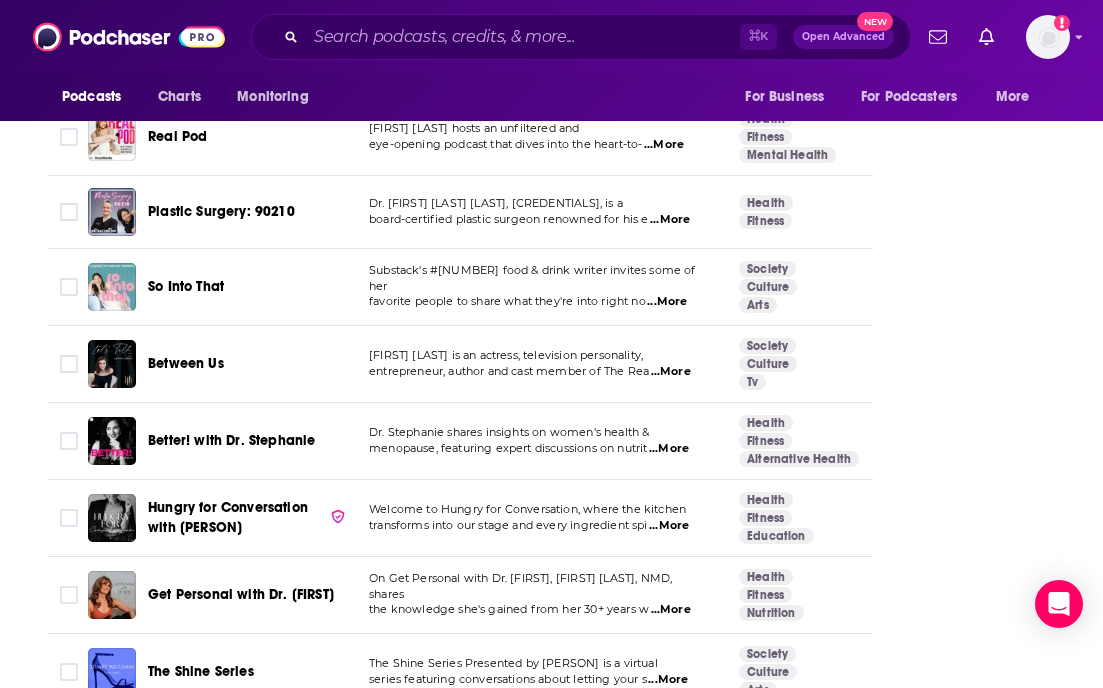 scroll, scrollTop: 4504, scrollLeft: 0, axis: vertical 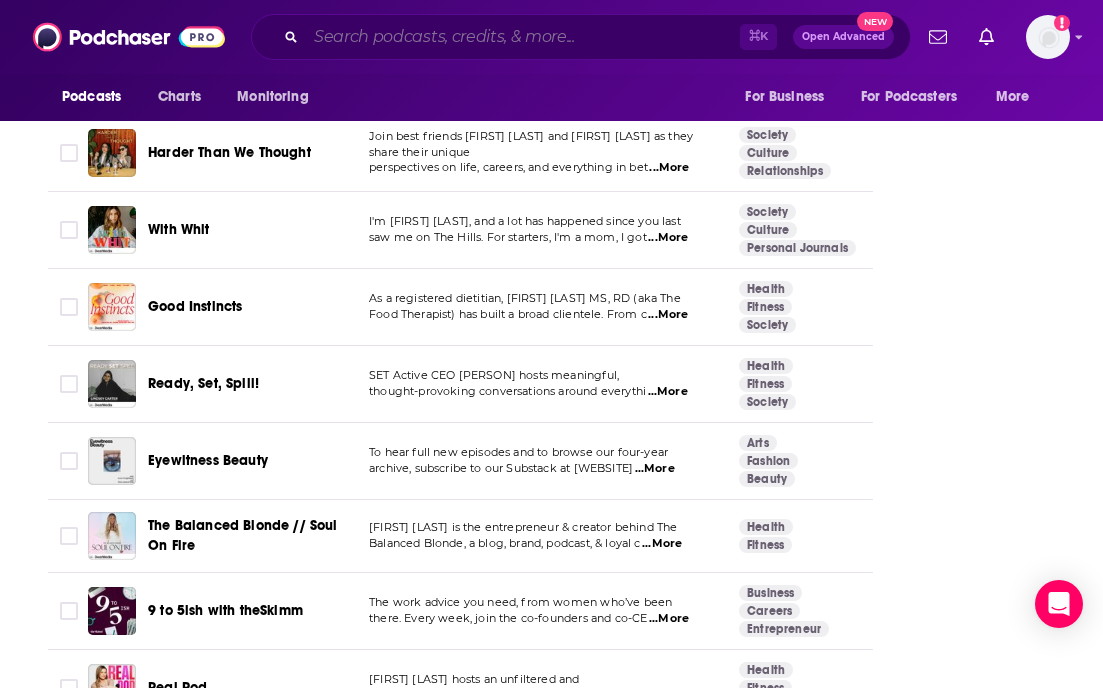 click at bounding box center (523, 37) 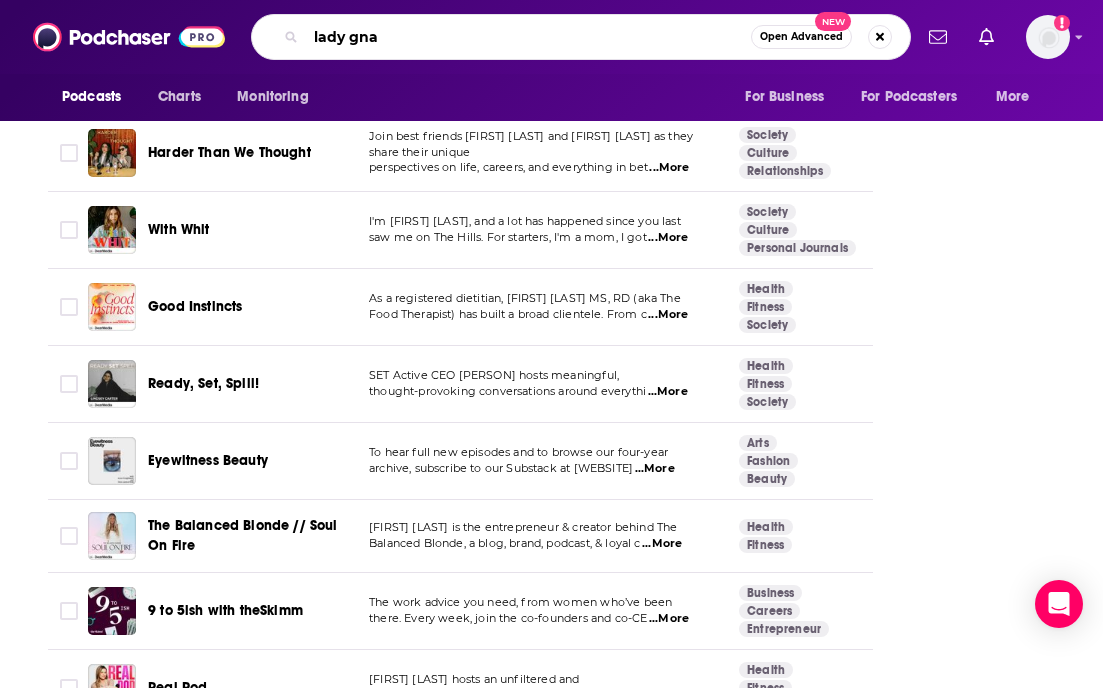 type on "lady gnag" 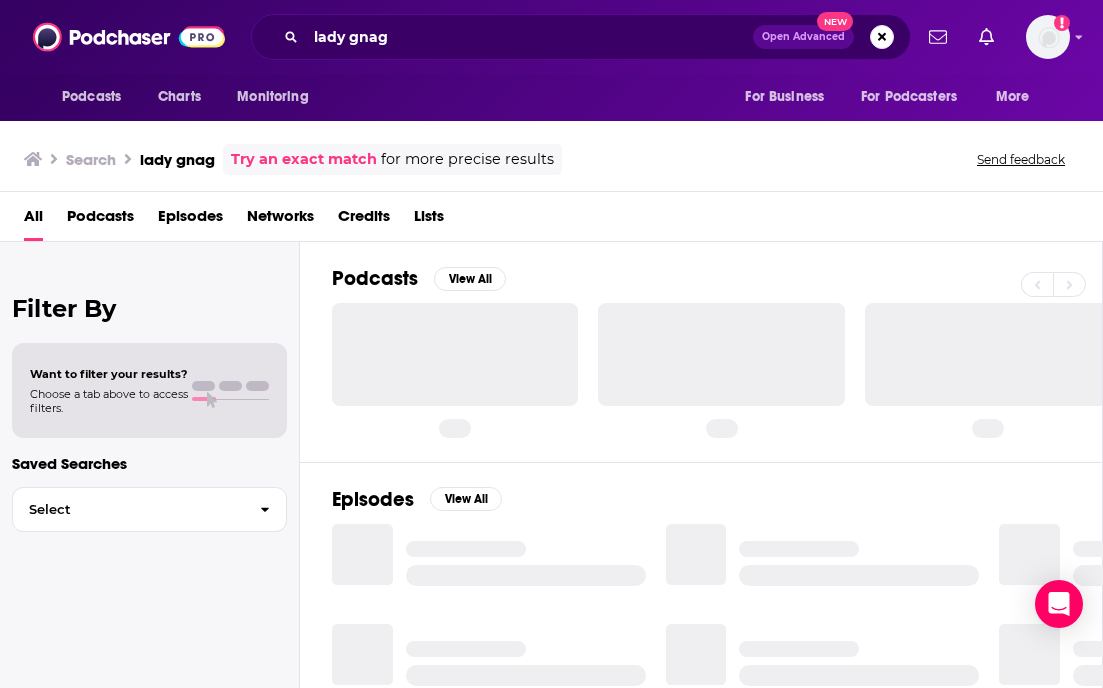 scroll, scrollTop: 0, scrollLeft: 0, axis: both 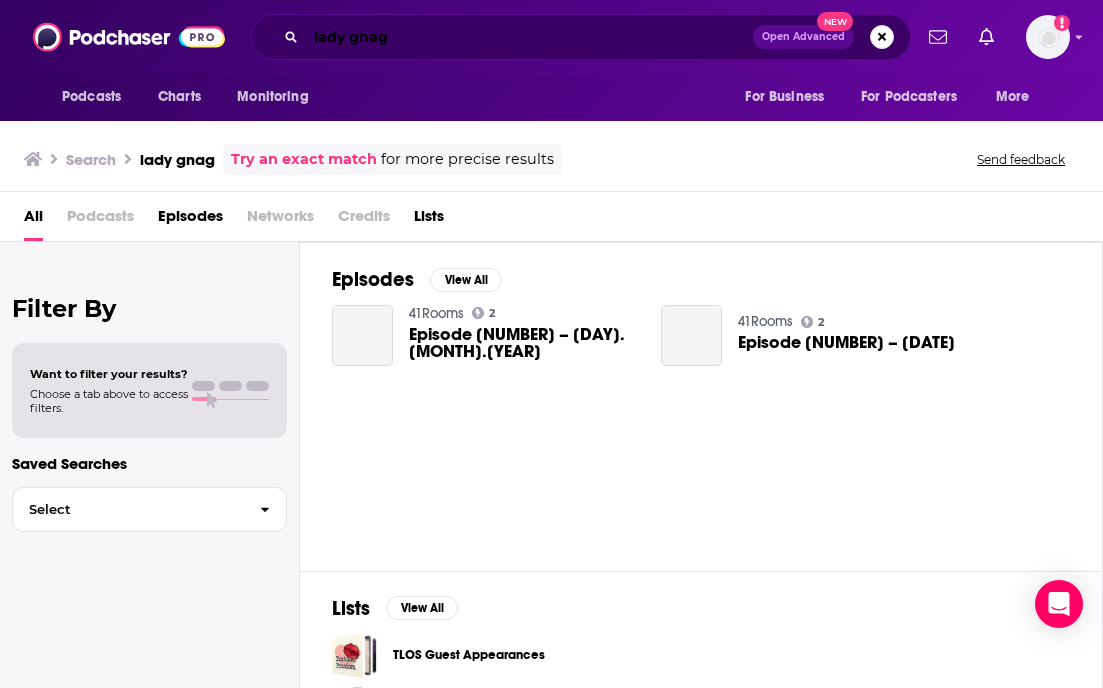 click on "lady gnag" at bounding box center (529, 37) 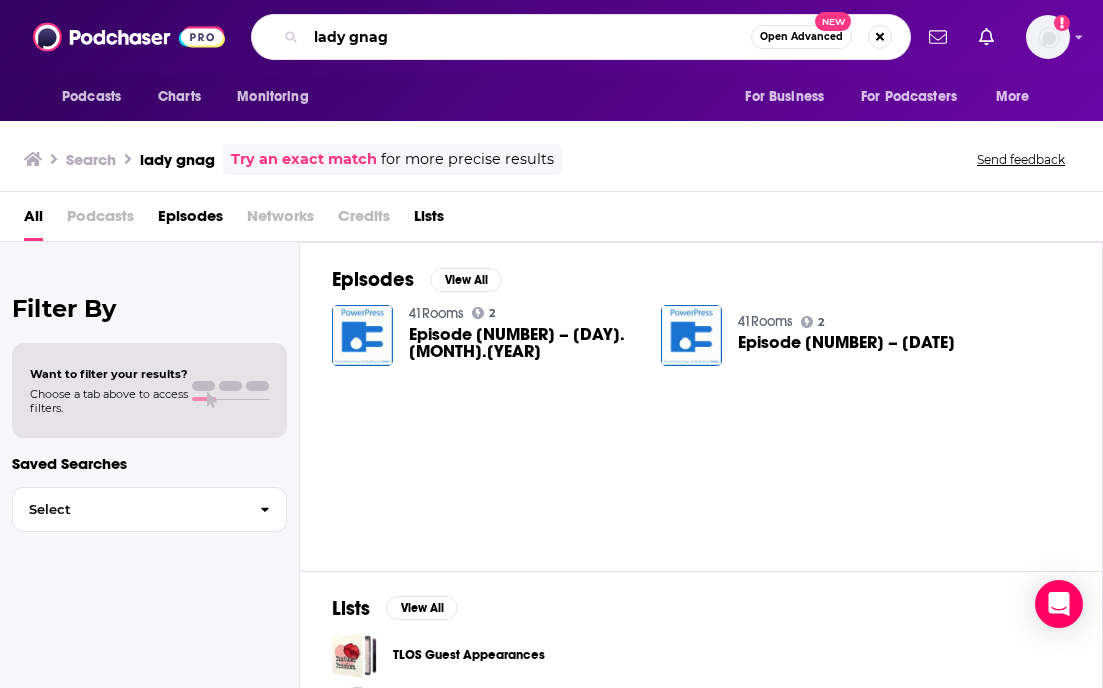click on "lady gnag" at bounding box center [528, 37] 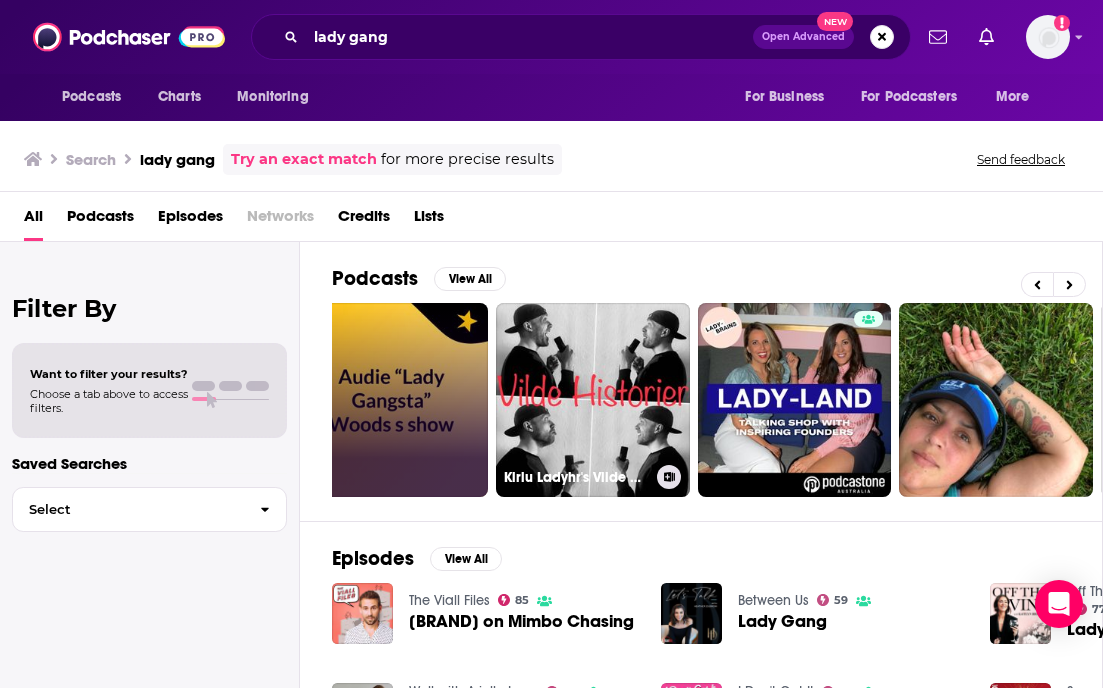 scroll, scrollTop: 0, scrollLeft: 248, axis: horizontal 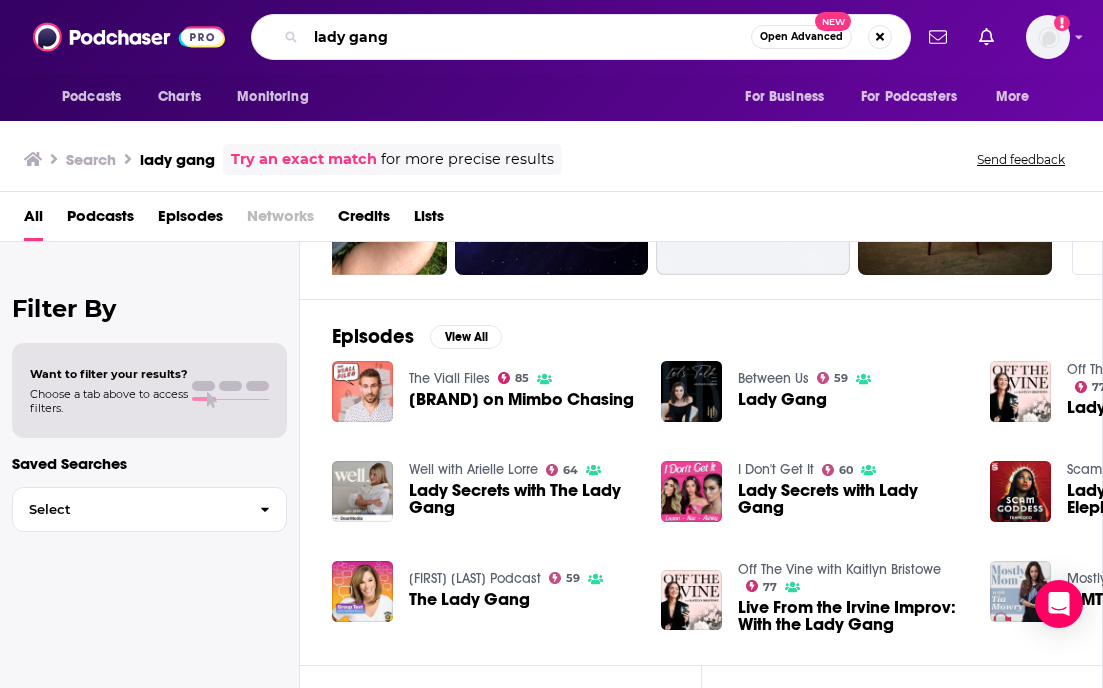 click on "lady gang" at bounding box center (528, 37) 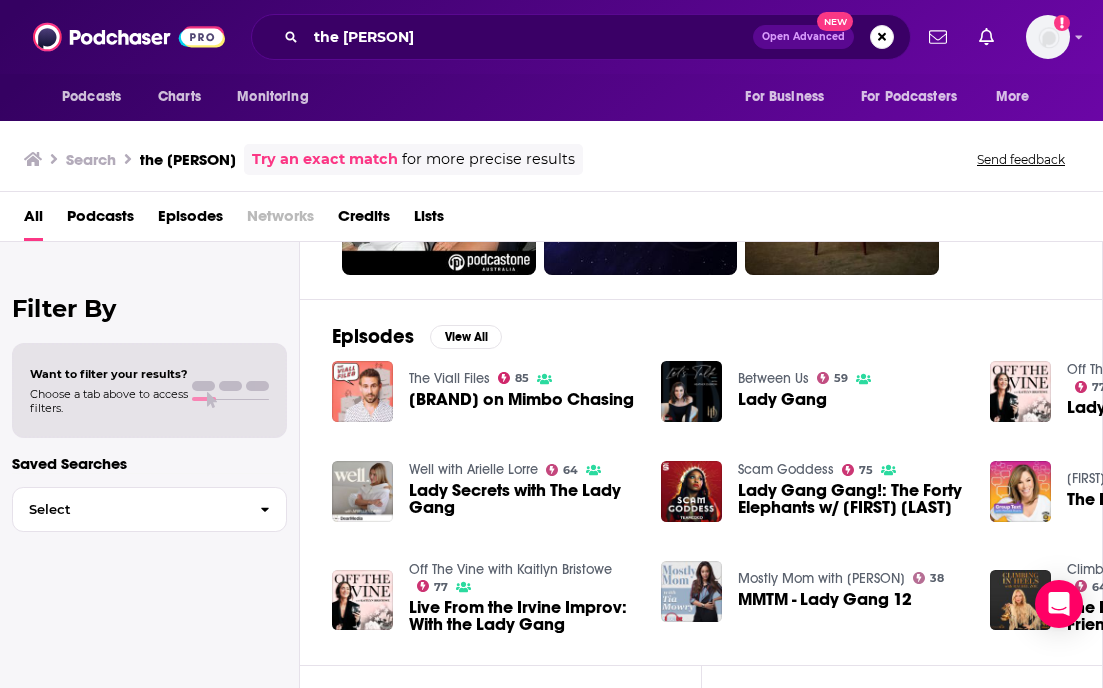 scroll, scrollTop: 0, scrollLeft: 0, axis: both 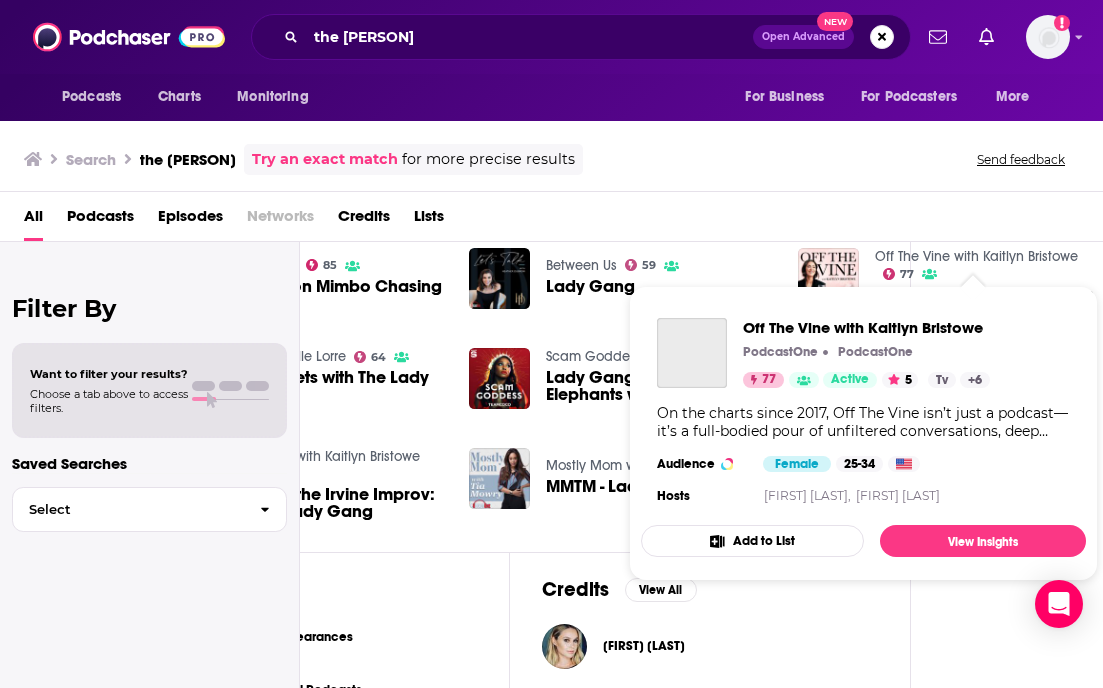 click on "Off The Vine with Kaitlyn Bristowe" at bounding box center (976, 256) 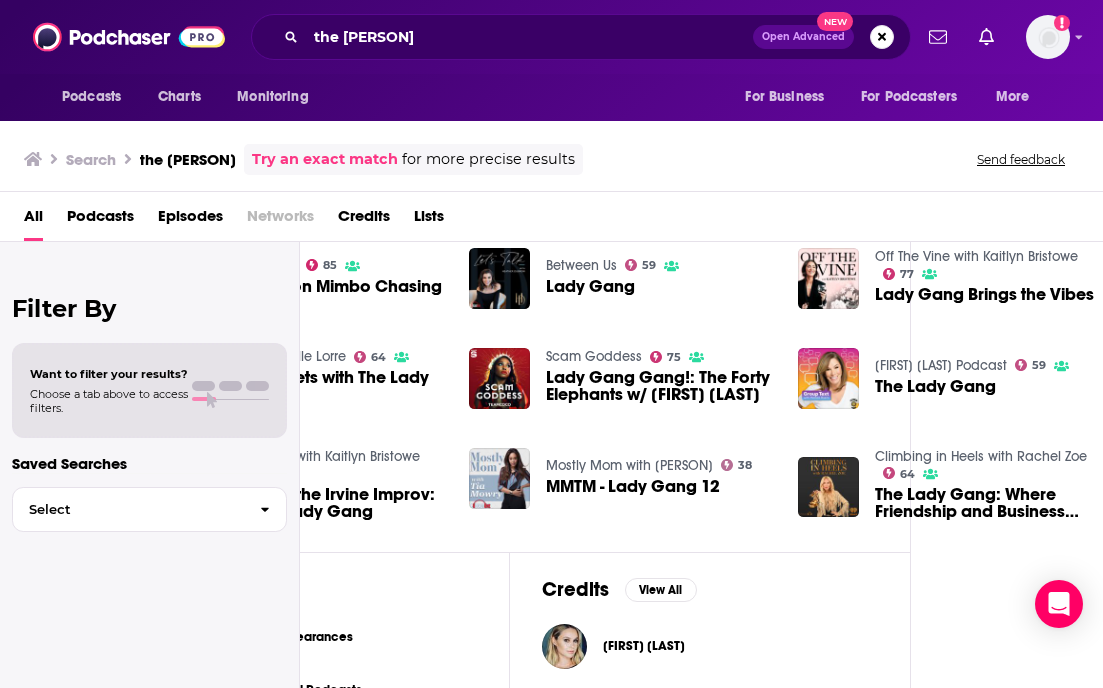 click on "Podcasts View All 1 + 15 Episodes View All The Viall Files 85 Lady Gang on Mimbo Chasing Between Us 59 Lady Gang Off The Vine with Kaitlyn Bristowe 77 Lady Gang Brings the Vibes Well with Arielle Lorre 64 Lady Secrets with The Lady Gang Scam Goddess 75 Lady Gang Gang!: The Forty Elephants w/ Aida Rodriguez Melissa Rivers' Group Text Podcast 59 The Lady Gang Off The Vine with Kaitlyn Bristowe 77 Live From the Irvine Improv: With the Lady Gang Mostly Mom with Tia Mowry 38 MMTM - Lady Gang 12 Climbing in Heels with Rachel Zoe 64 The Lady Gang: Where Friendship and Business Collides Lists View All TLOS Guest Appearances Indie Paranormal Podcasts Weekly Rotation Credits View All Becca Tobin" at bounding box center [701, 468] 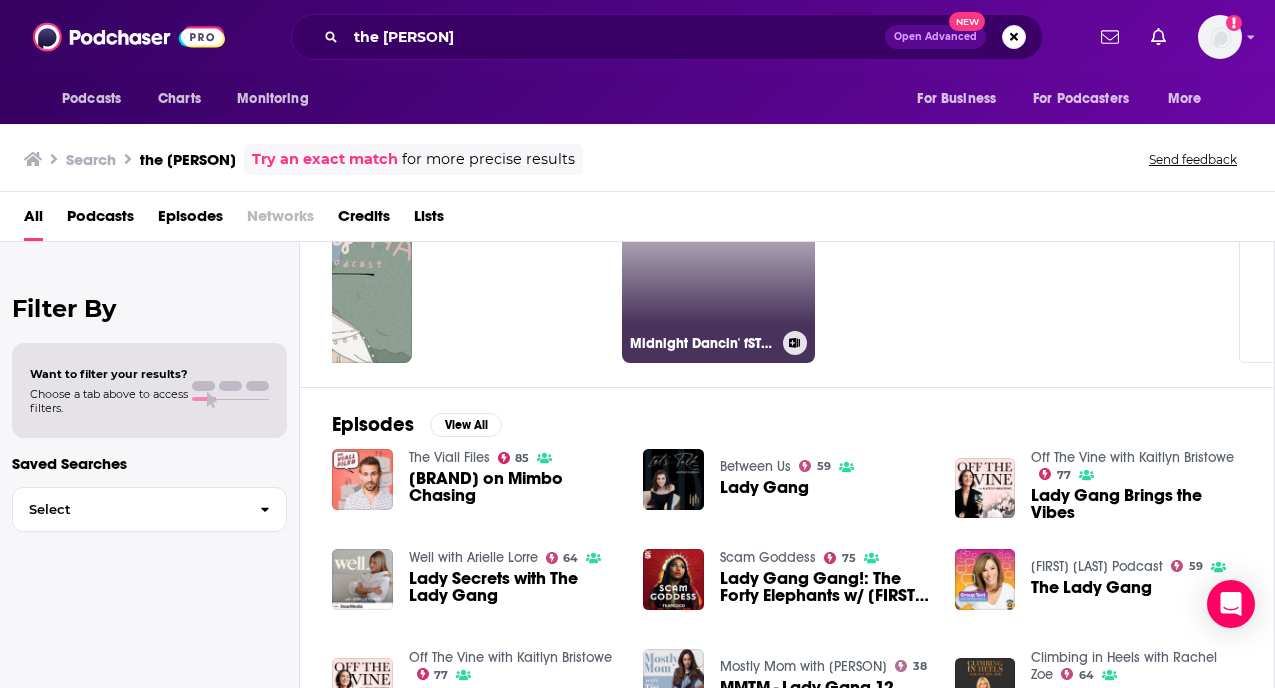 scroll, scrollTop: 0, scrollLeft: 0, axis: both 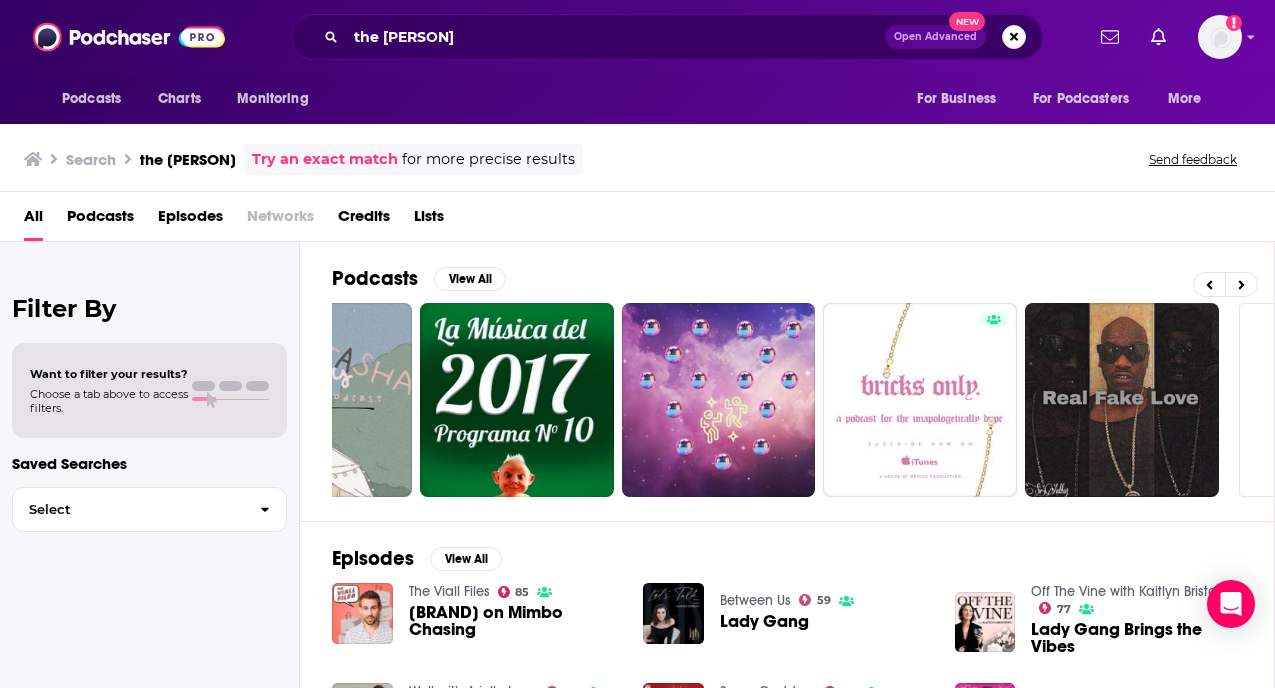 click on "the lady gang Open Advanced New" at bounding box center (667, 37) 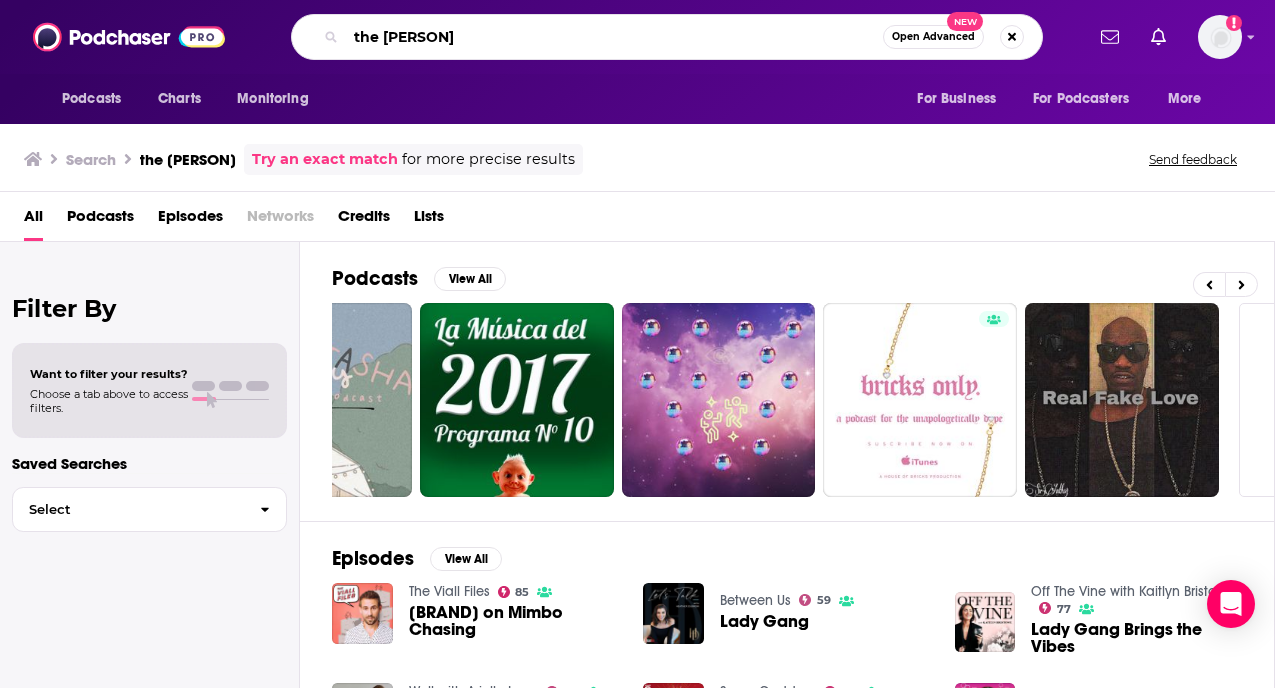 click on "the lady gang" at bounding box center (614, 37) 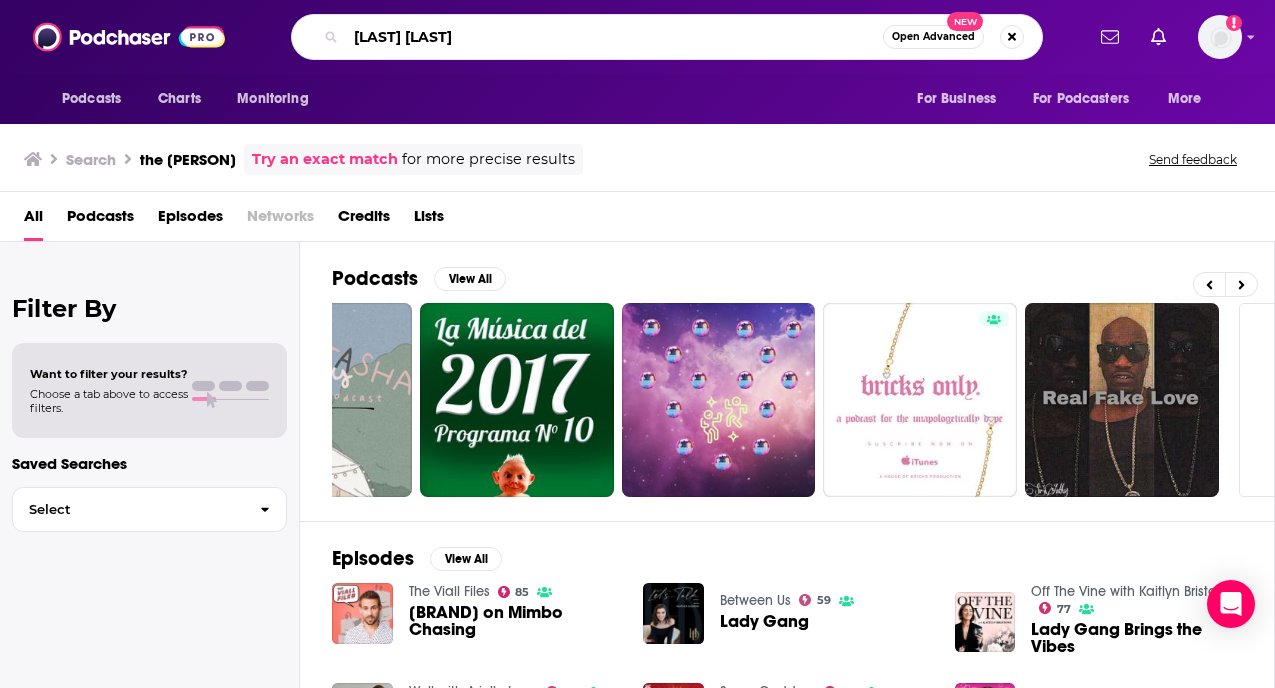 type on "[FIRST] [LAST]" 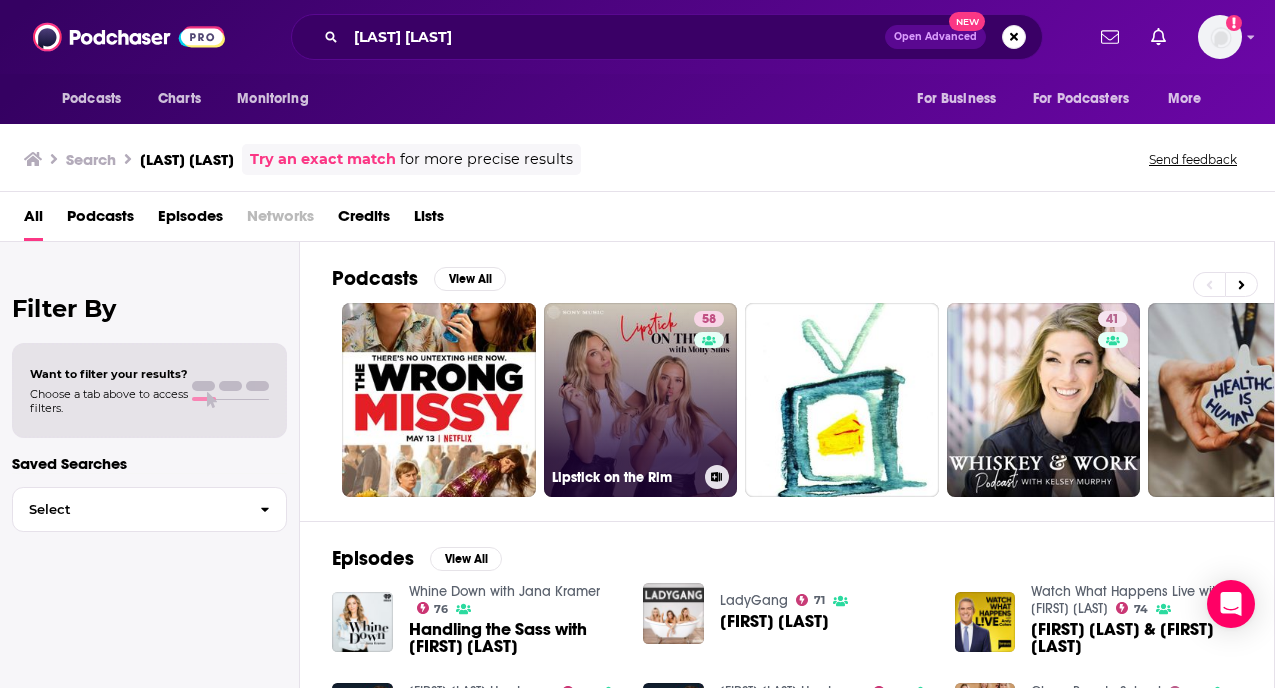 click on "58 Lipstick on the Rim" at bounding box center [641, 400] 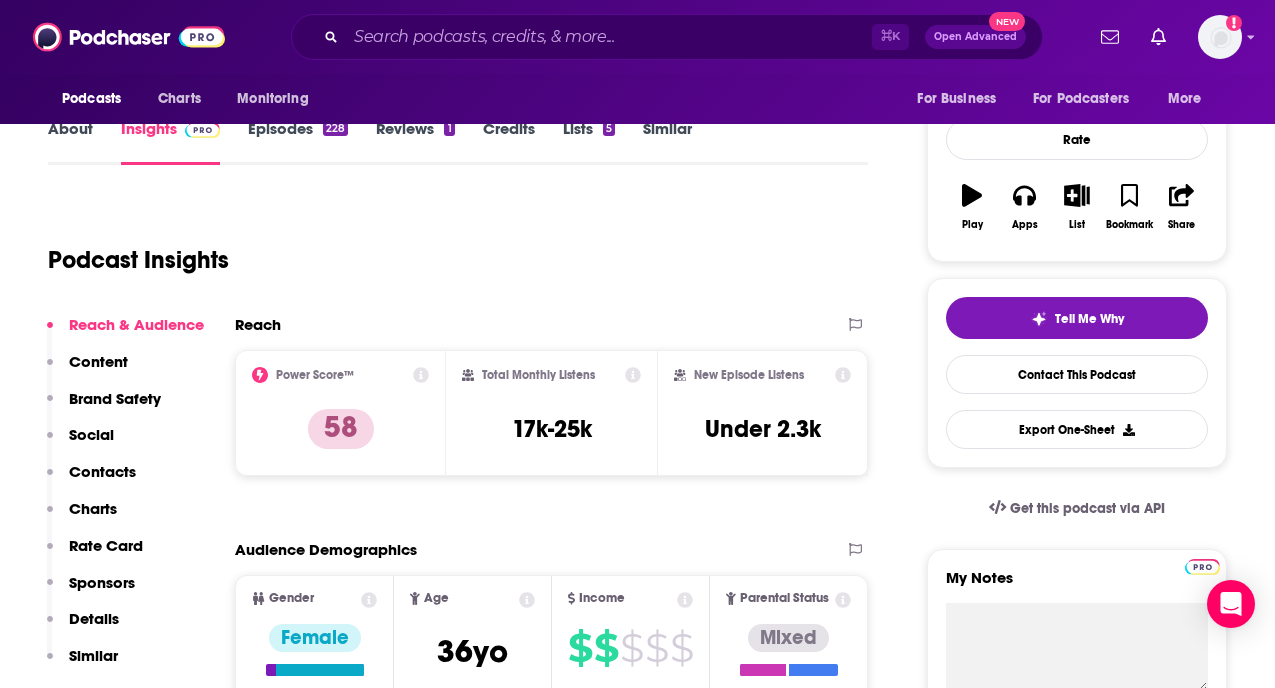 scroll, scrollTop: 259, scrollLeft: 0, axis: vertical 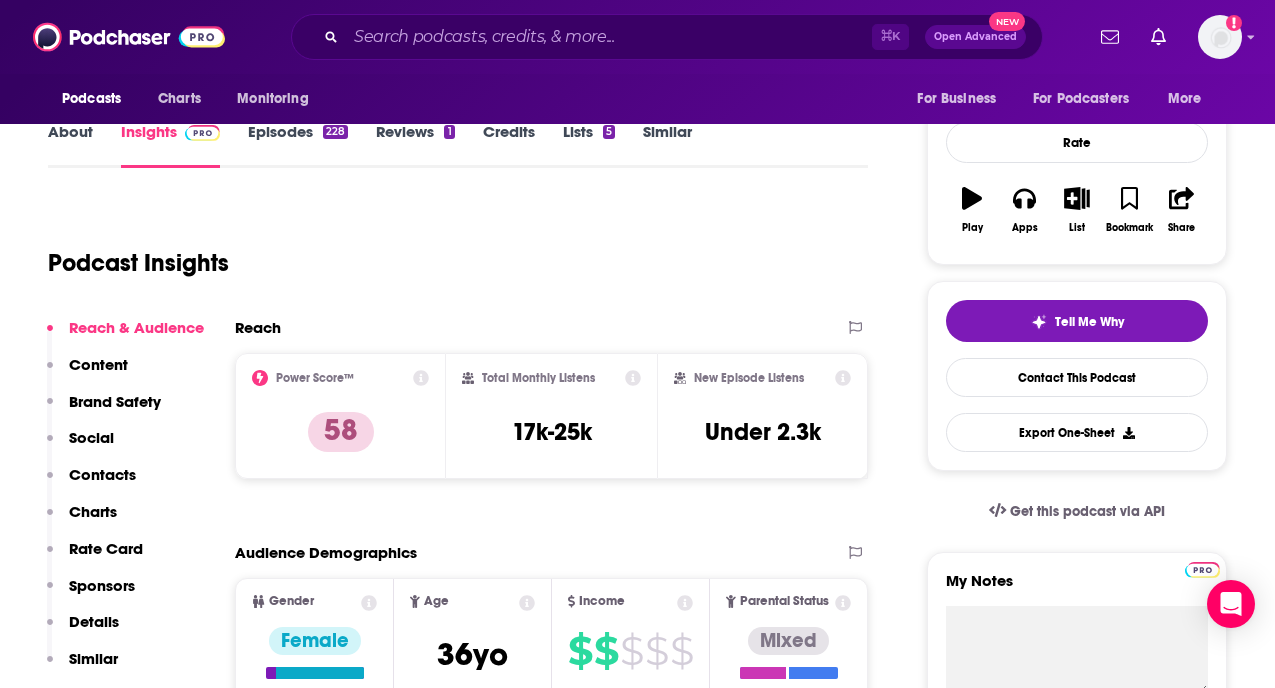 click on "Credits" at bounding box center [509, 145] 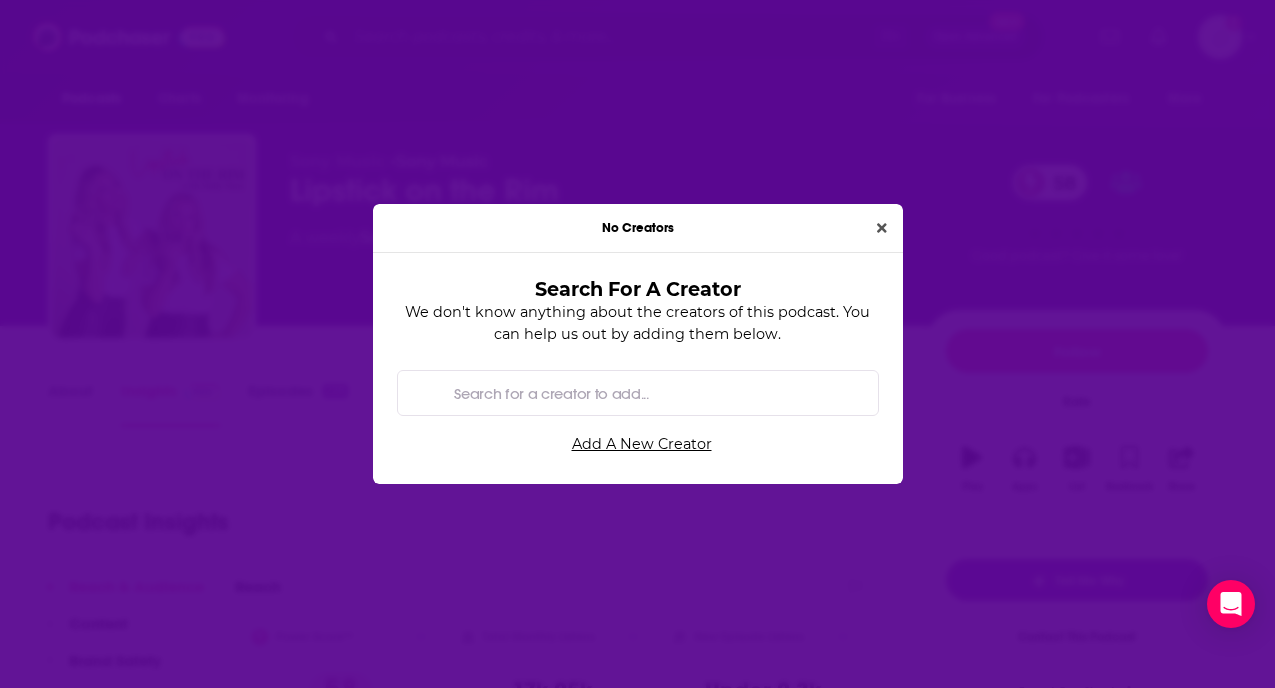 click on "No Creators" at bounding box center [638, 228] 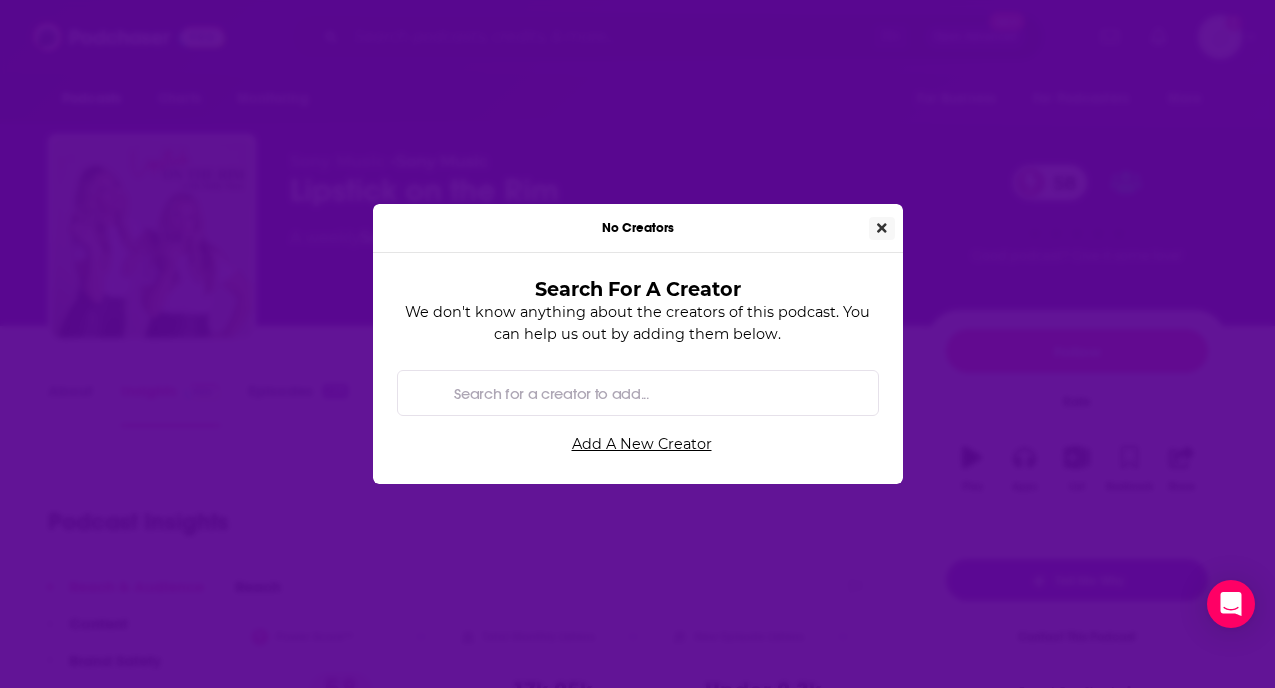 click 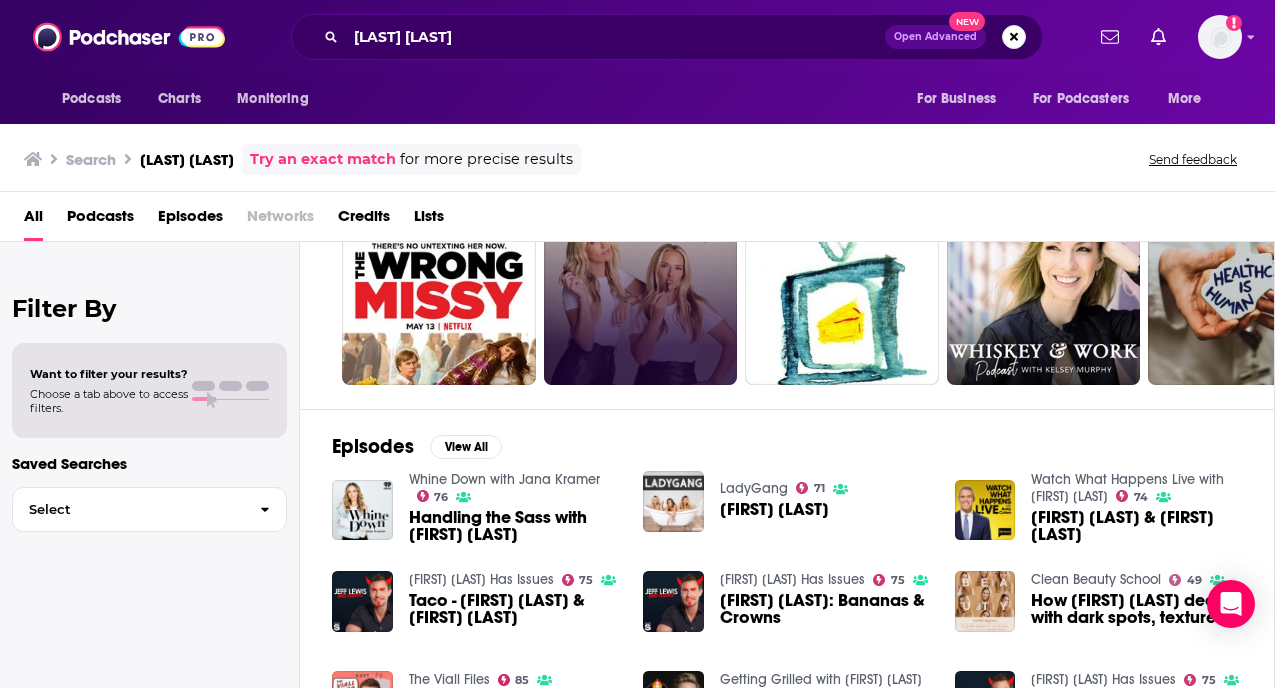 scroll, scrollTop: 187, scrollLeft: 0, axis: vertical 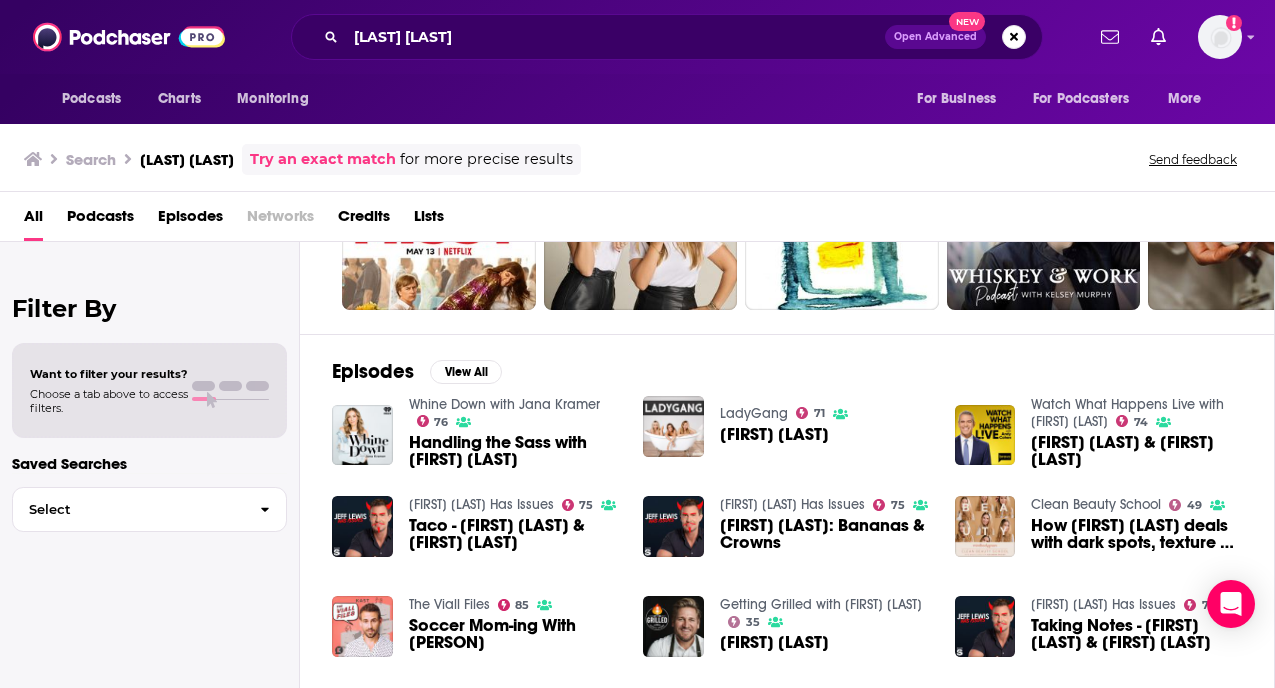 click on "Handling the Sass with Molly Sims" at bounding box center [514, 451] 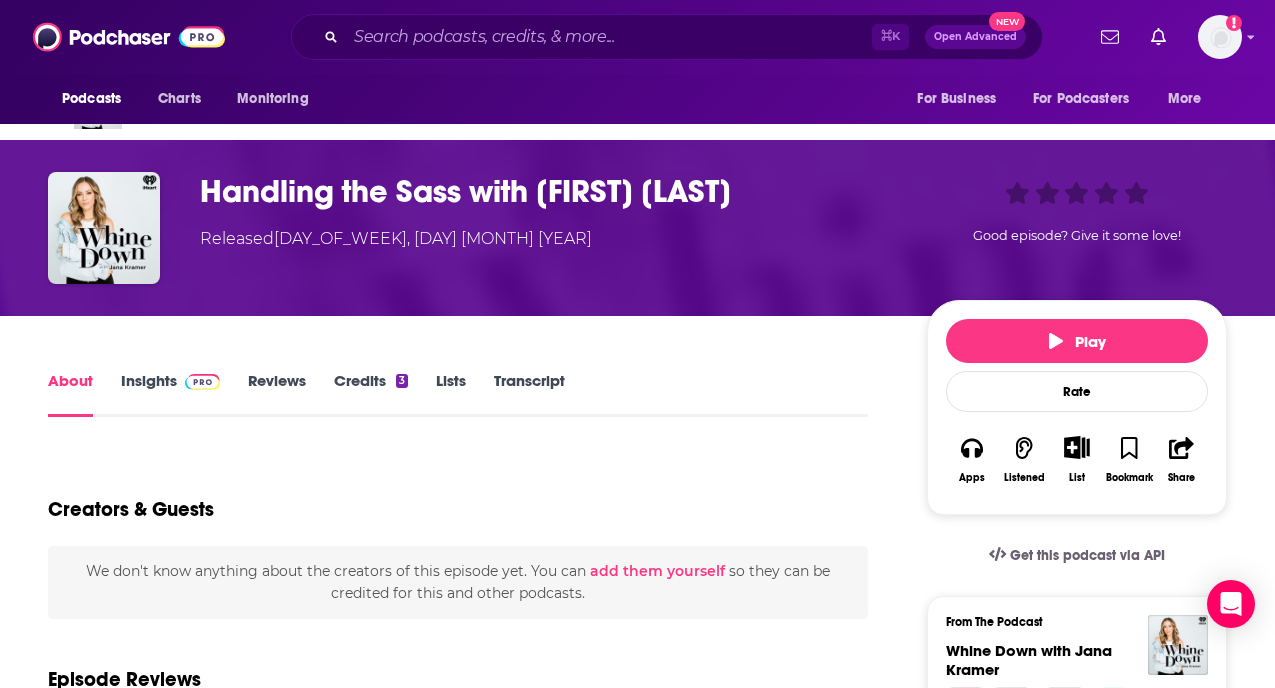 scroll, scrollTop: 7, scrollLeft: 0, axis: vertical 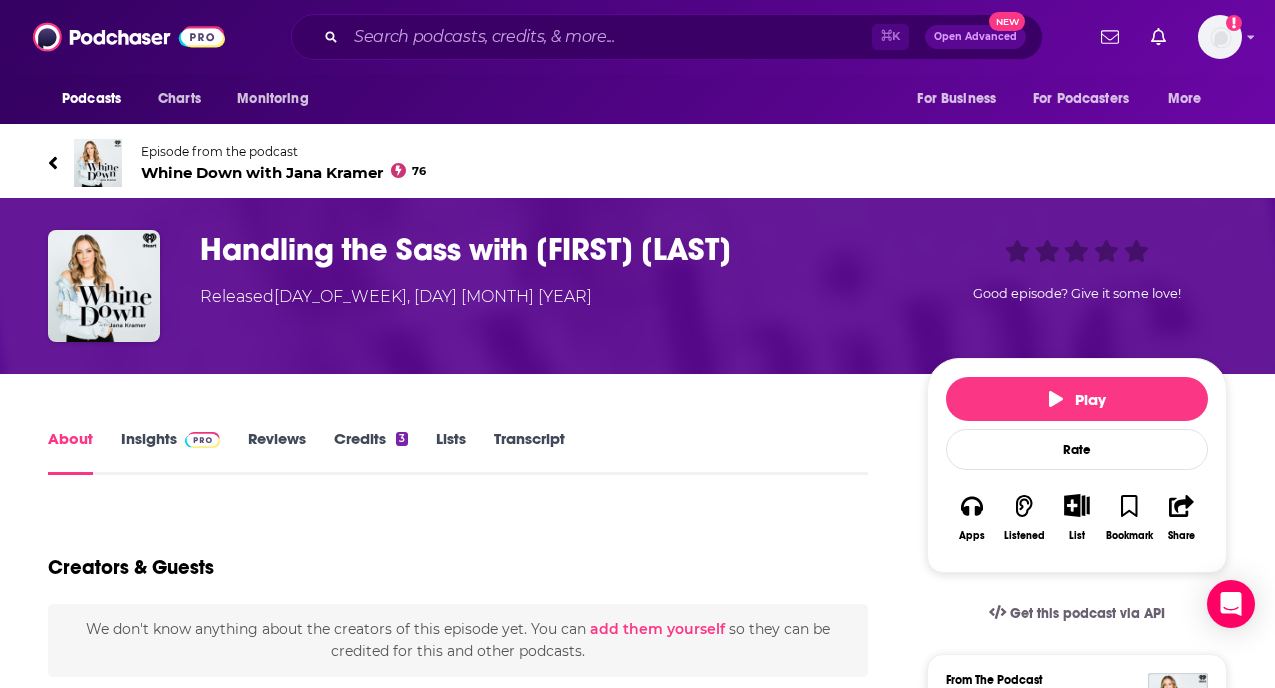 click at bounding box center [202, 440] 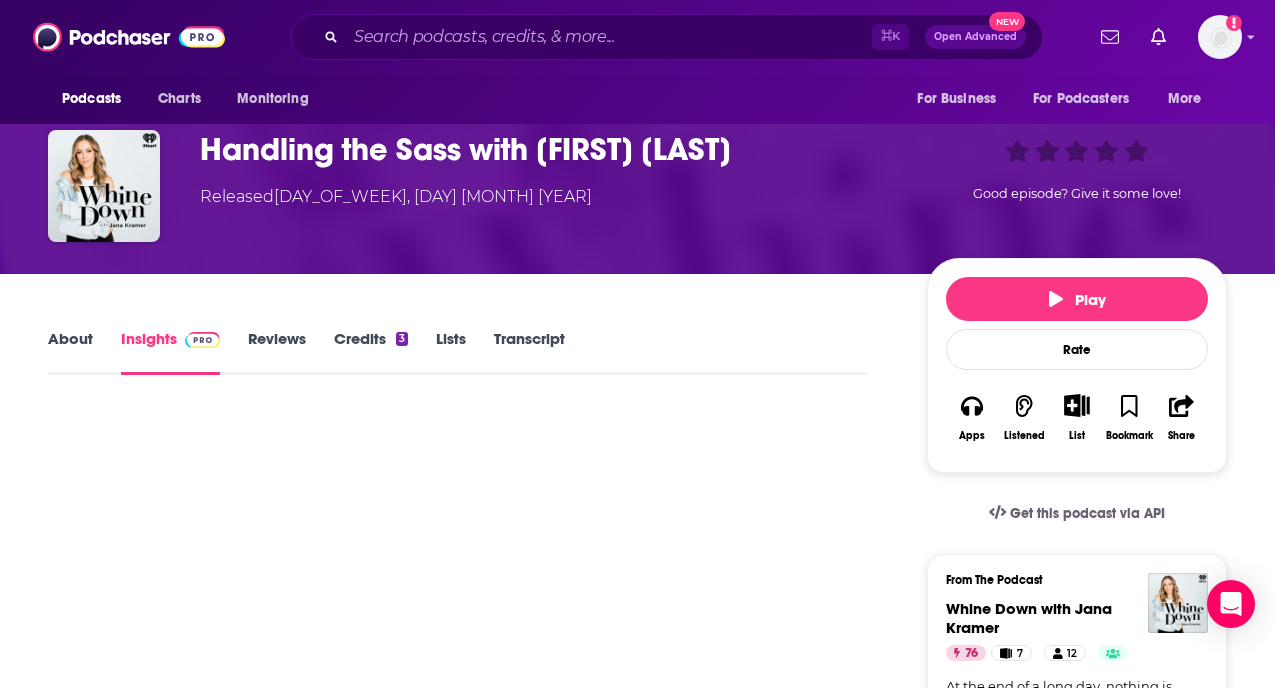 scroll, scrollTop: 0, scrollLeft: 0, axis: both 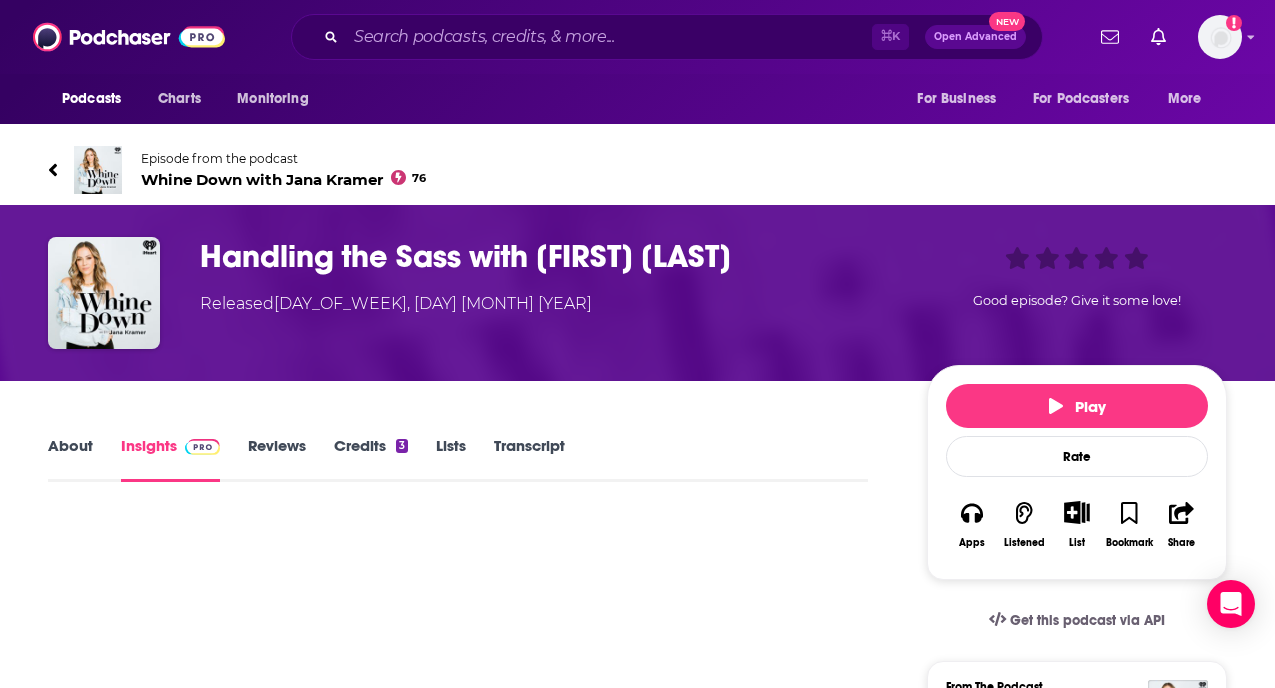 click on "Whine Down with Jana Kramer 76" at bounding box center [283, 179] 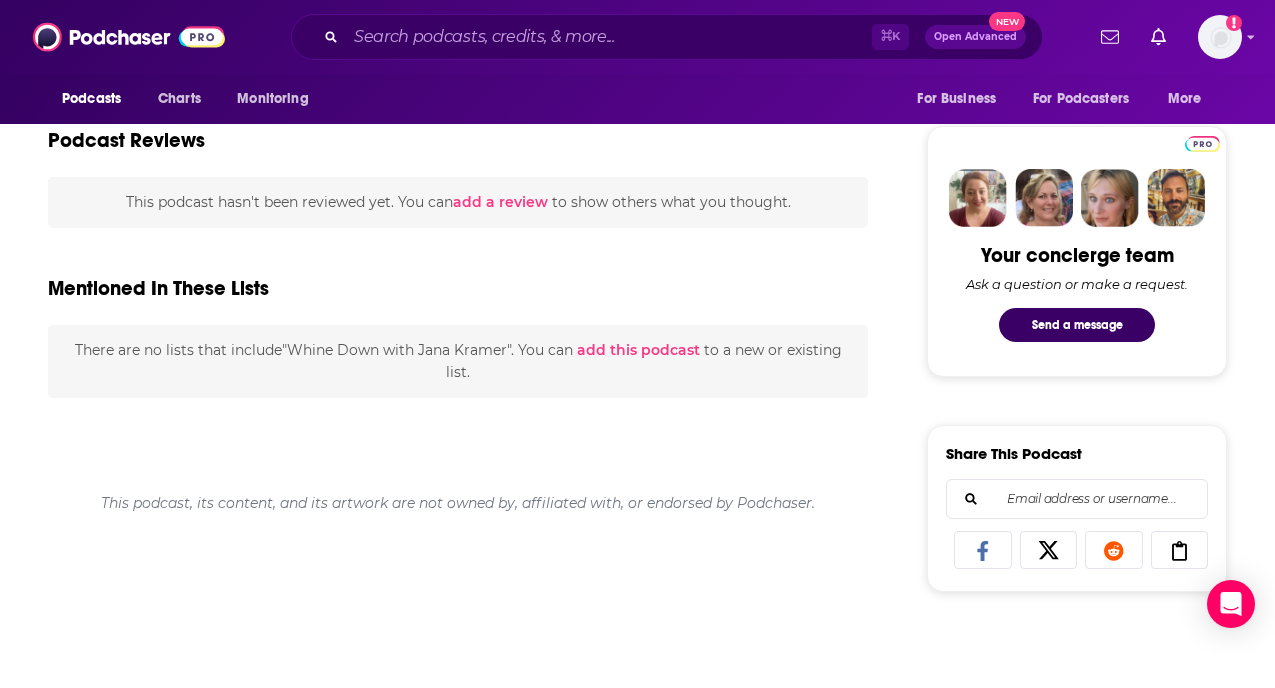 scroll, scrollTop: 0, scrollLeft: 0, axis: both 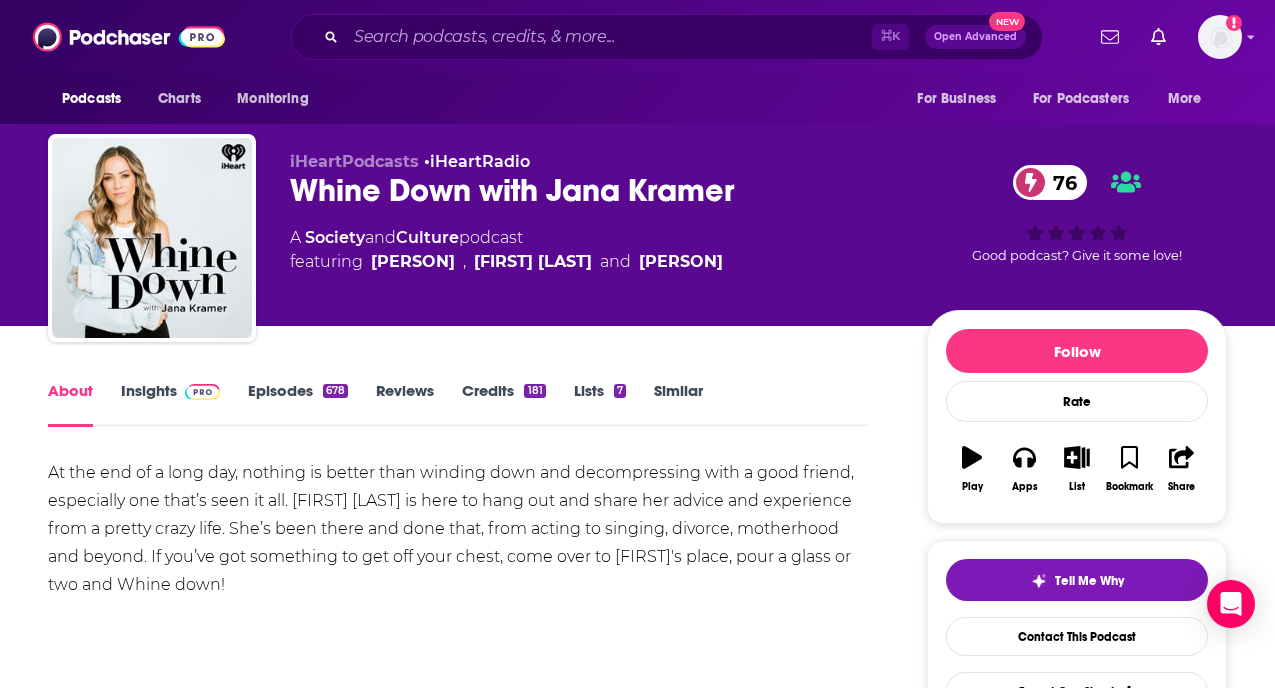 click at bounding box center (202, 392) 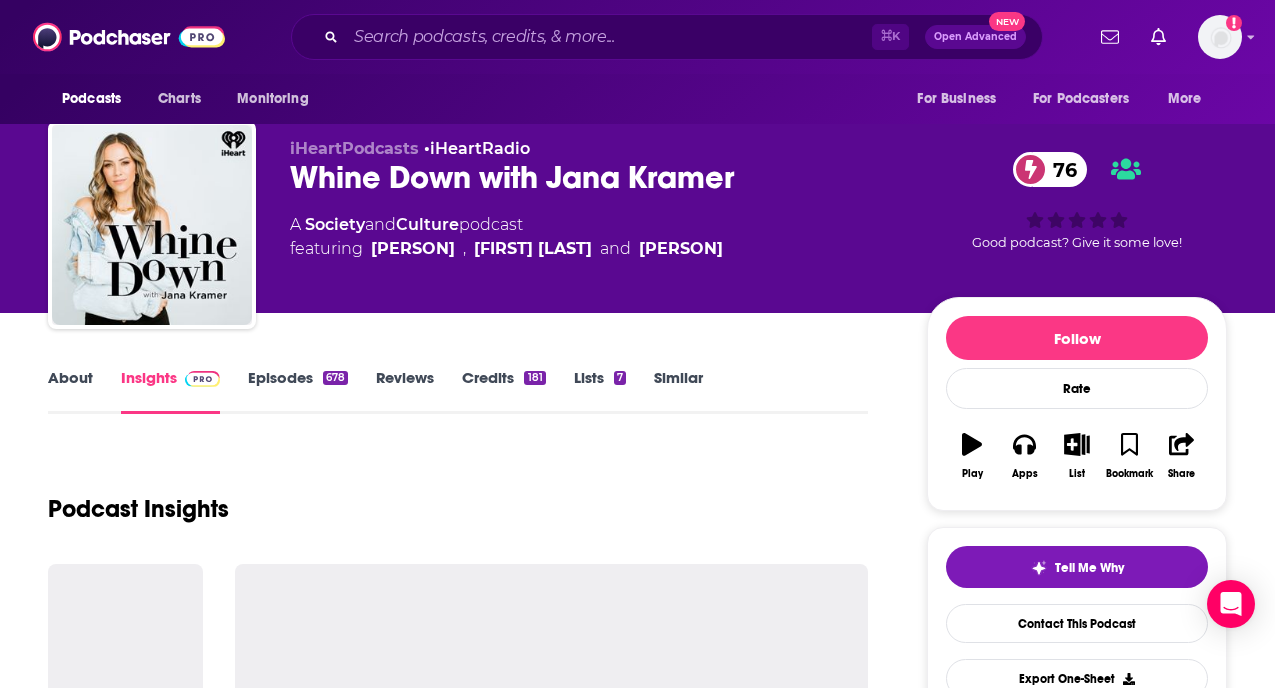 scroll, scrollTop: 11, scrollLeft: 0, axis: vertical 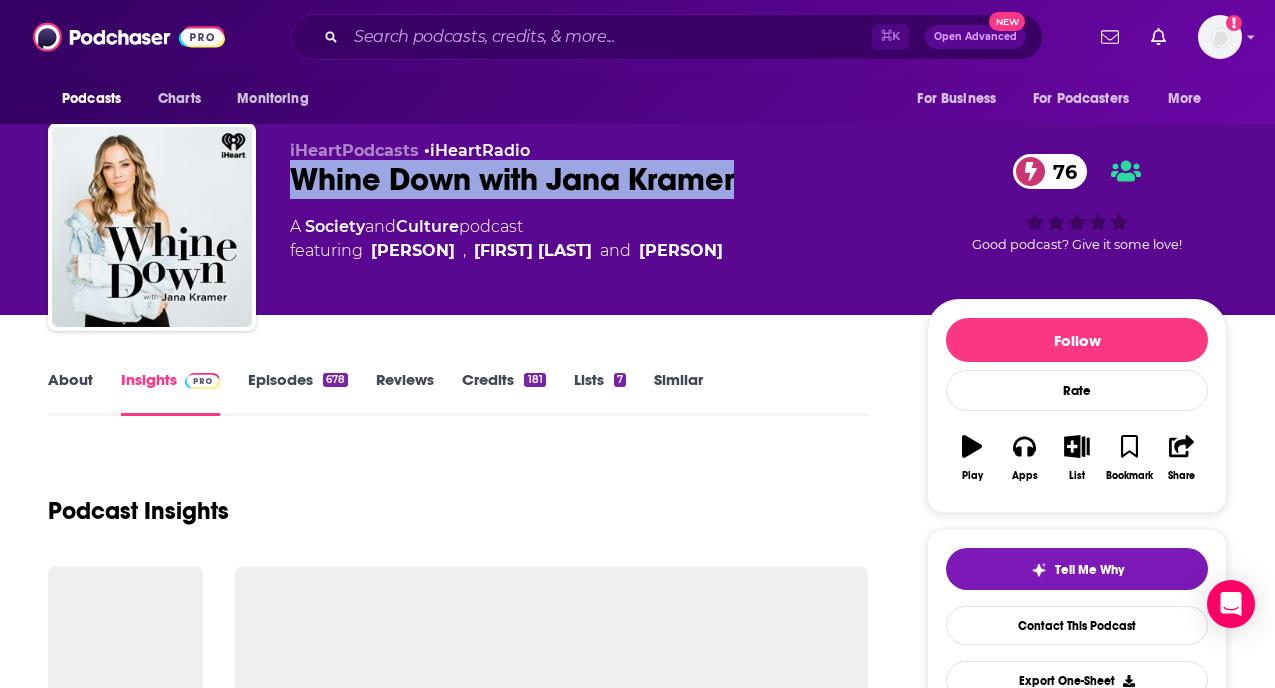 drag, startPoint x: 781, startPoint y: 184, endPoint x: 265, endPoint y: 182, distance: 516.0039 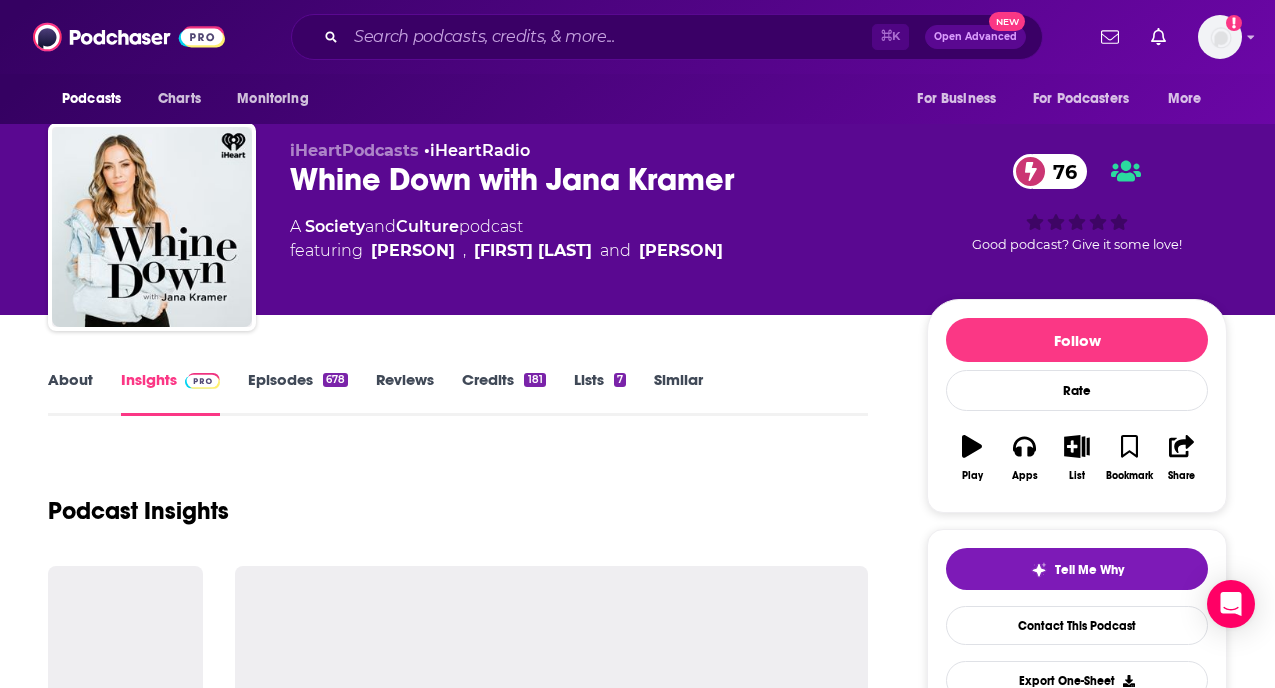 click on "About Insights Episodes 678 Reviews Credits 181 Lists 7 Similar Podcast Insights Follow Rate Play Apps List Bookmark Share Tell Me Why Contact This Podcast Export One-Sheet Get this podcast via API My Notes Your concierge team Ask a question or make a request. Send a message Share This Podcast Recommendation sent https://www.podchaser.com/podcasts/whine-down-with-jana-kramer-667893 Copy Link Official Website iheart.com RSS Feed omnycontent.com X/Twitter twitter.com/kramergirl Instagram instagram.com/whinedownpodcast YouTube https://www.youtube.com/@JanaKramer1" at bounding box center [637, 2621] 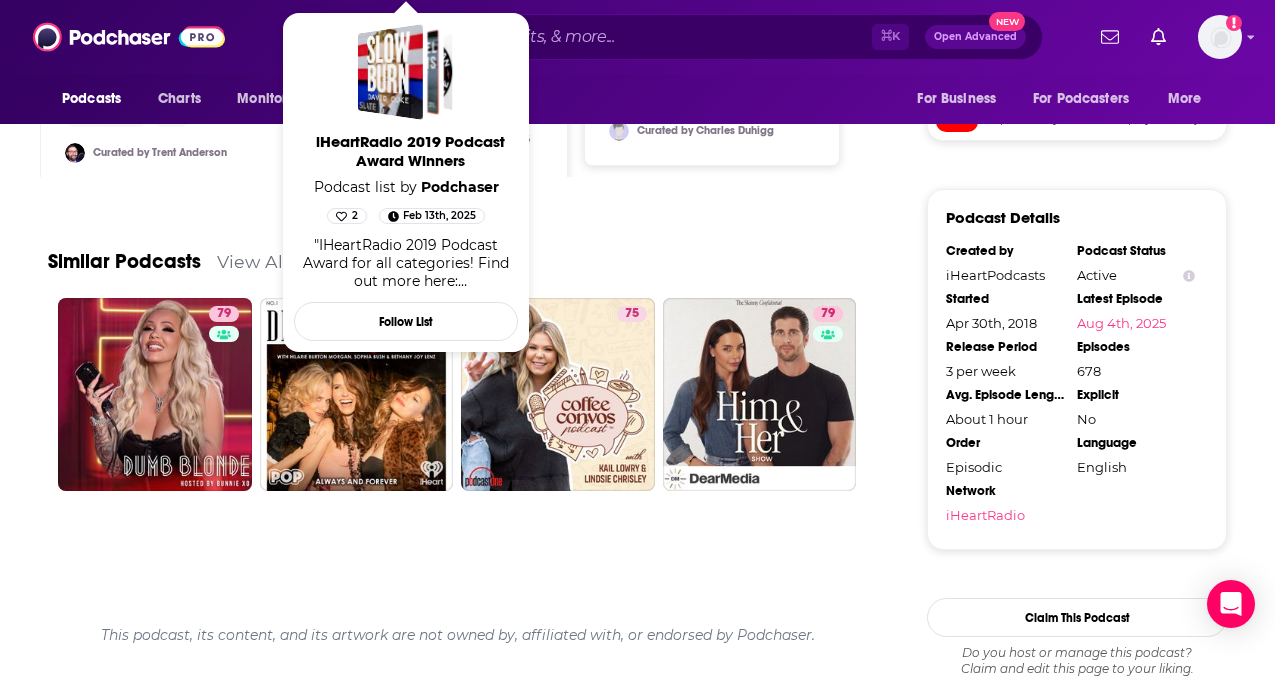 scroll, scrollTop: 1851, scrollLeft: 0, axis: vertical 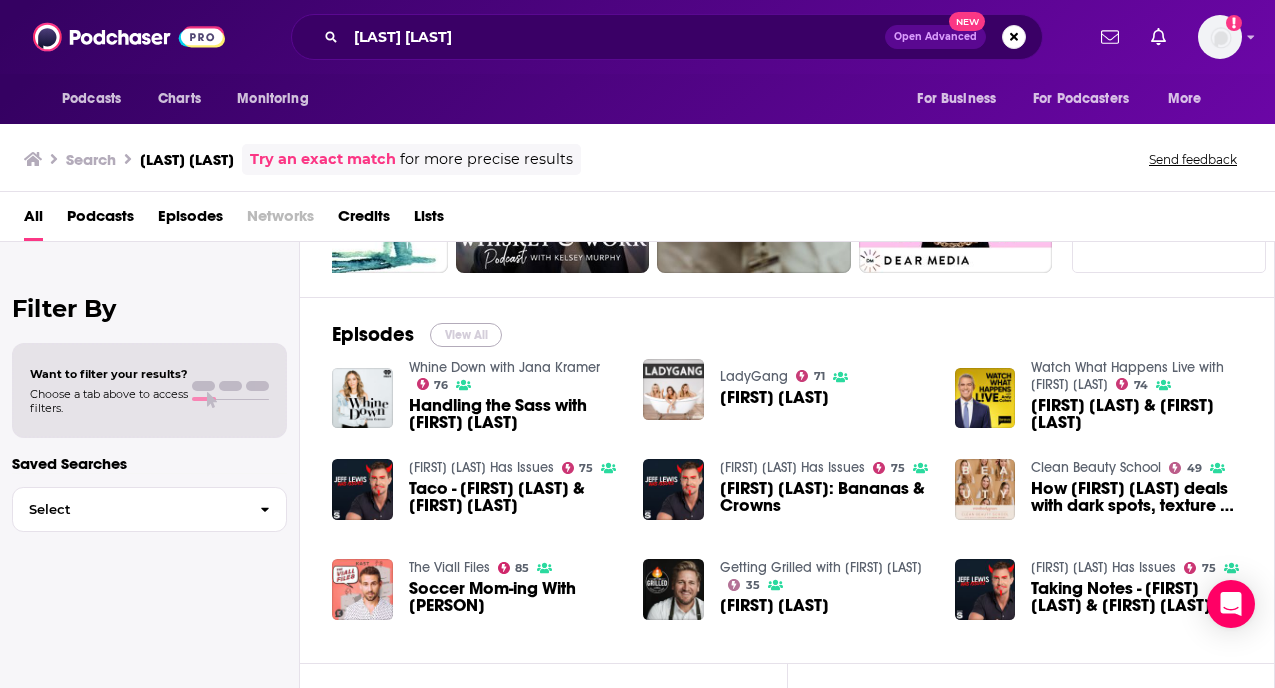 click on "View All" at bounding box center (466, 335) 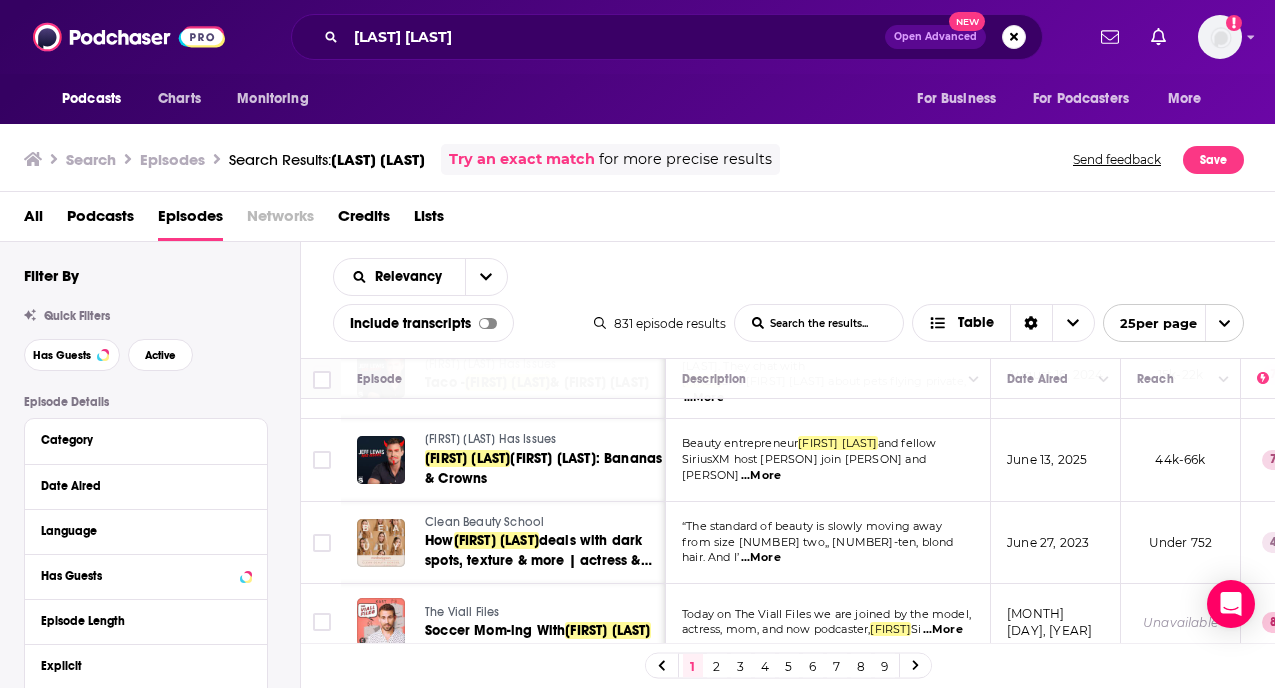 scroll, scrollTop: 430, scrollLeft: 0, axis: vertical 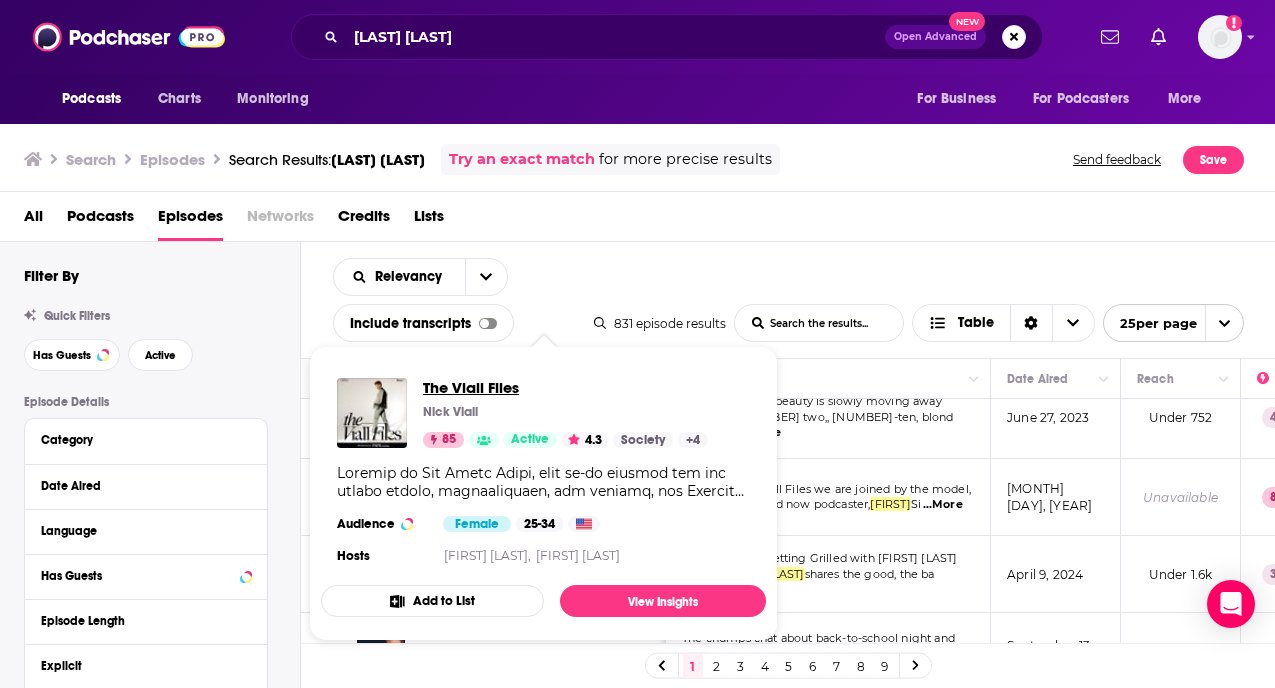 click on "The Viall Files" at bounding box center (565, 387) 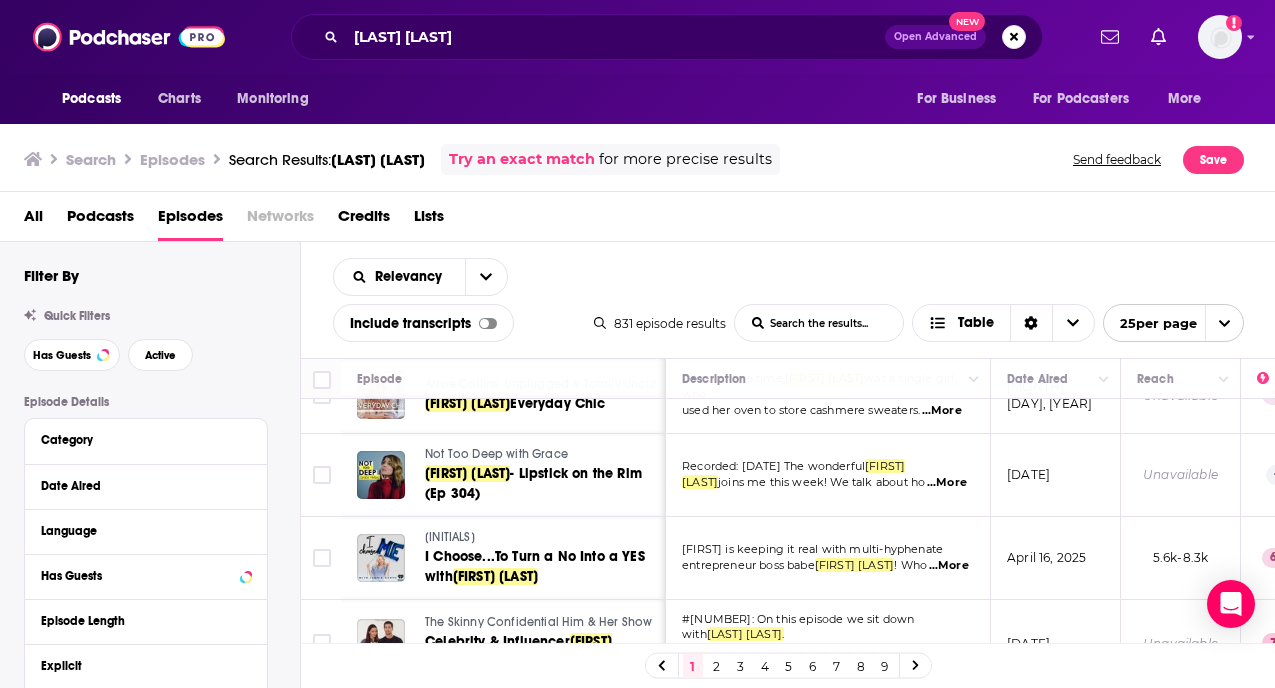 scroll, scrollTop: 1766, scrollLeft: 0, axis: vertical 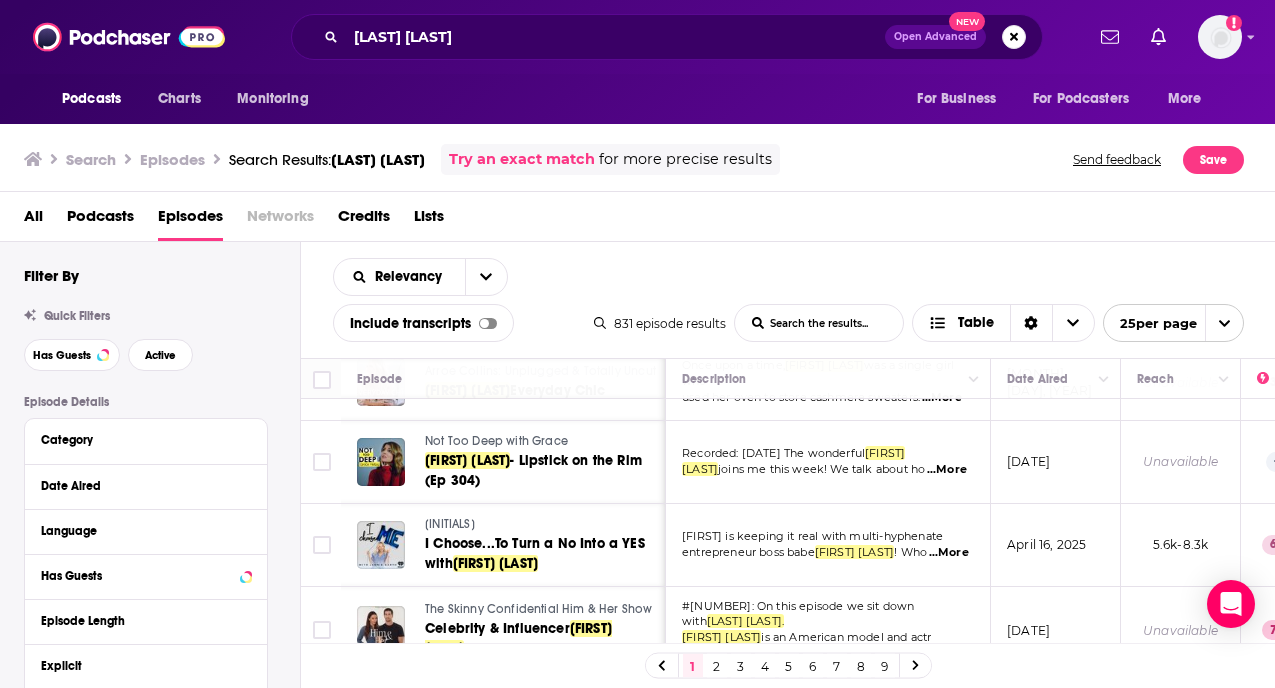 click on "2" at bounding box center (717, 666) 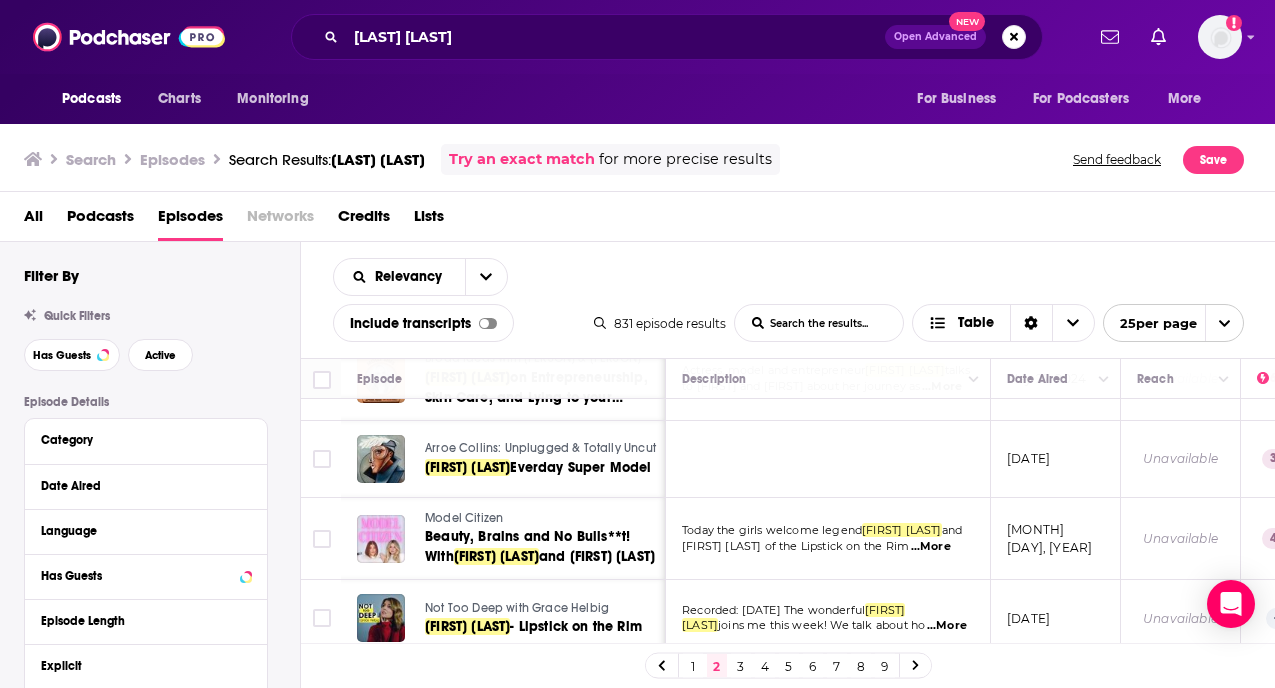 scroll, scrollTop: 1825, scrollLeft: 0, axis: vertical 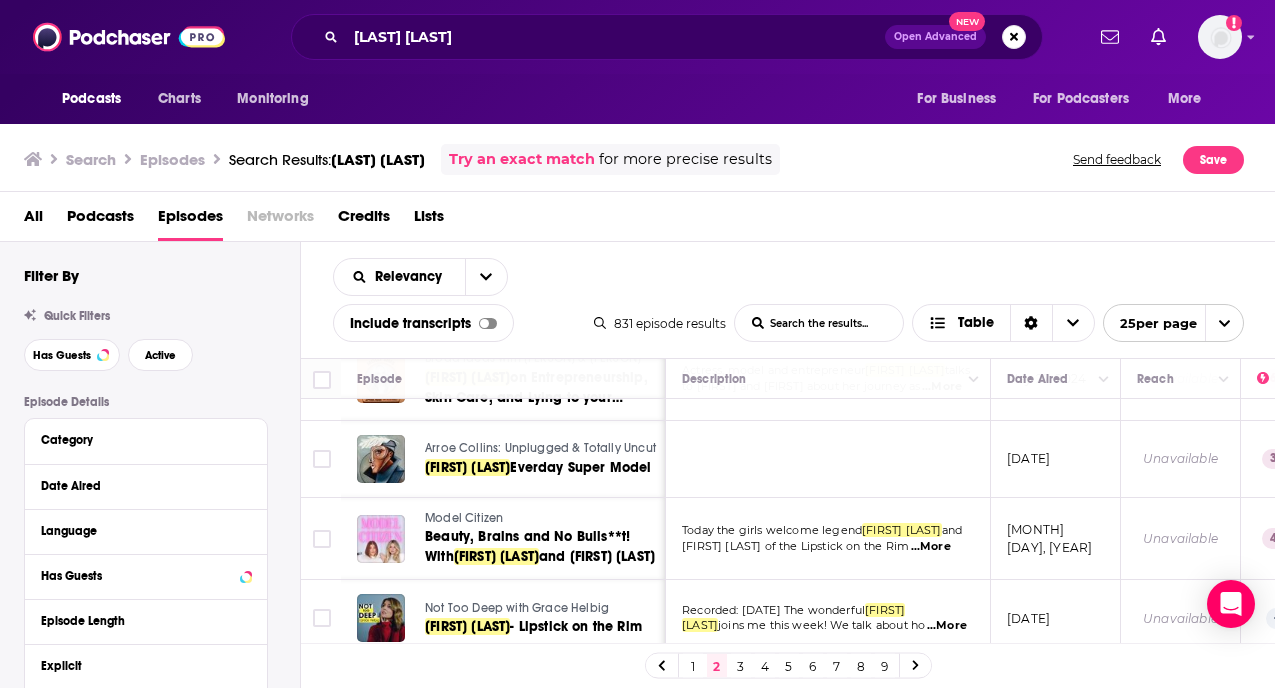 click on "3" at bounding box center [741, 666] 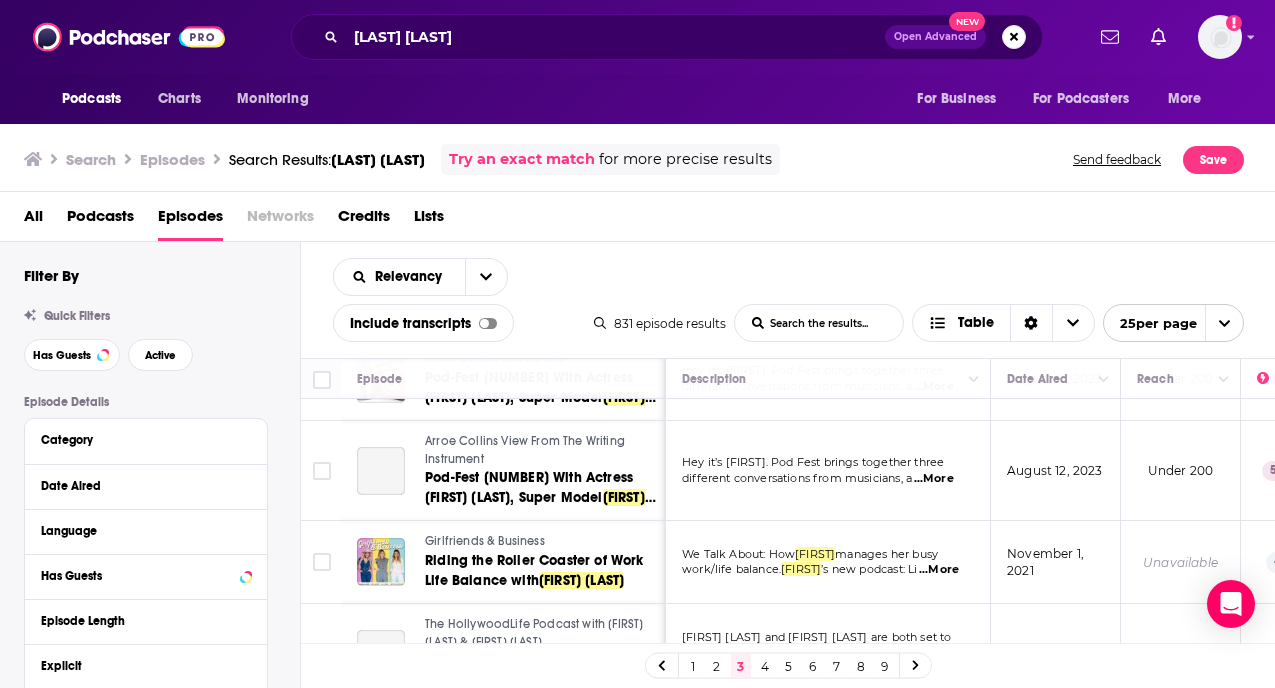 scroll, scrollTop: 1667, scrollLeft: 0, axis: vertical 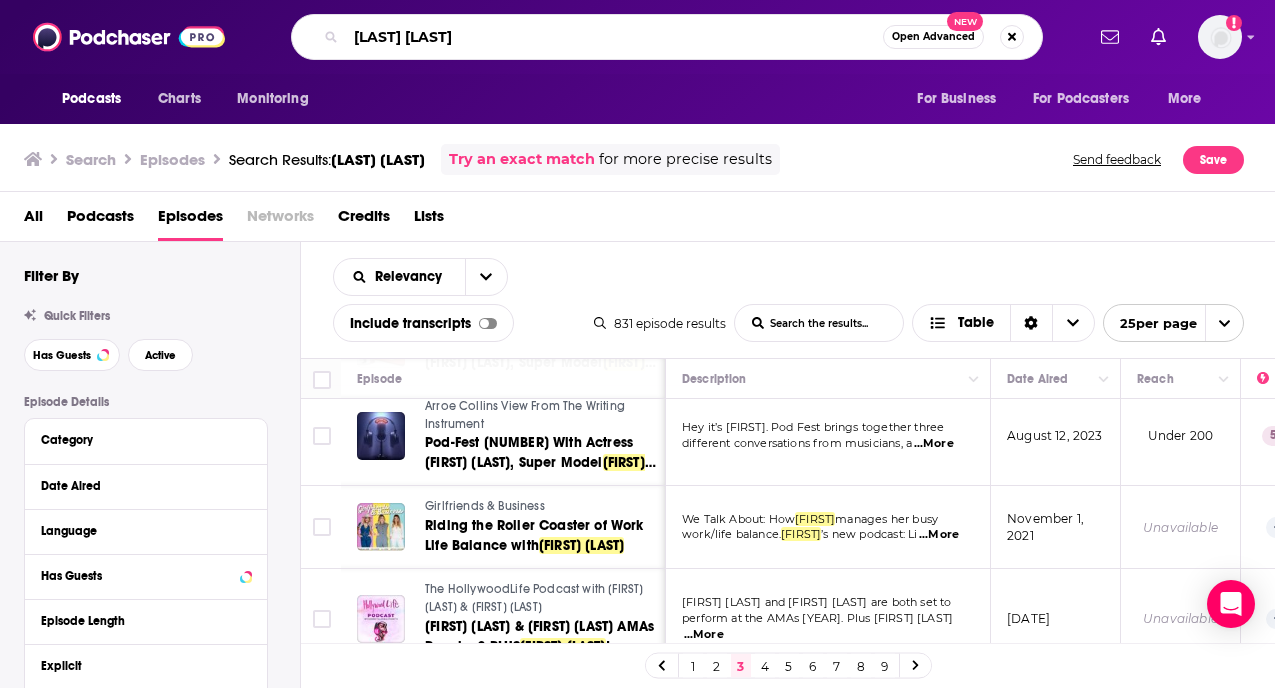 click on "[FIRST] [LAST]" at bounding box center [614, 37] 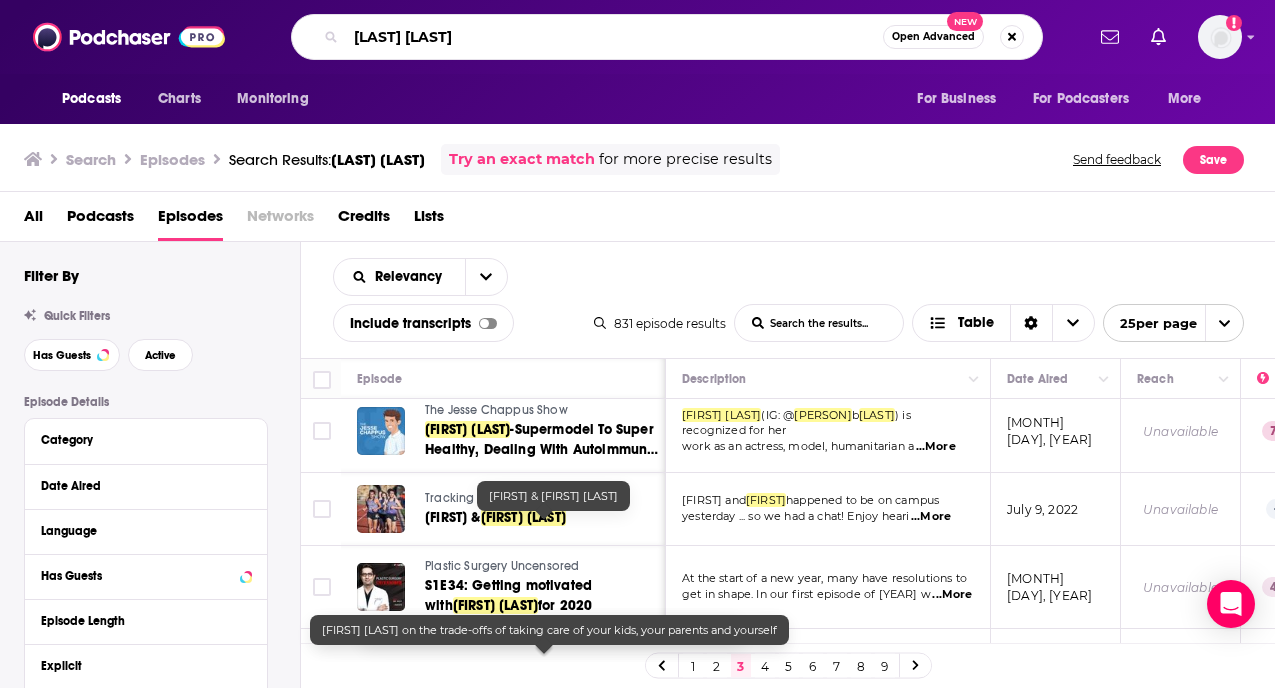 scroll, scrollTop: 0, scrollLeft: 0, axis: both 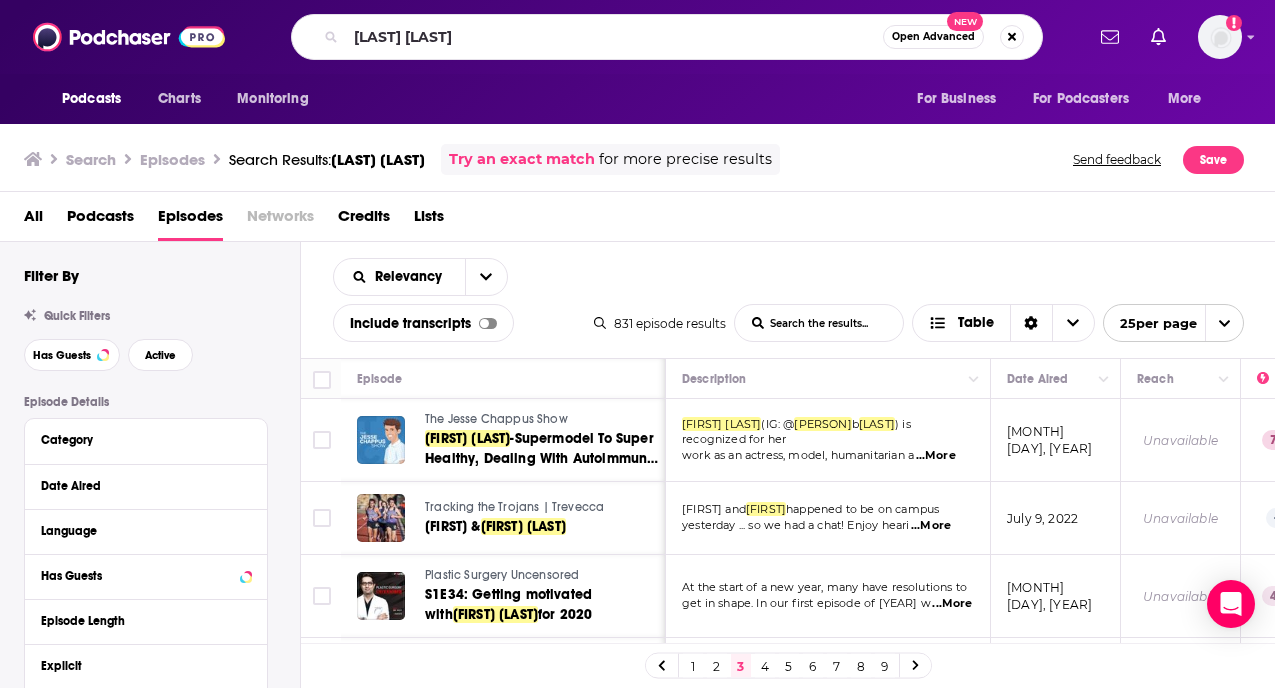 click on "Podcasts" at bounding box center (100, 220) 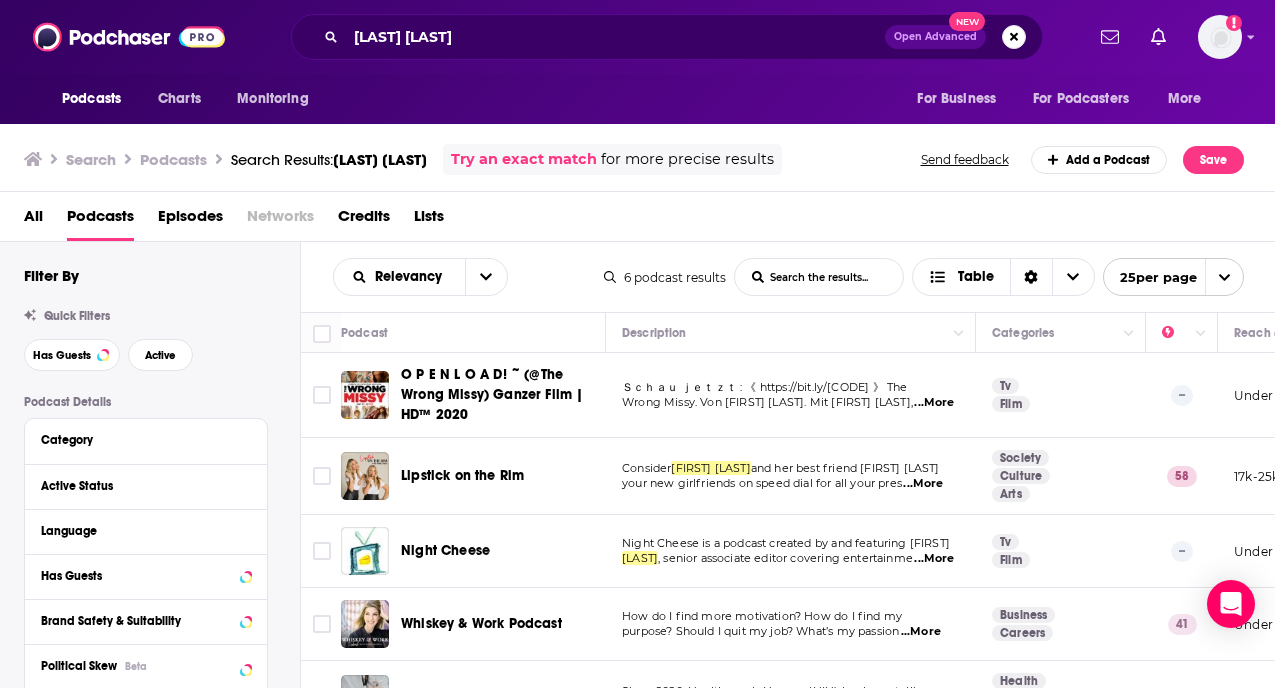 click on "Podcasts Charts Monitoring molly sims Open Advanced New For Business For Podcasters More Add a profile image Podcasts Charts Monitoring For Business For Podcasters More Search Podcasts Search Results:   molly sims Try an exact match for more precise results Send feedback Add a Podcast Save All Podcasts Episodes Networks Credits Lists Filter By Quick Filters Has Guests Active Podcast Details Category Active Status Language Has Guests Brand Safety & Suitability Political Skew Beta Show More Audience & Reach Power Score™ Reach (Monthly) Reach (Episode Average) Gender Age Income Show More Saved Searches Select Relevancy List Search Input Search the results... Table 6   podcast   results List Search Input Search the results... Table 25  per page Podcast Description Categories Reach (Monthly) Reach (Episode) Top Country O P E N L O A D! ~ (@The Wrong Missy) Ganzer Film | HD™ 2020 Ｓｃｈａｕ ｊｅｔｚｔ : 《 https://bit.ly/2Z6L4Gy 》 The Wrong Missy. Von Tyler Spindel. Mit David Spade,   ...More Tv" at bounding box center [637, 344] 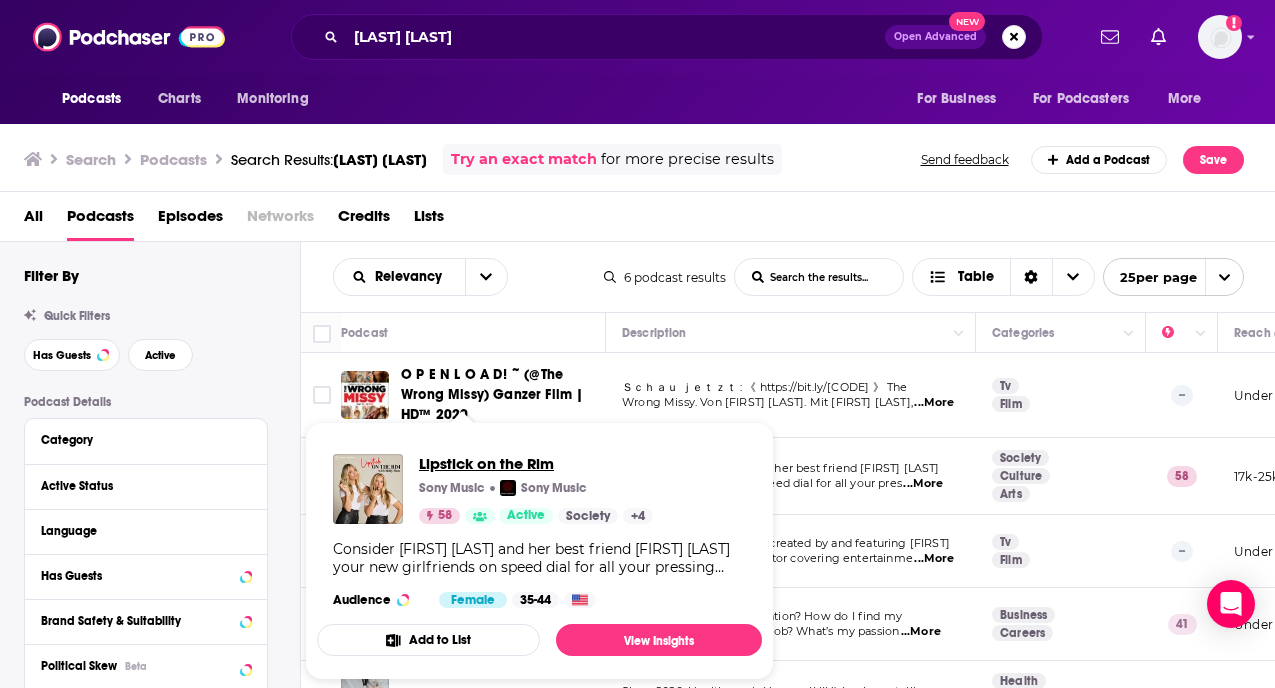 click on "Lipstick on the Rim" at bounding box center [536, 463] 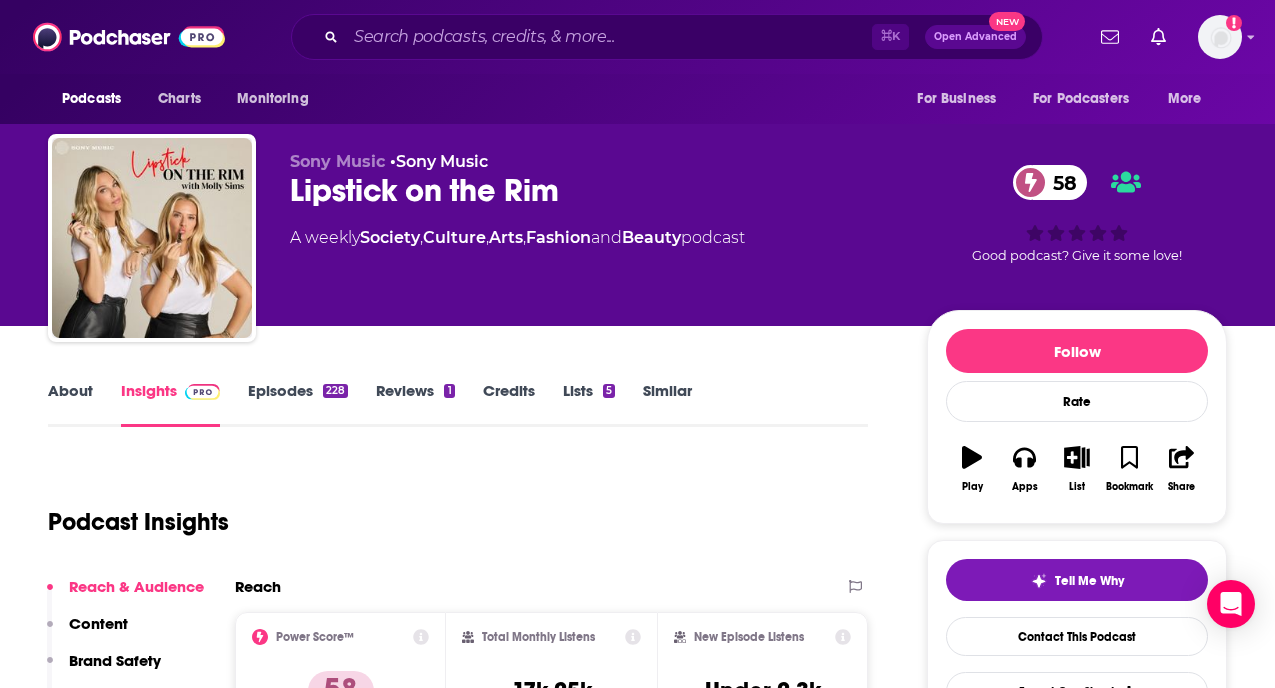 click on "Episodes 228" at bounding box center [298, 404] 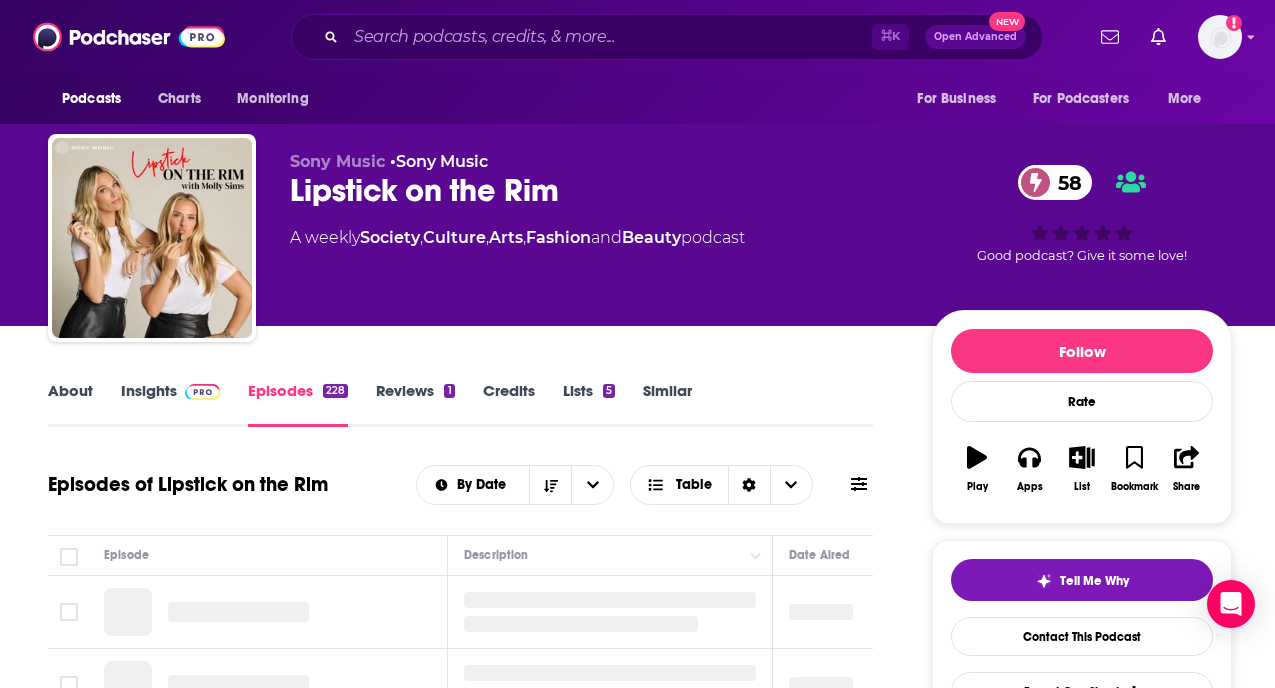 scroll, scrollTop: 170, scrollLeft: 0, axis: vertical 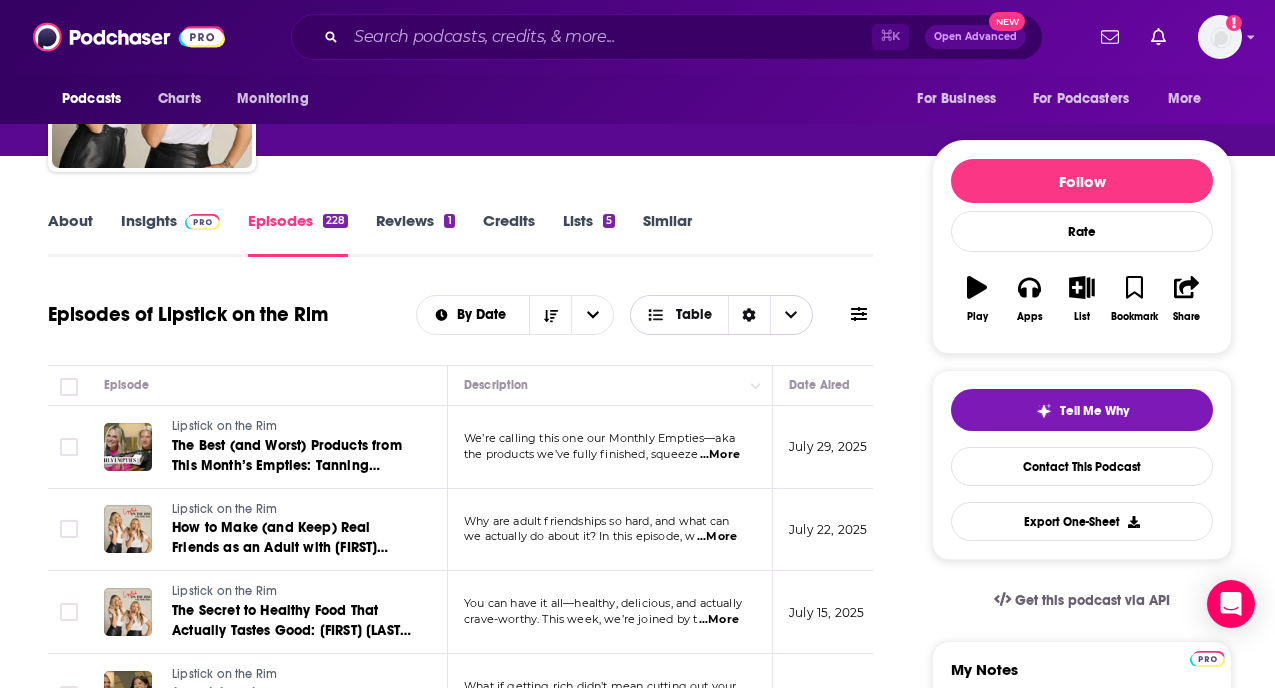 click 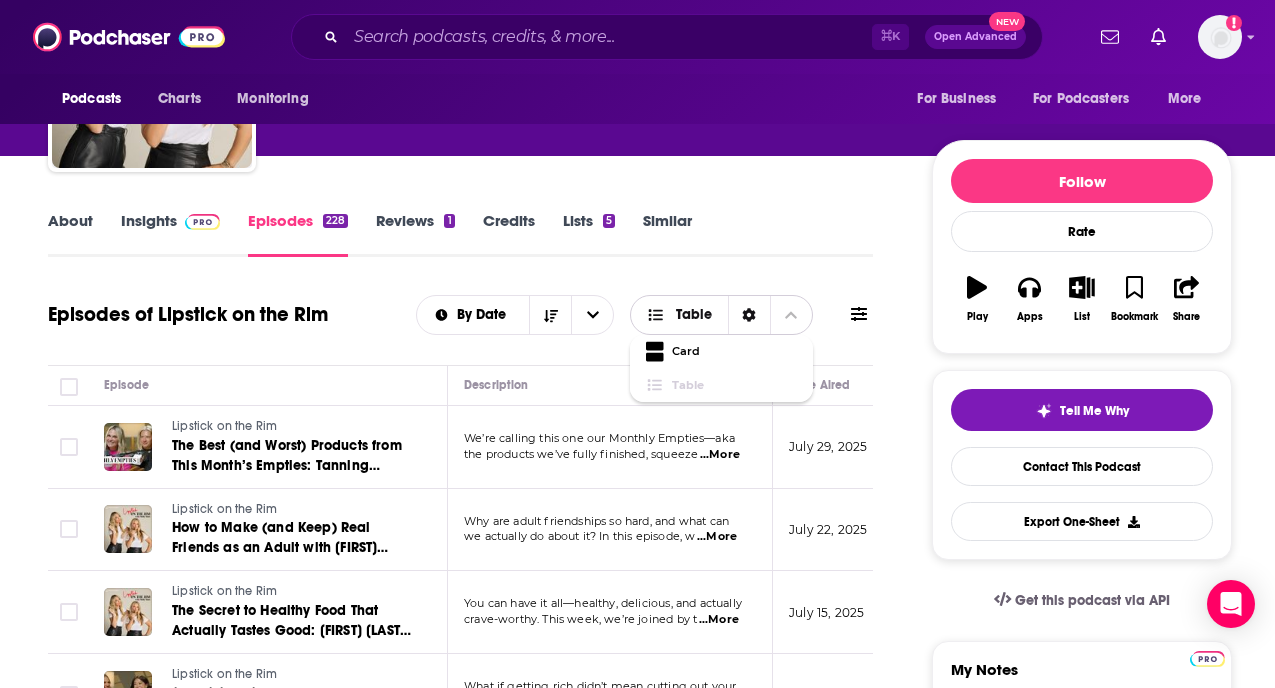 click 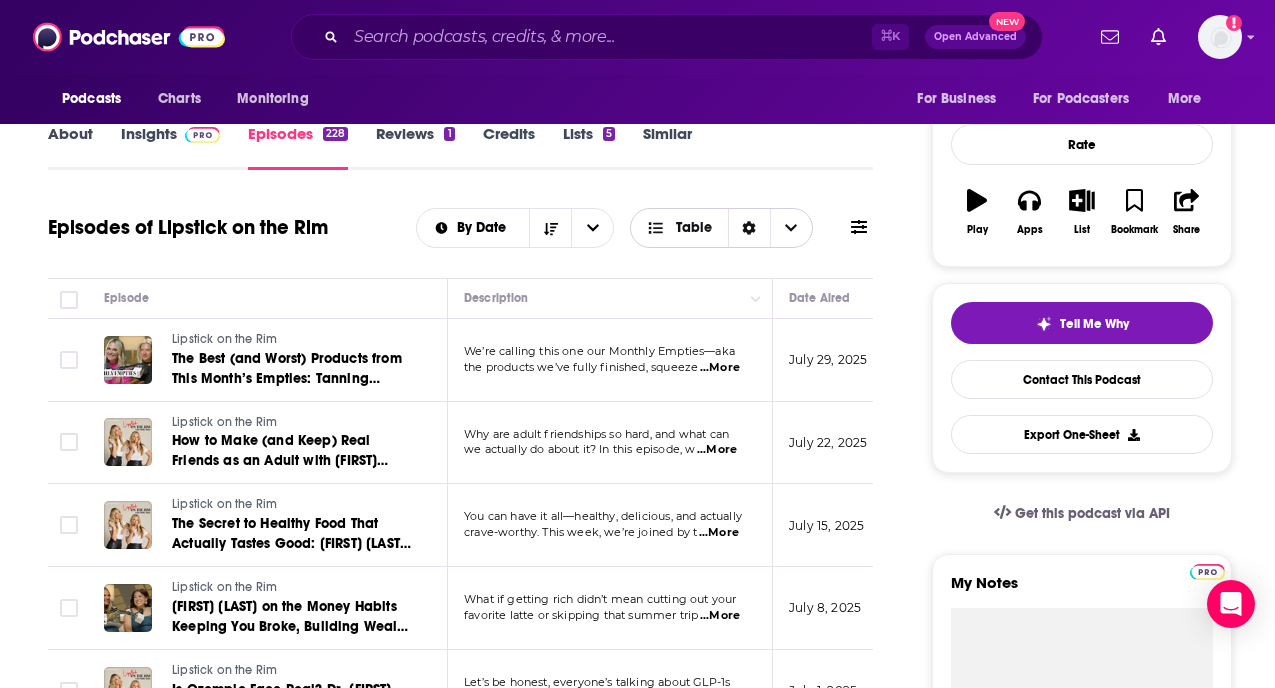 scroll, scrollTop: 277, scrollLeft: 0, axis: vertical 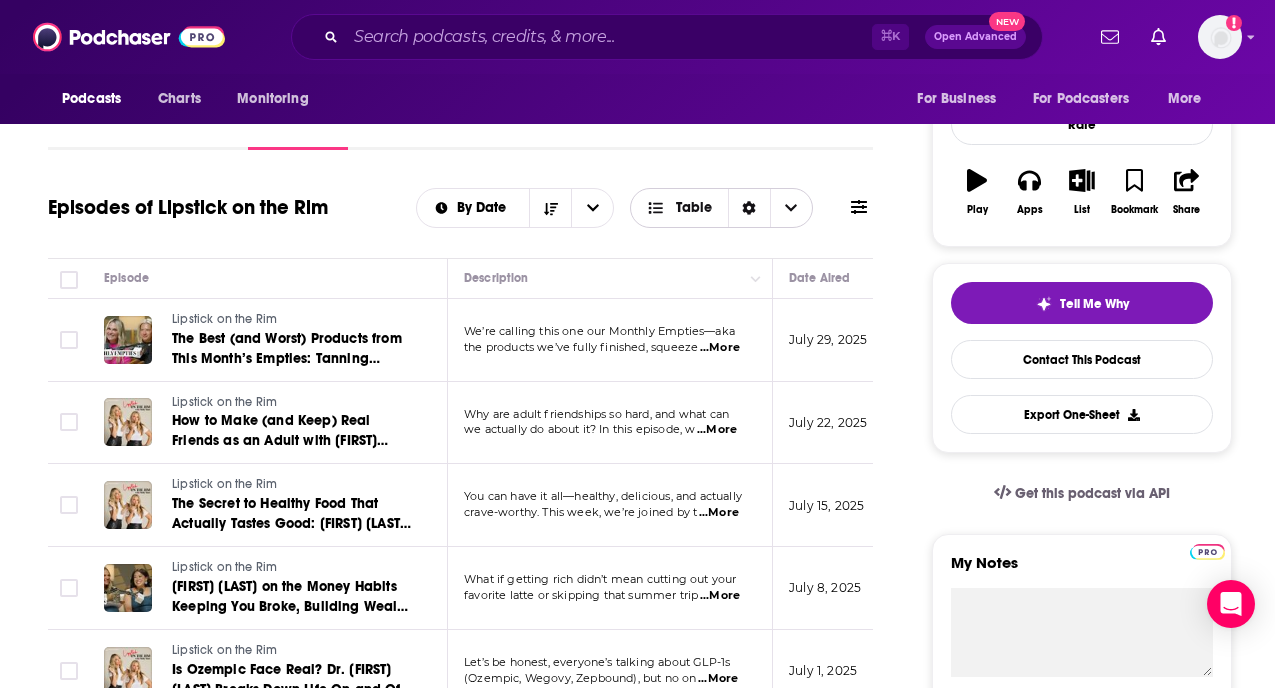 type 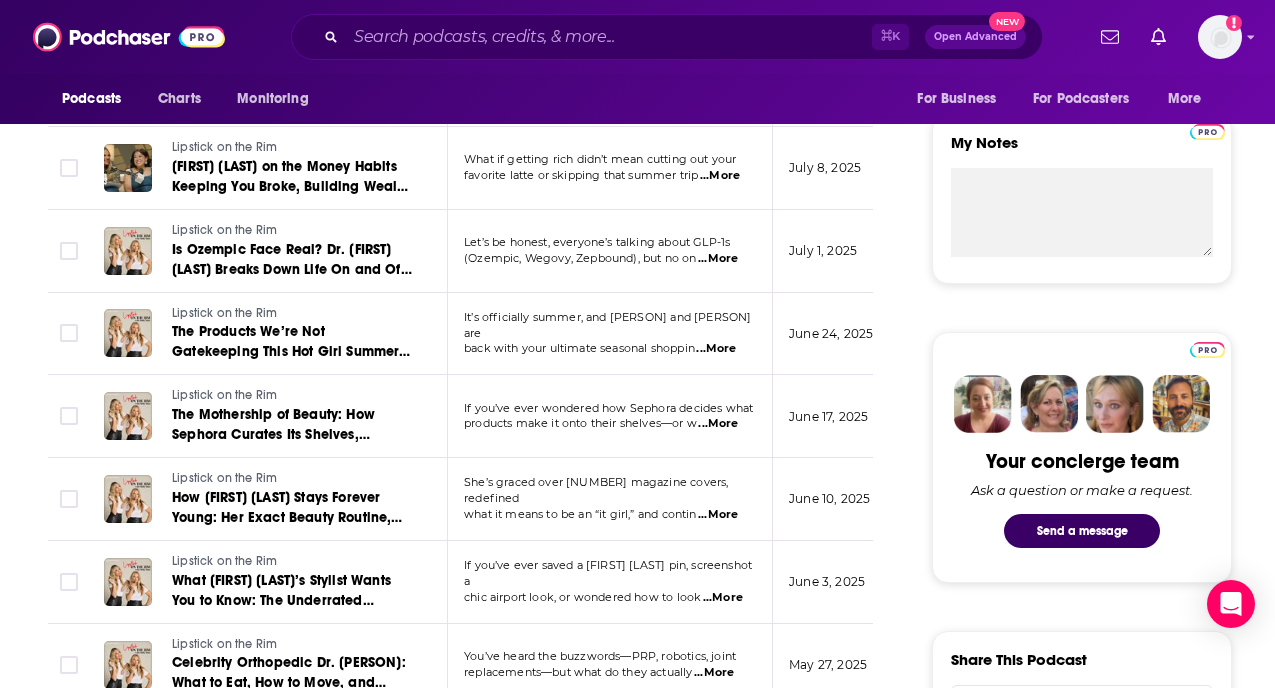 scroll, scrollTop: 0, scrollLeft: 0, axis: both 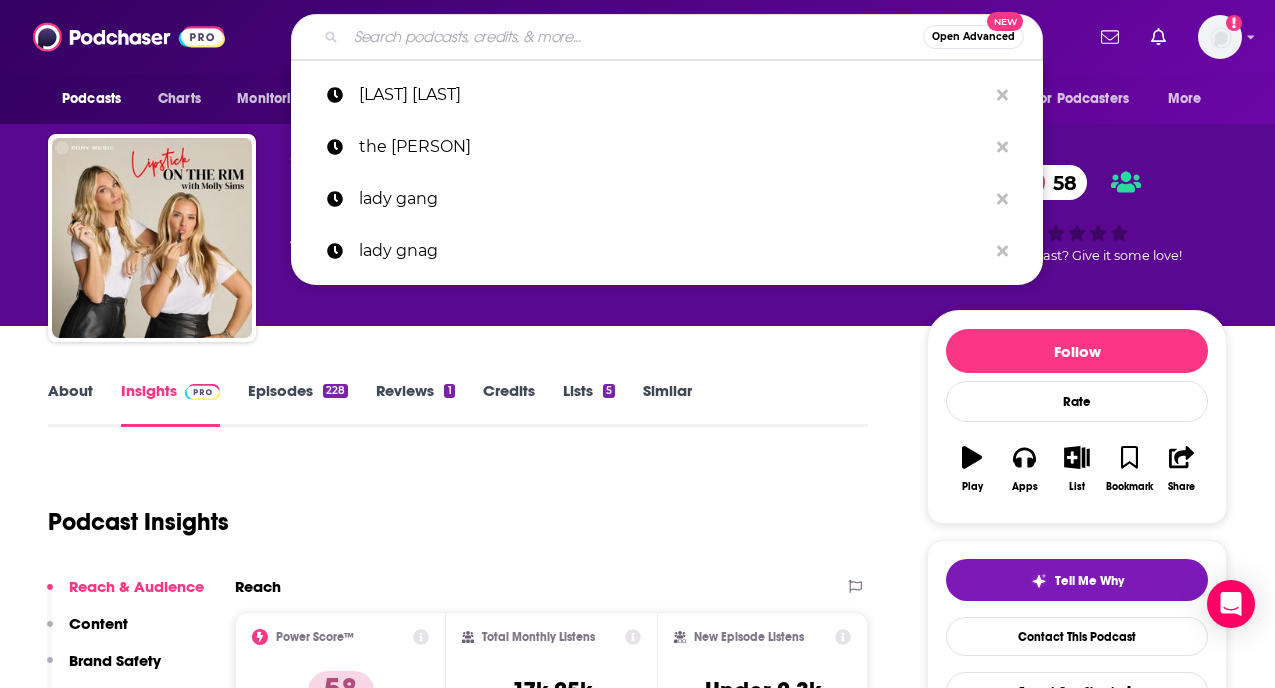 click at bounding box center [634, 37] 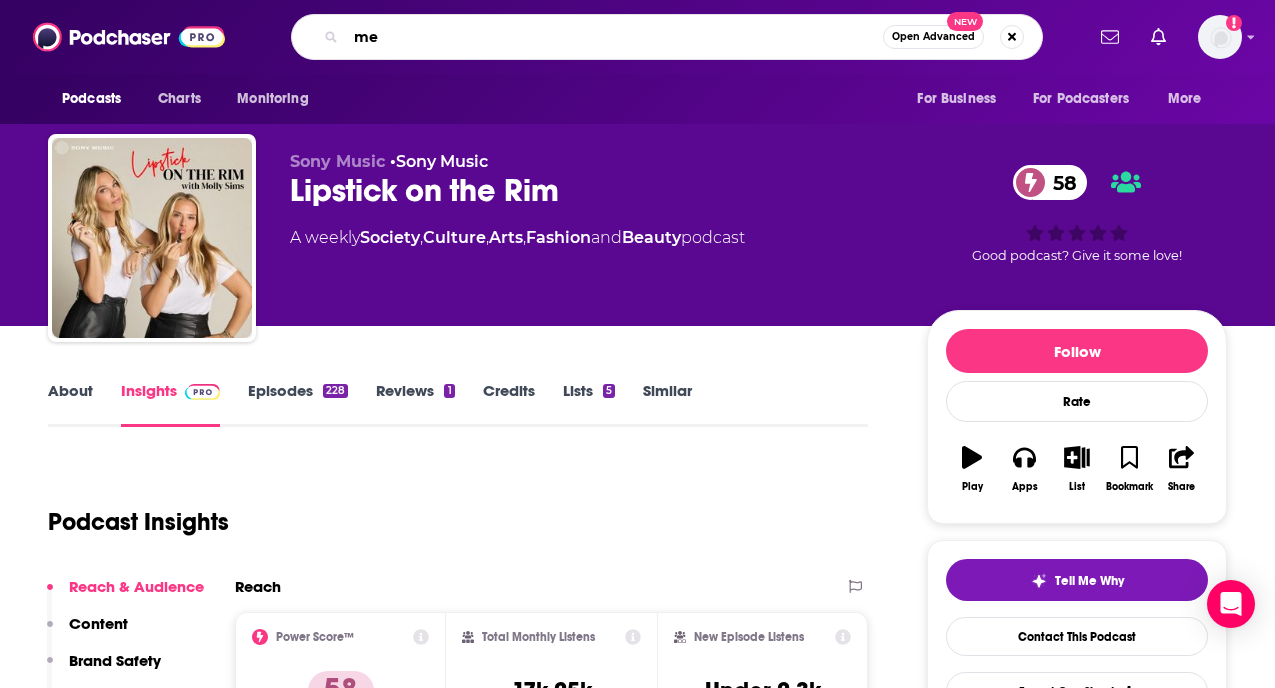type on "m" 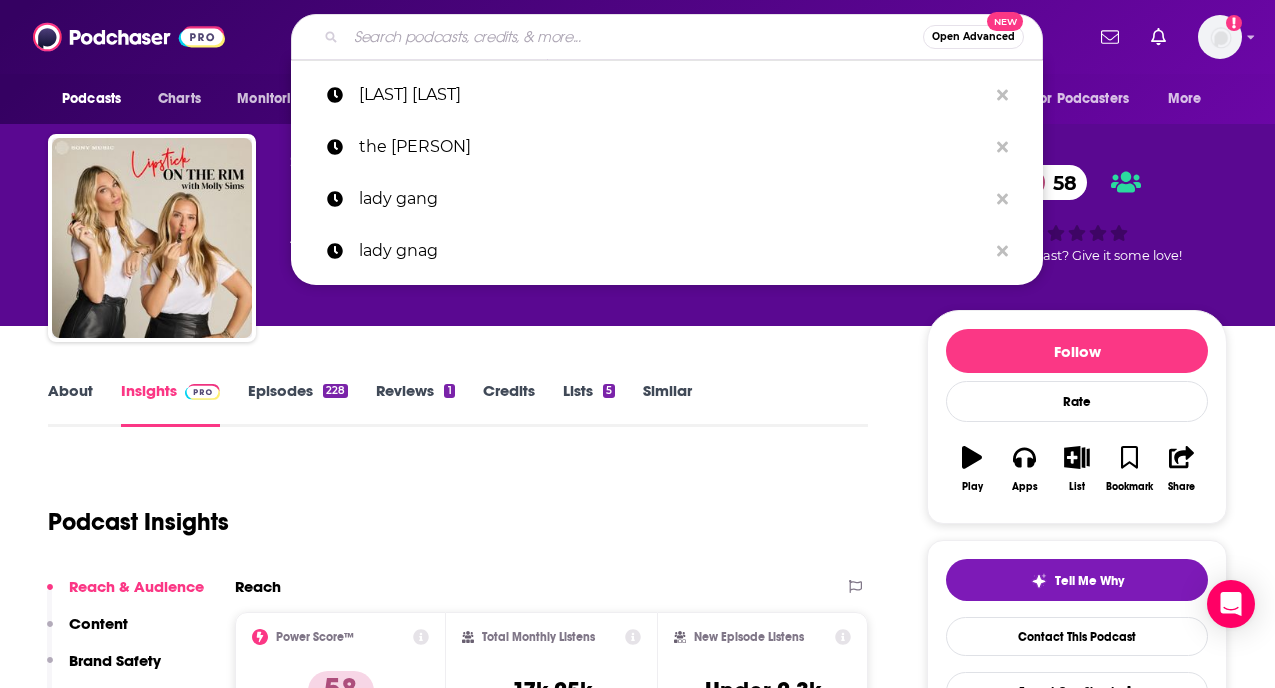 paste on "Menstrual" 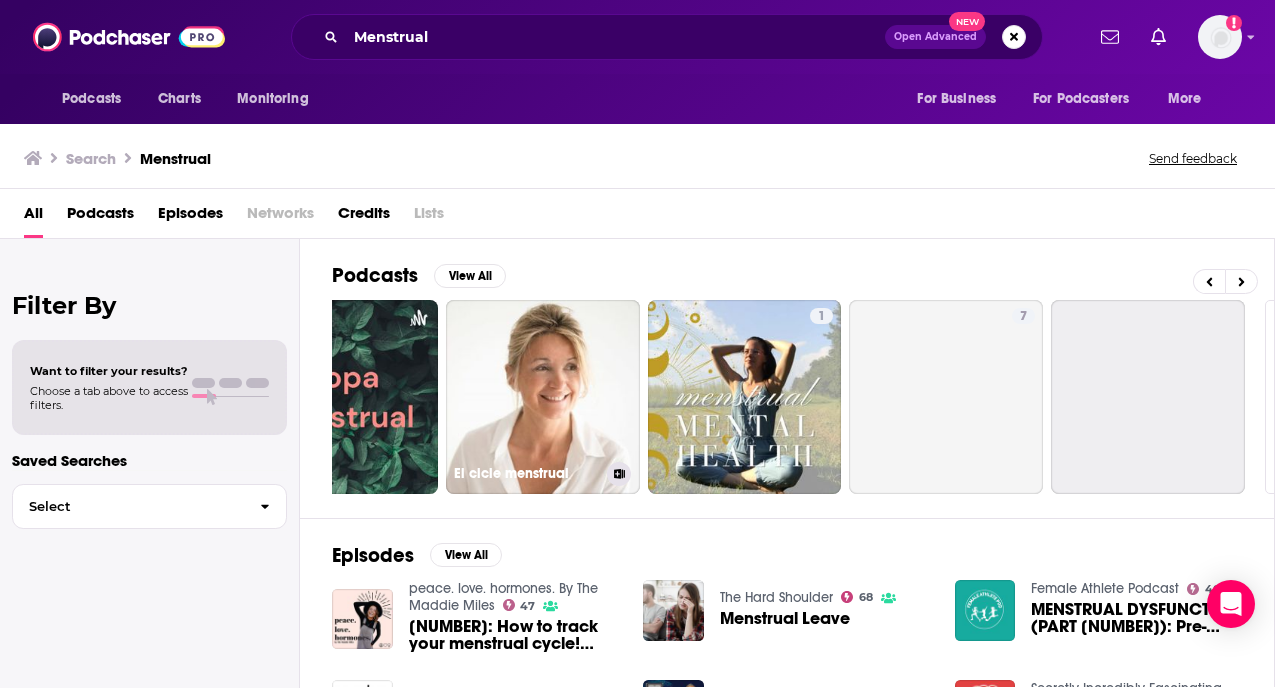 scroll, scrollTop: 0, scrollLeft: 729, axis: horizontal 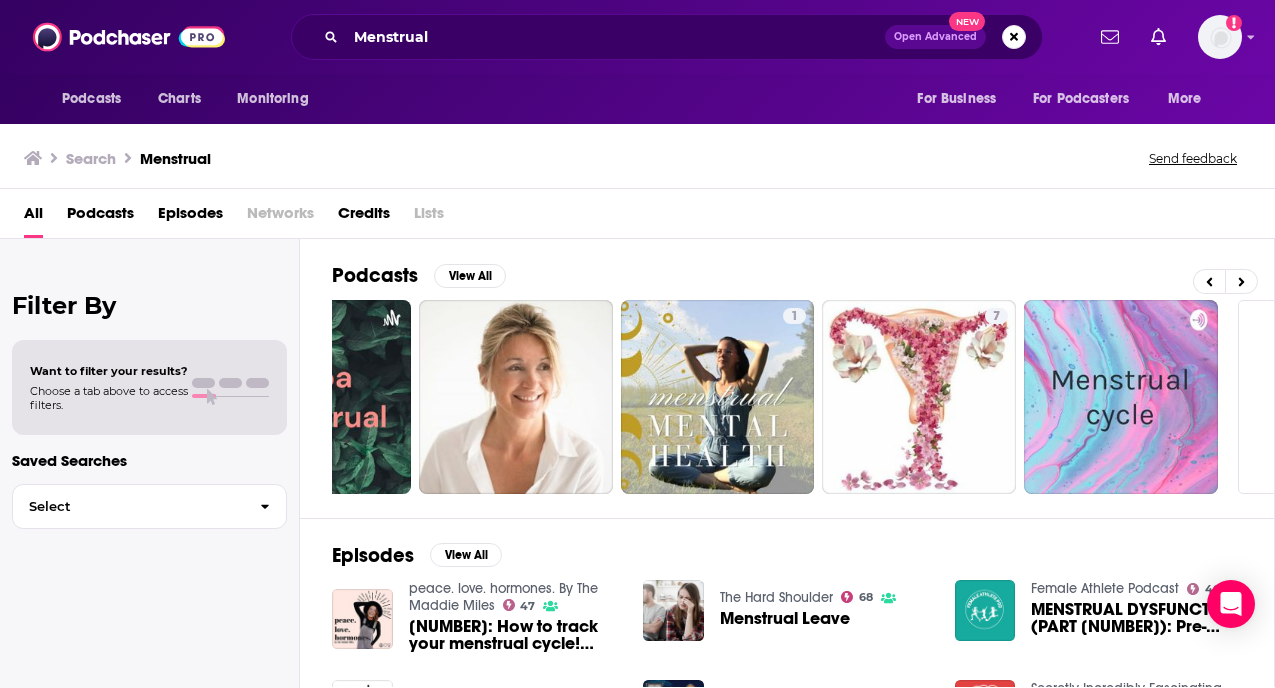 click on "All" at bounding box center (33, 217) 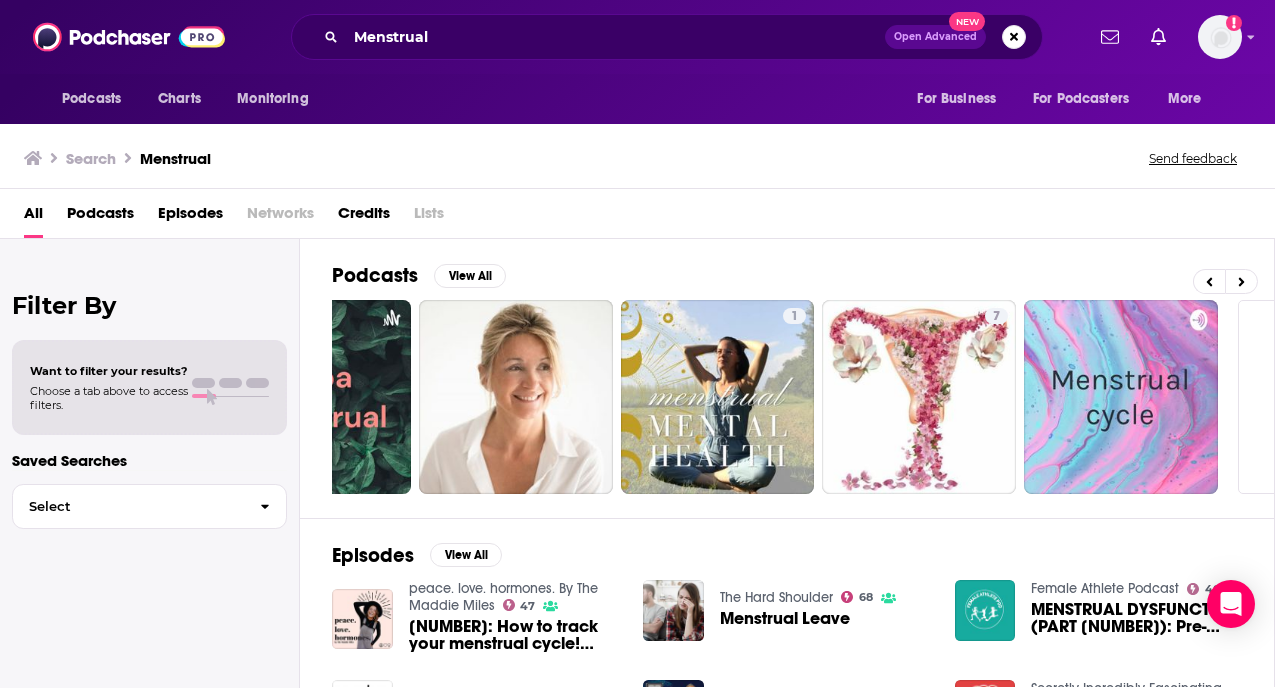 click 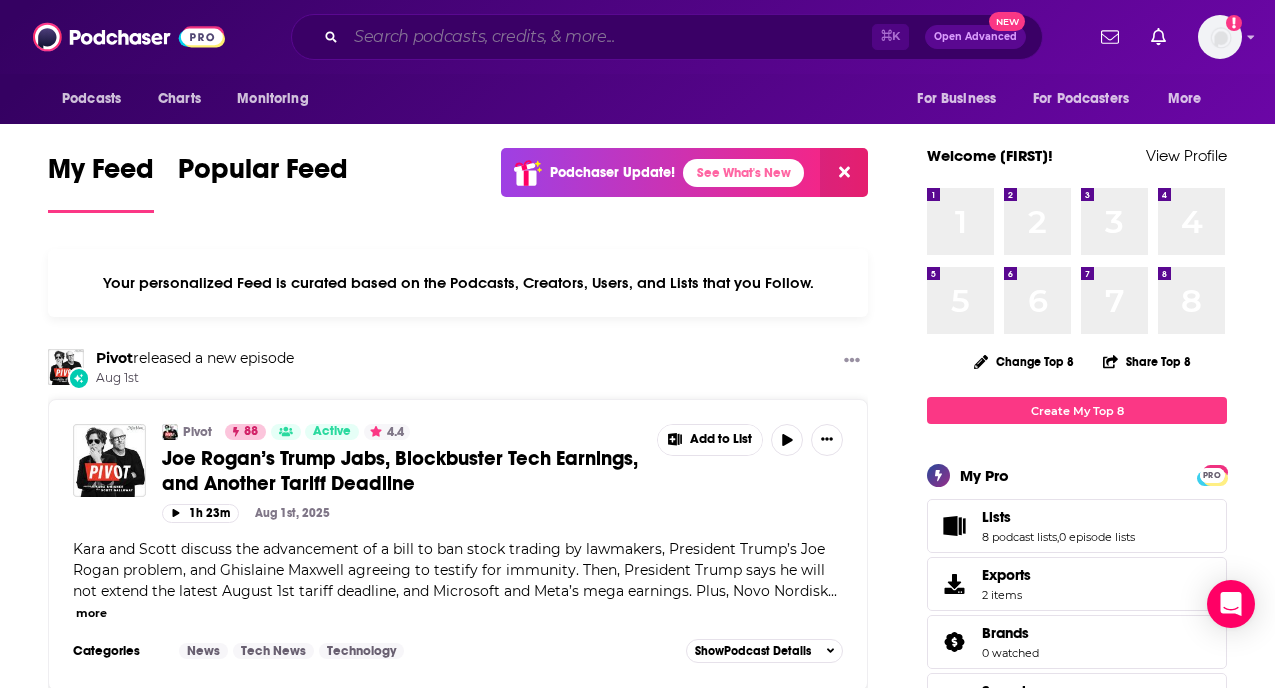 click at bounding box center (609, 37) 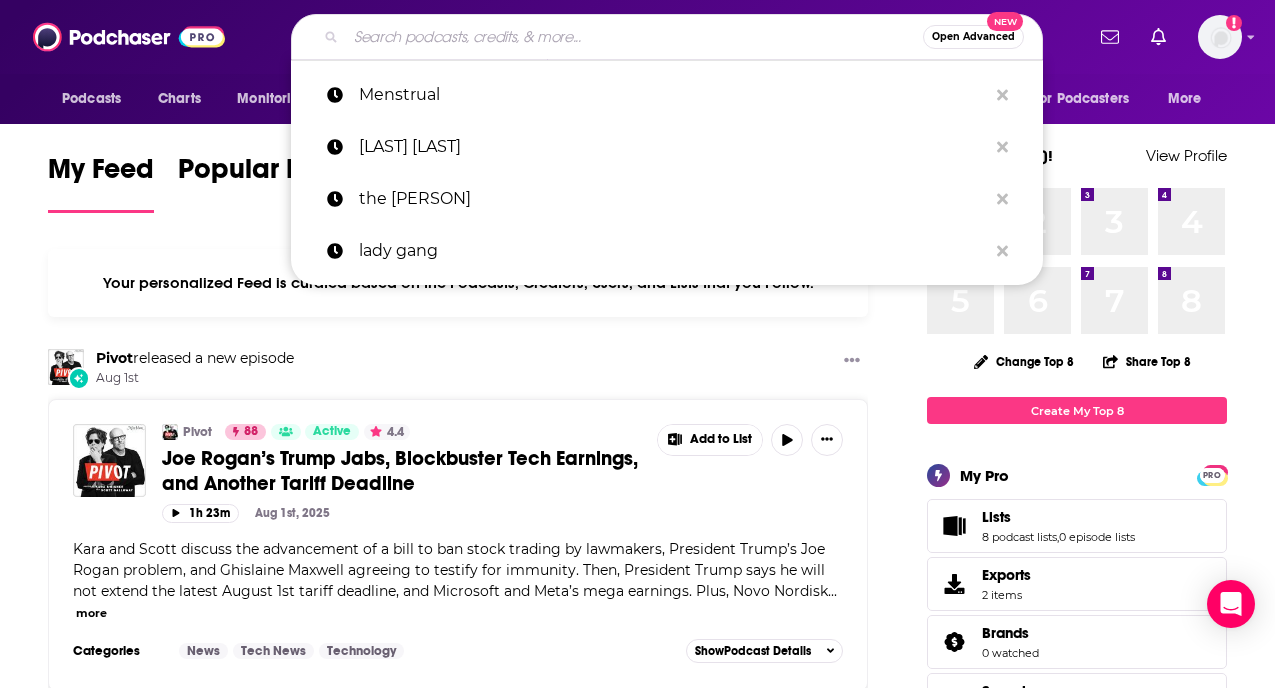 click on "Open Advanced" at bounding box center (973, 37) 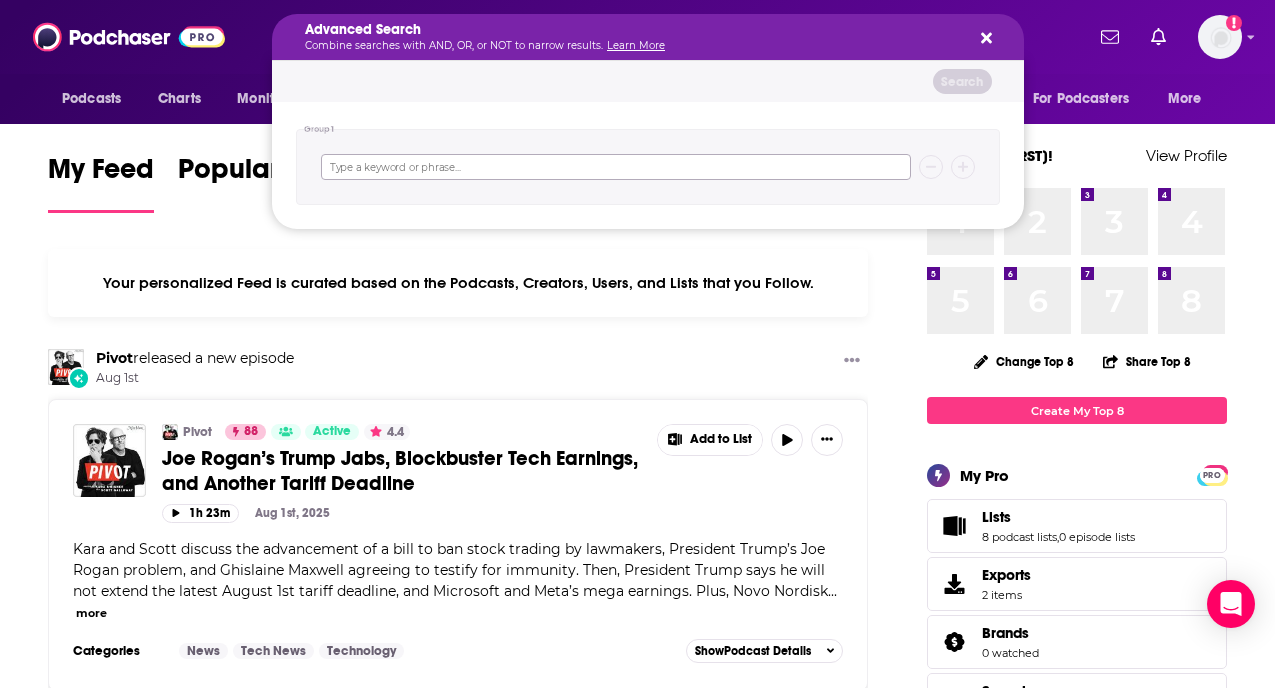 click at bounding box center (616, 167) 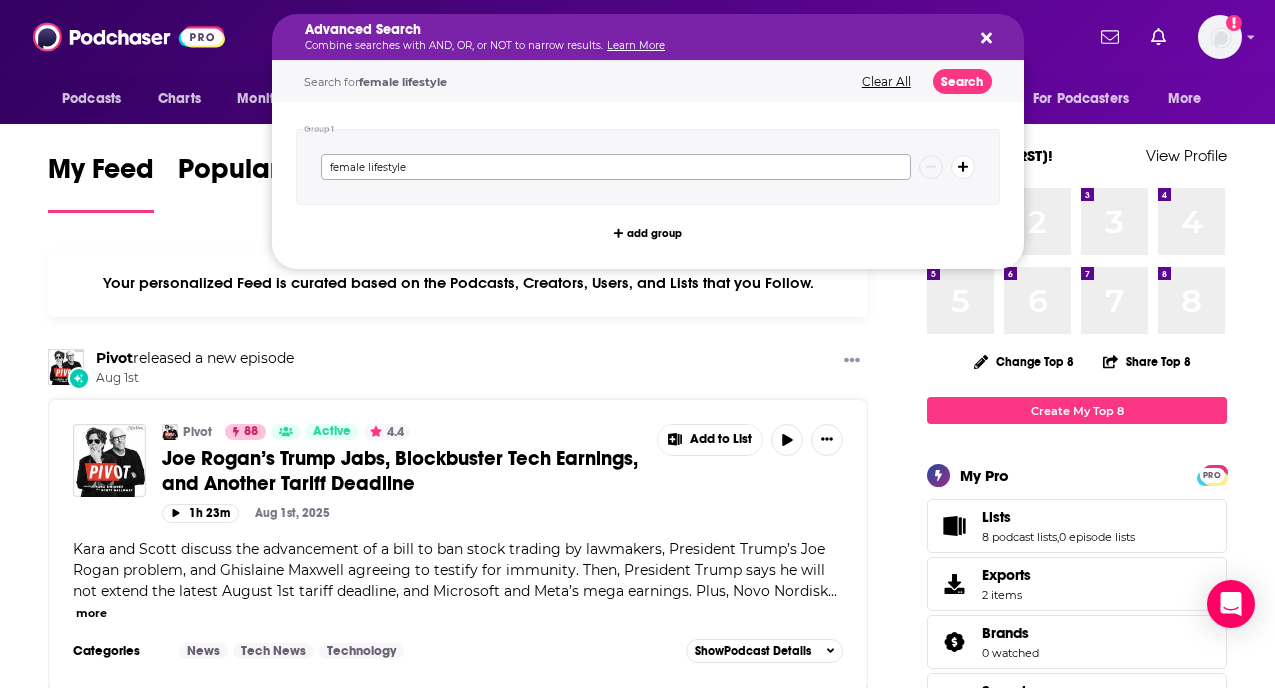 type on "female lifestyle" 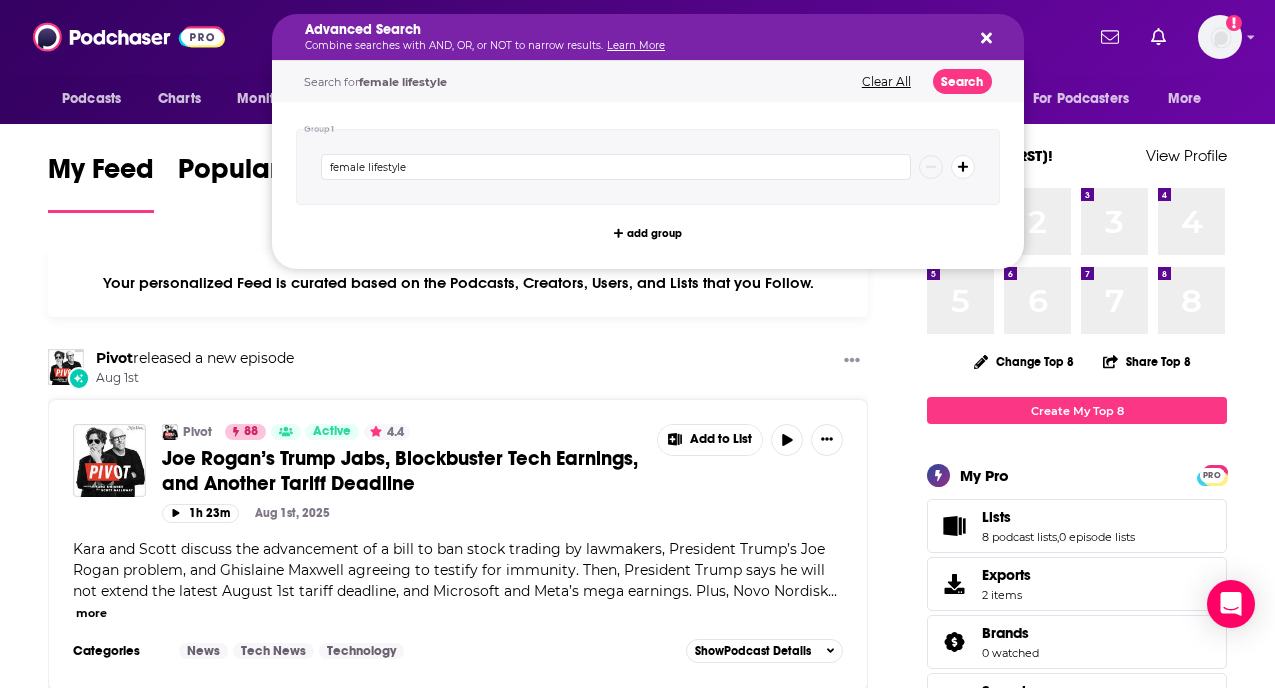 click on "Advanced Search" at bounding box center [632, 30] 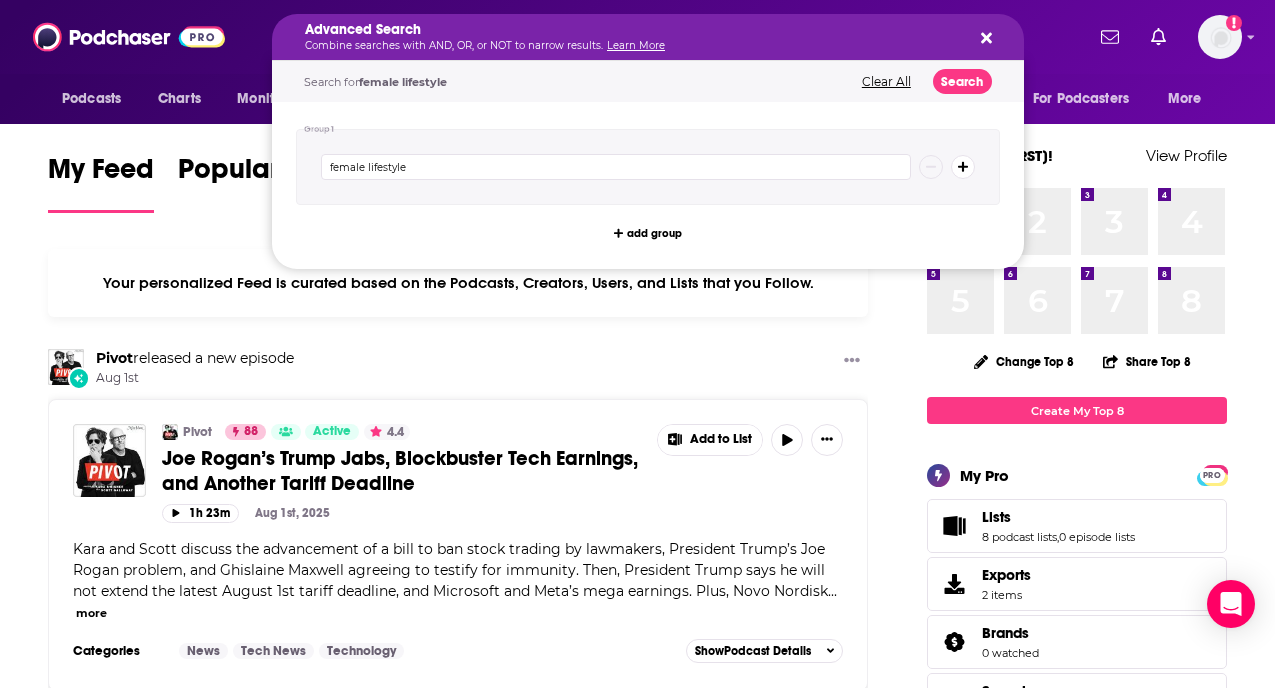 click at bounding box center (983, 37) 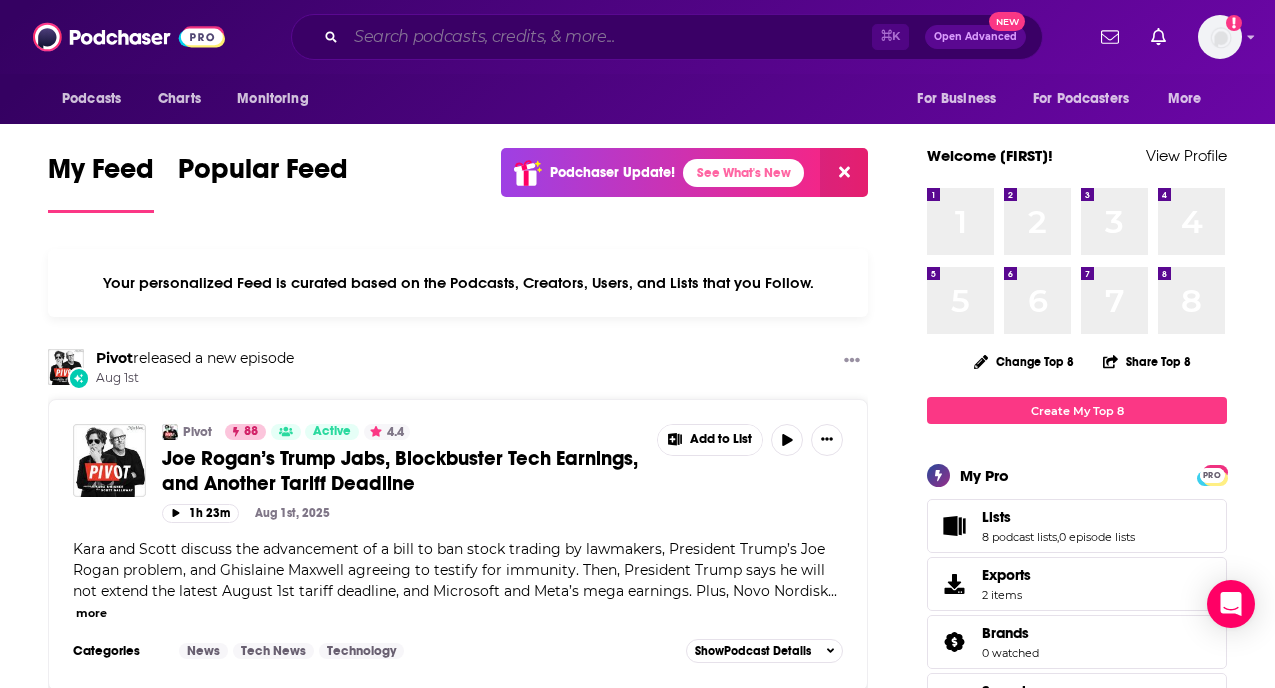 click at bounding box center (609, 37) 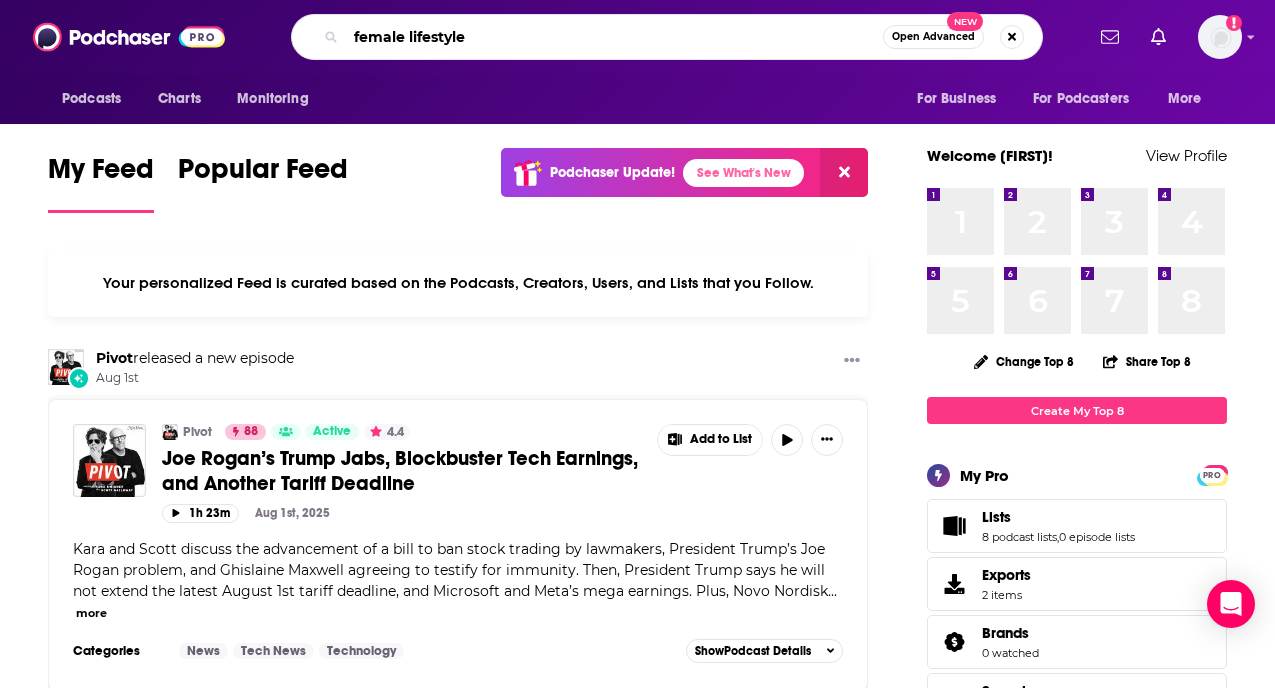 type on "female lifestyle" 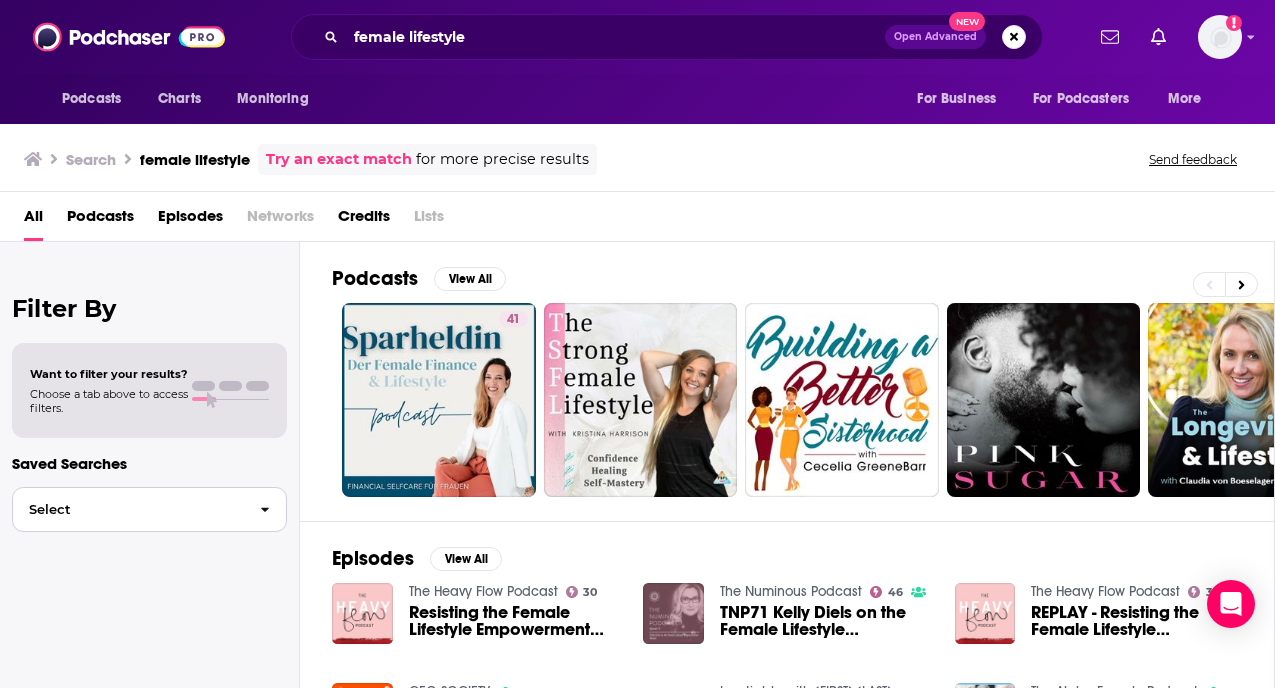 click on "Select" at bounding box center (149, 509) 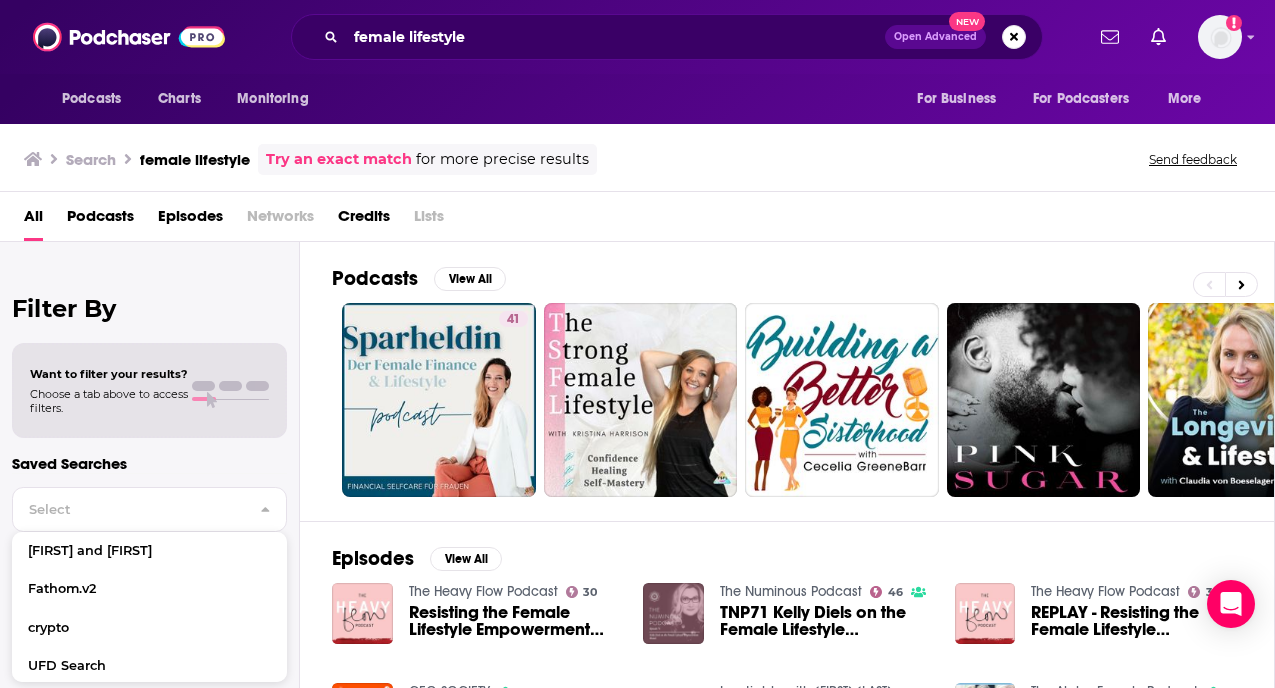 click on "Choose a tab above to access filters." at bounding box center [109, 401] 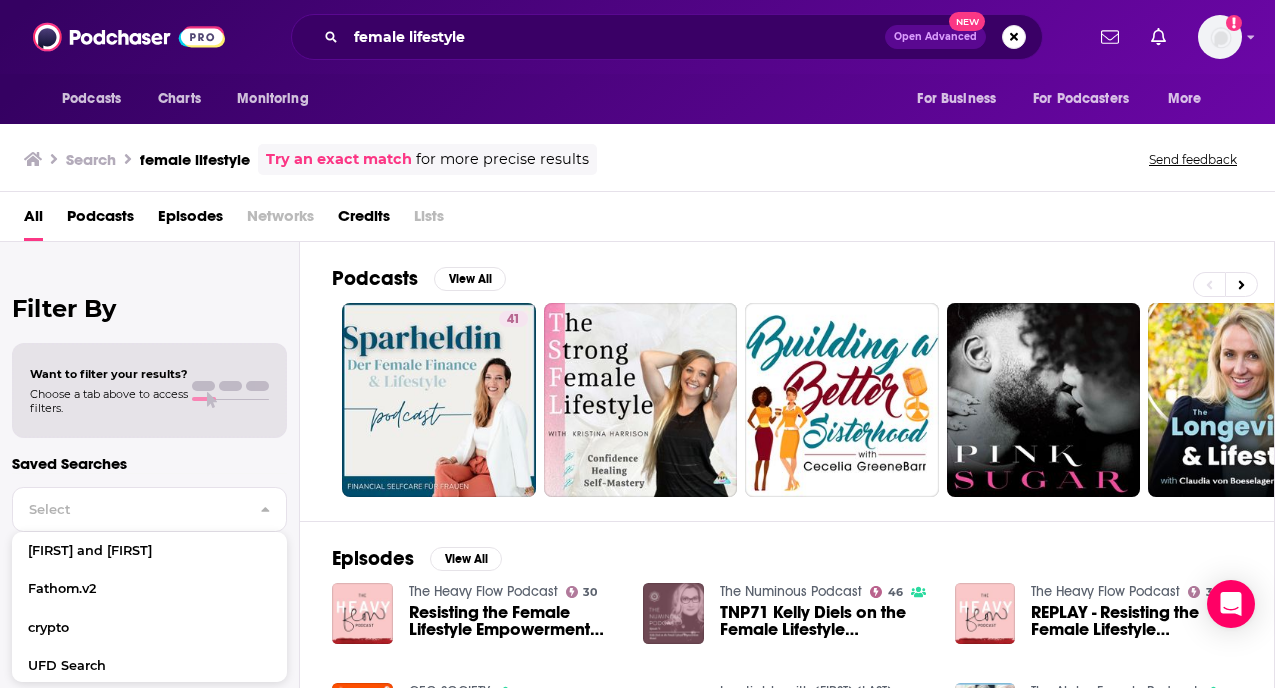 click on "Open Advanced" at bounding box center [935, 37] 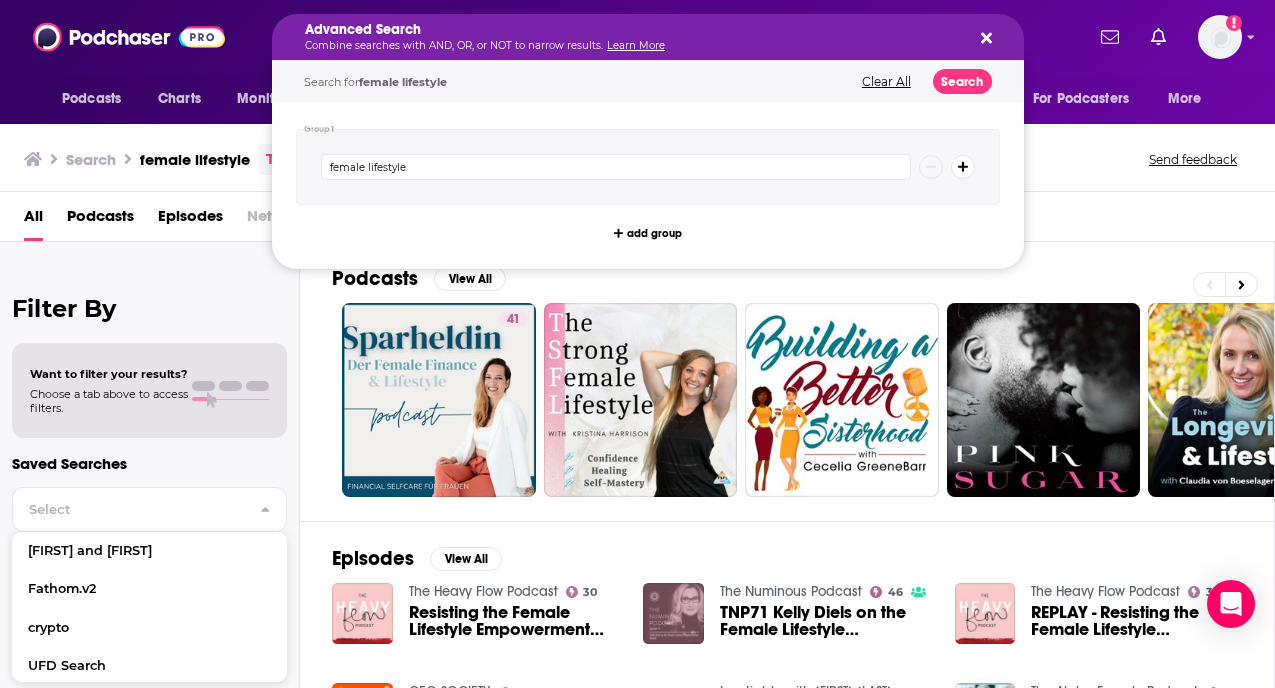 click on "Filter By Want to filter your results? Choose a tab above to access filters. Saved Searches Select Jake and JZ Fathom.v2 crypto UFD Search" at bounding box center [150, 586] 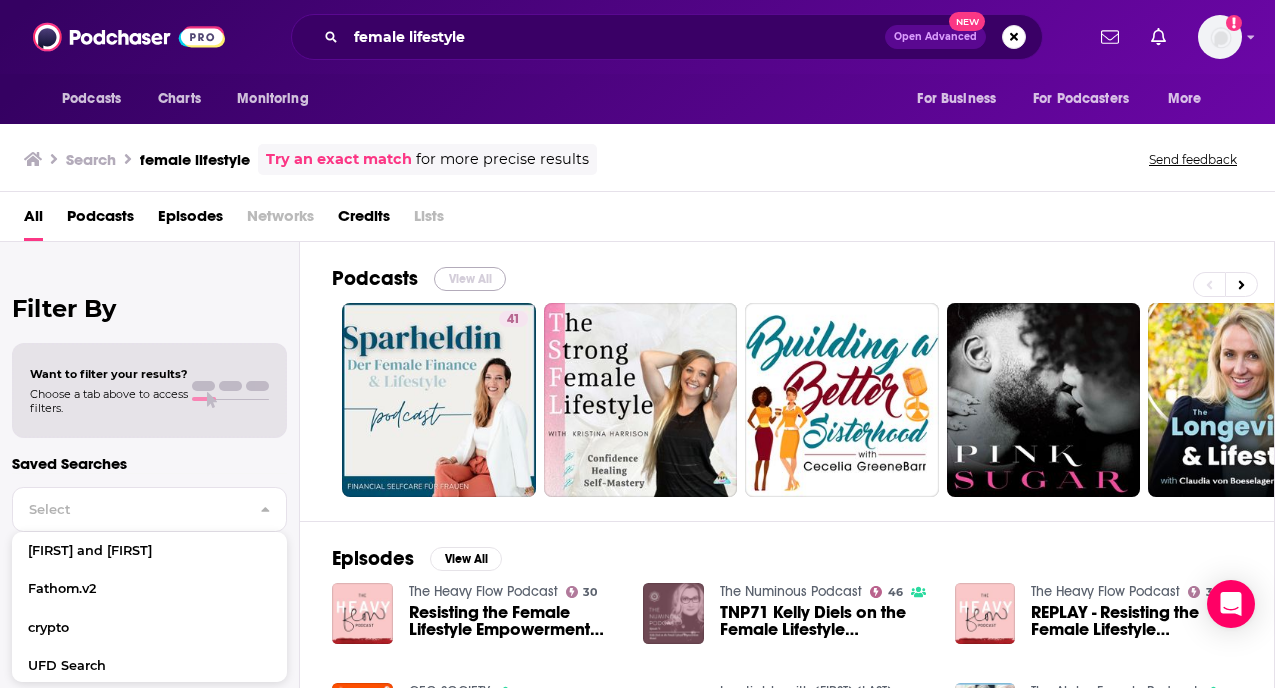 click on "View All" at bounding box center [470, 279] 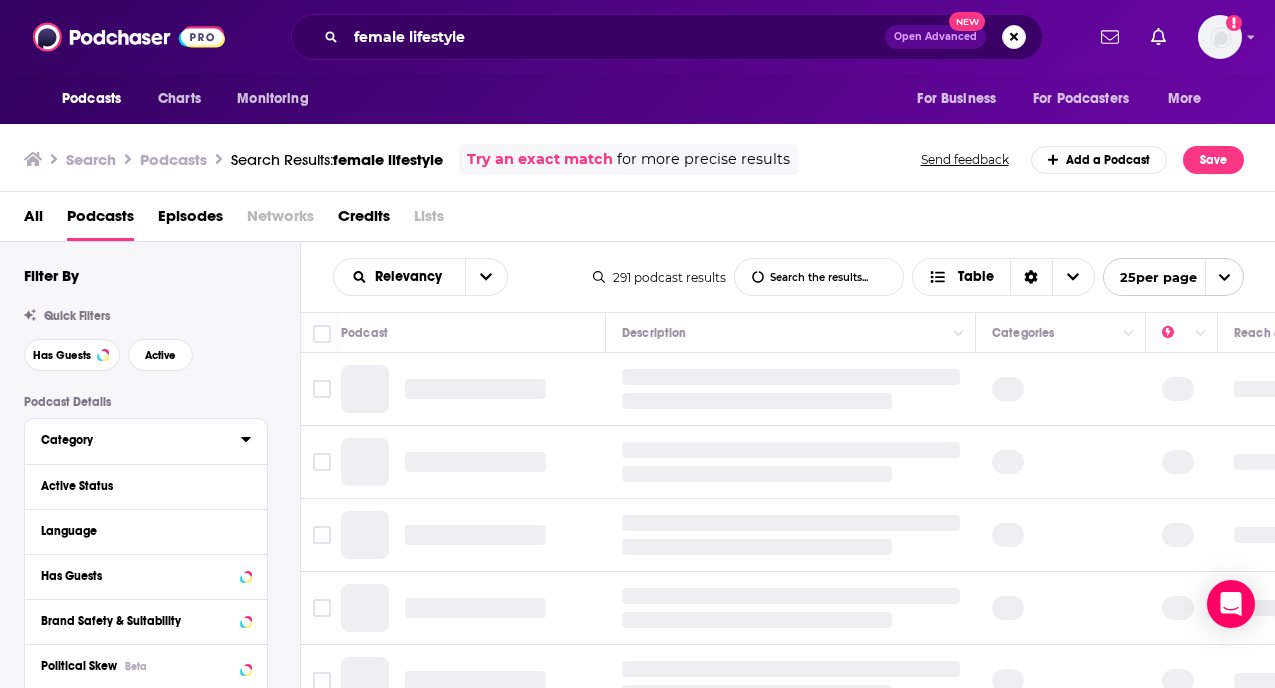 click on "Category" at bounding box center (134, 440) 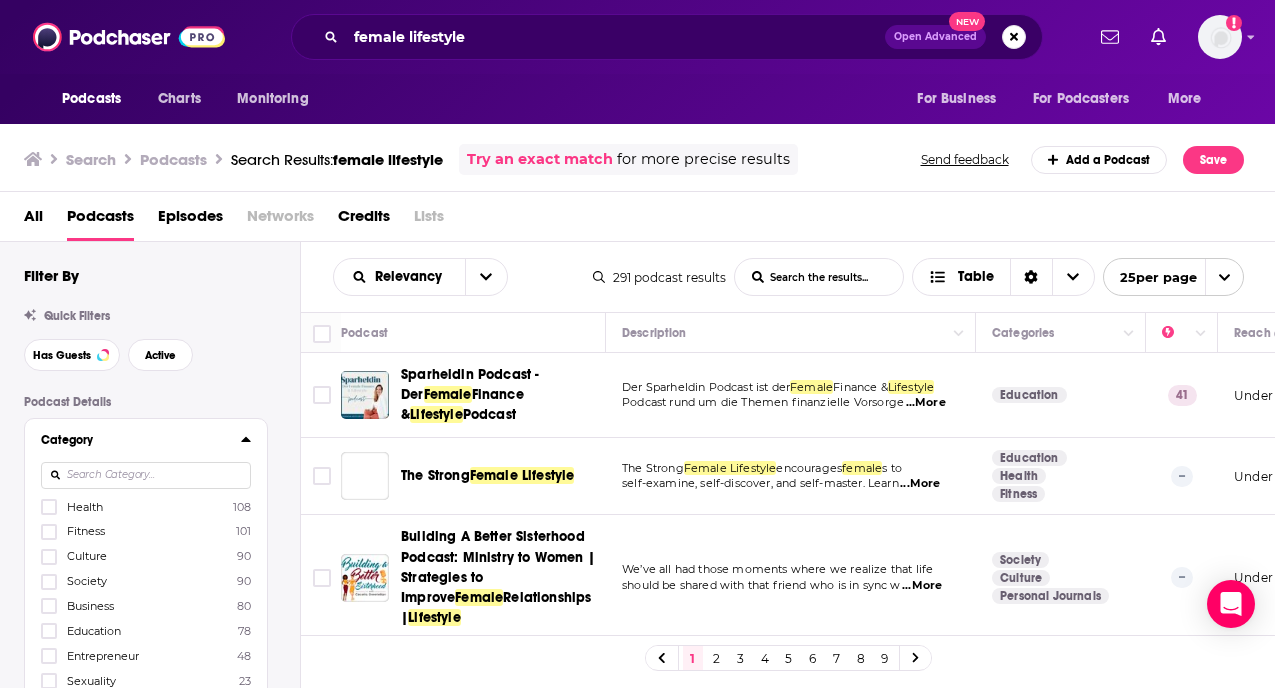 click at bounding box center [146, 475] 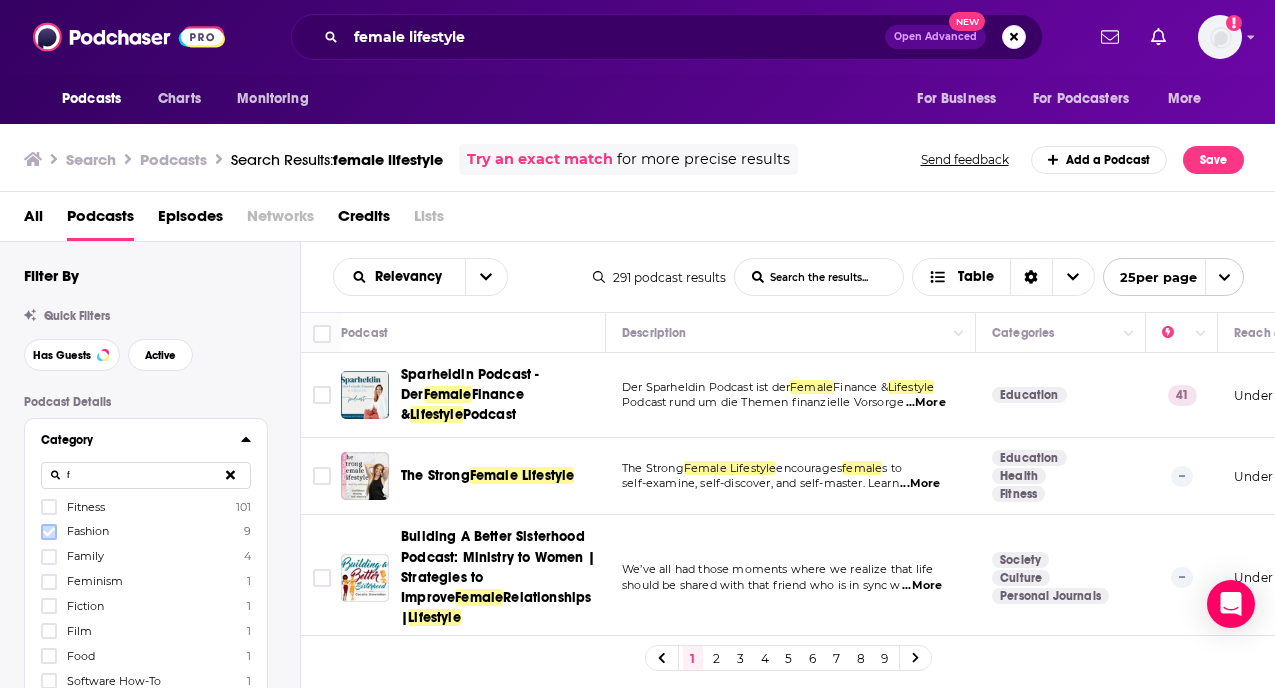 type on "f" 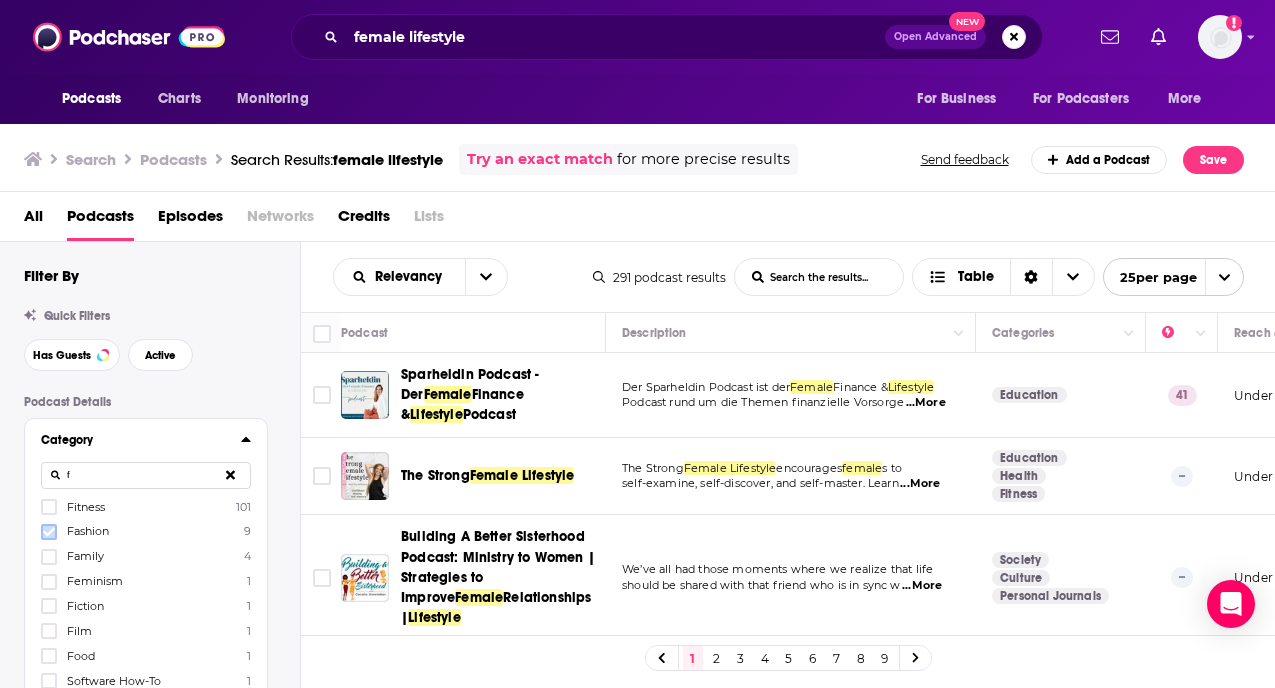 click 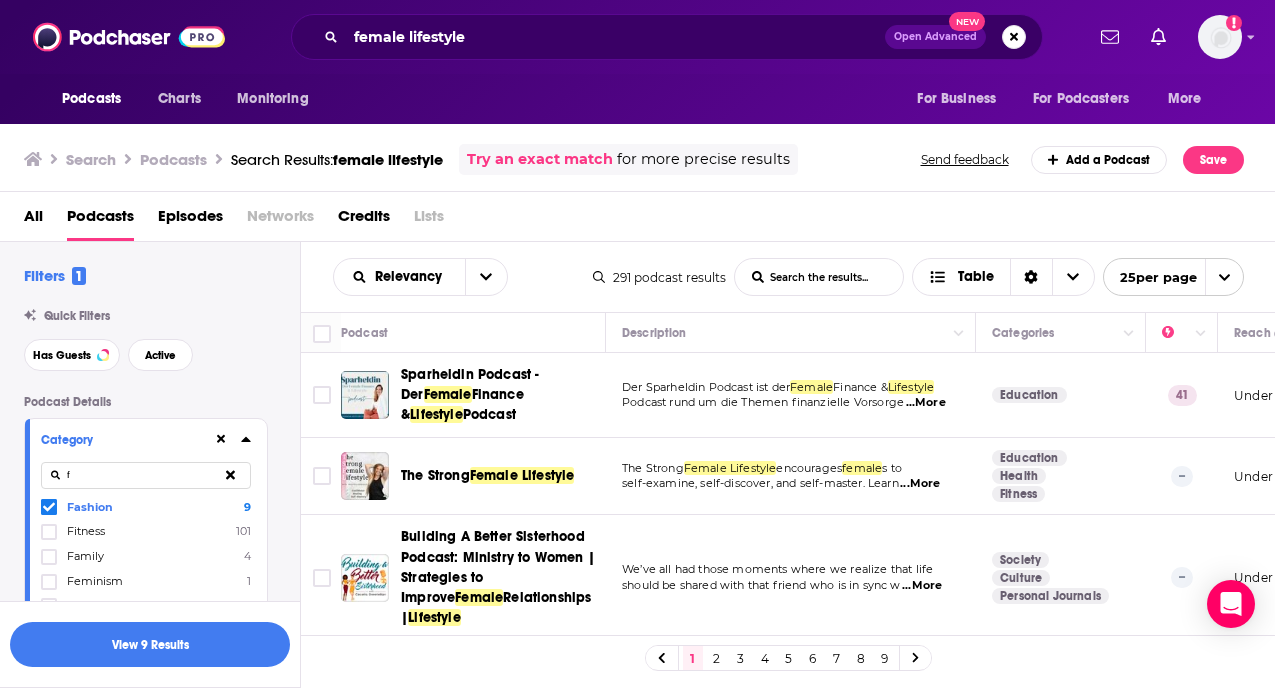 click on "f" at bounding box center [146, 475] 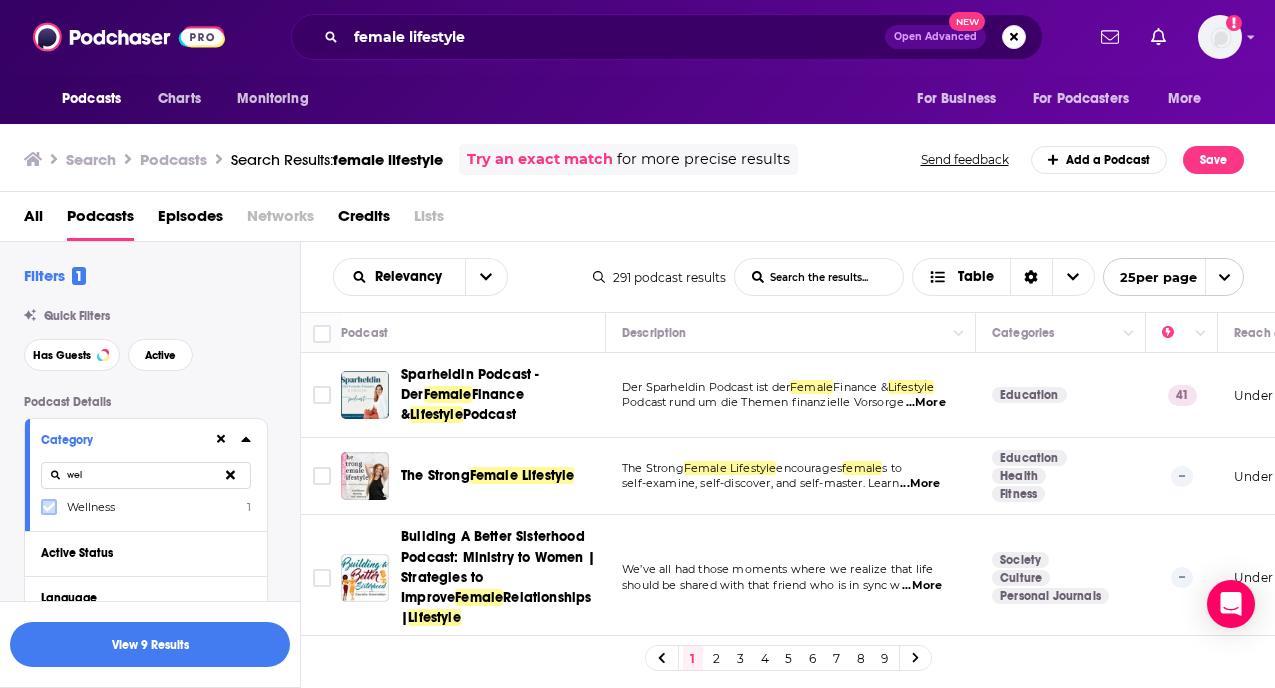 type on "wel" 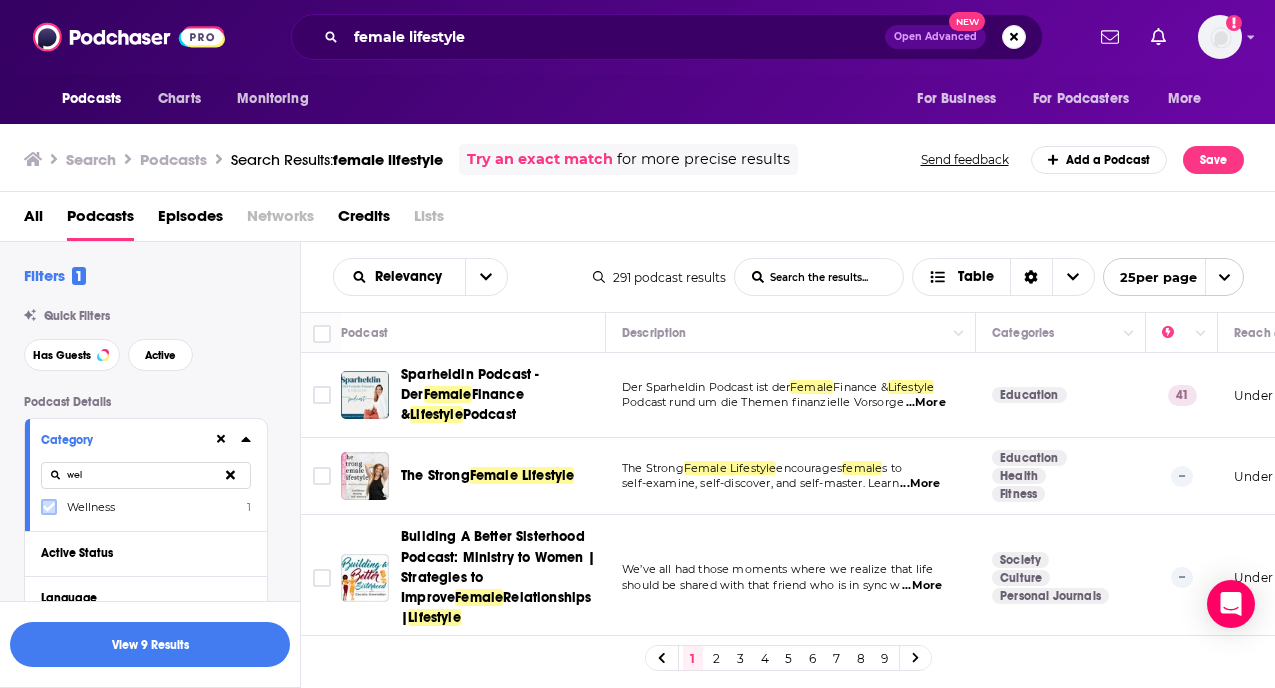 click 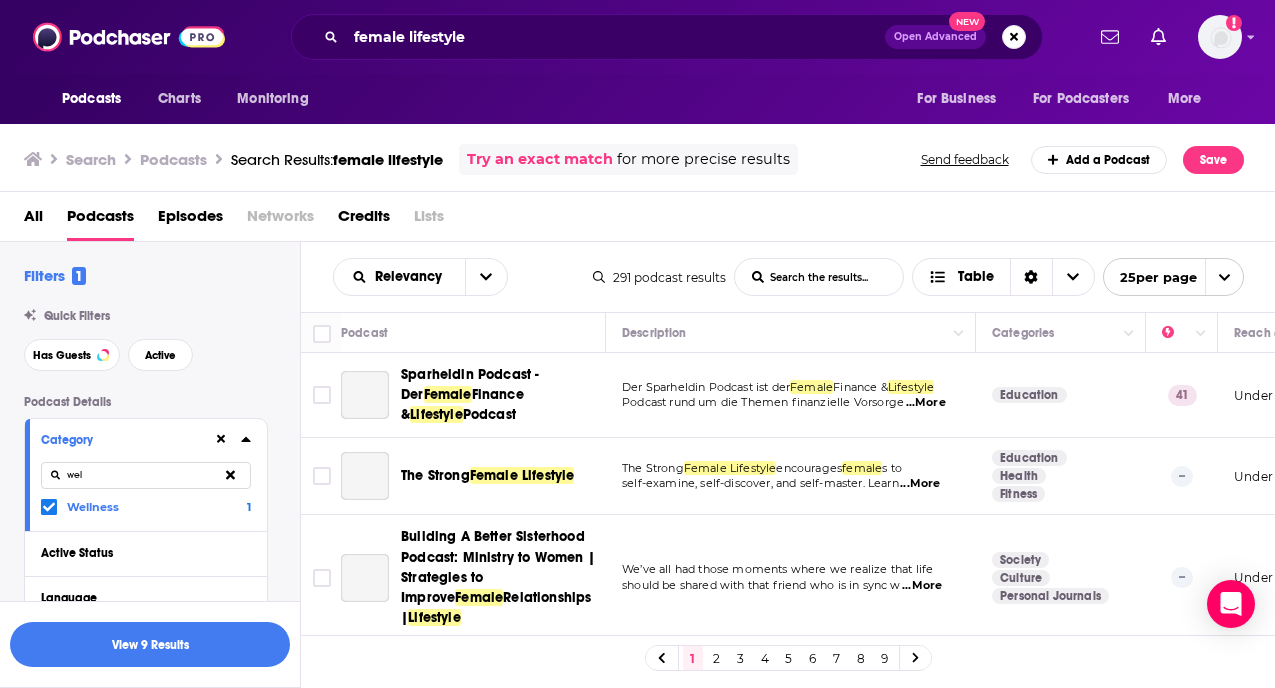 click on "wel" at bounding box center [146, 475] 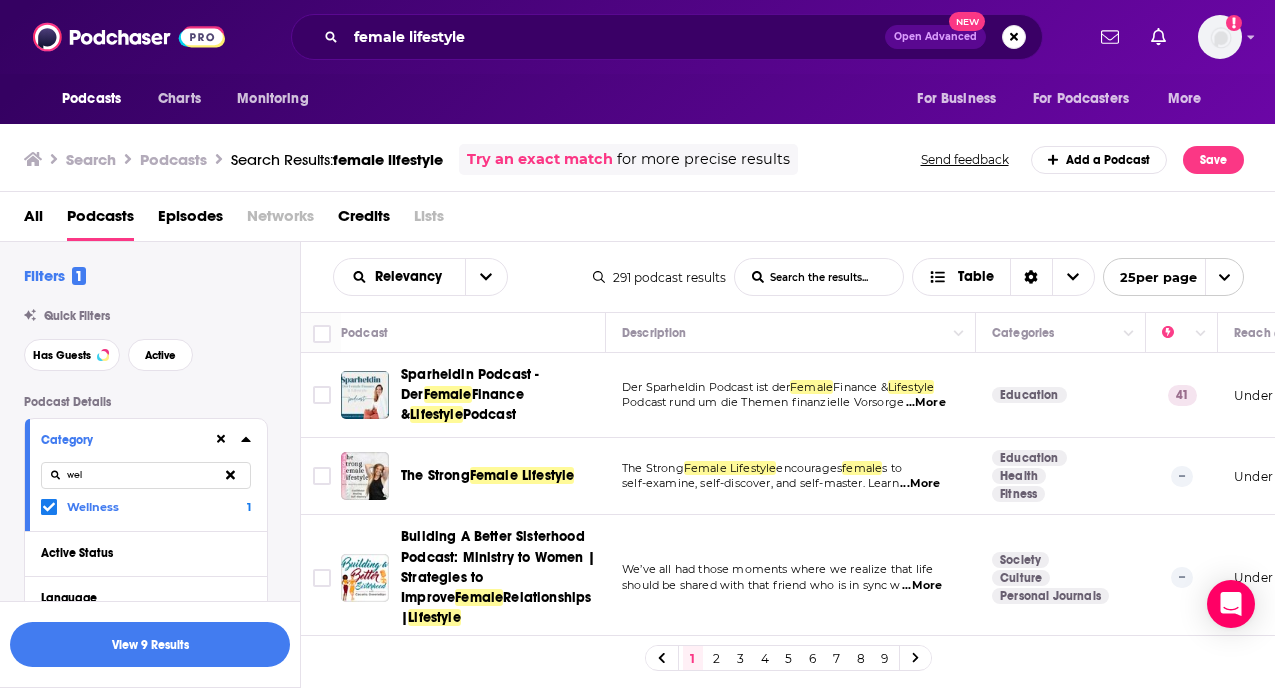 click on "wel" at bounding box center [146, 475] 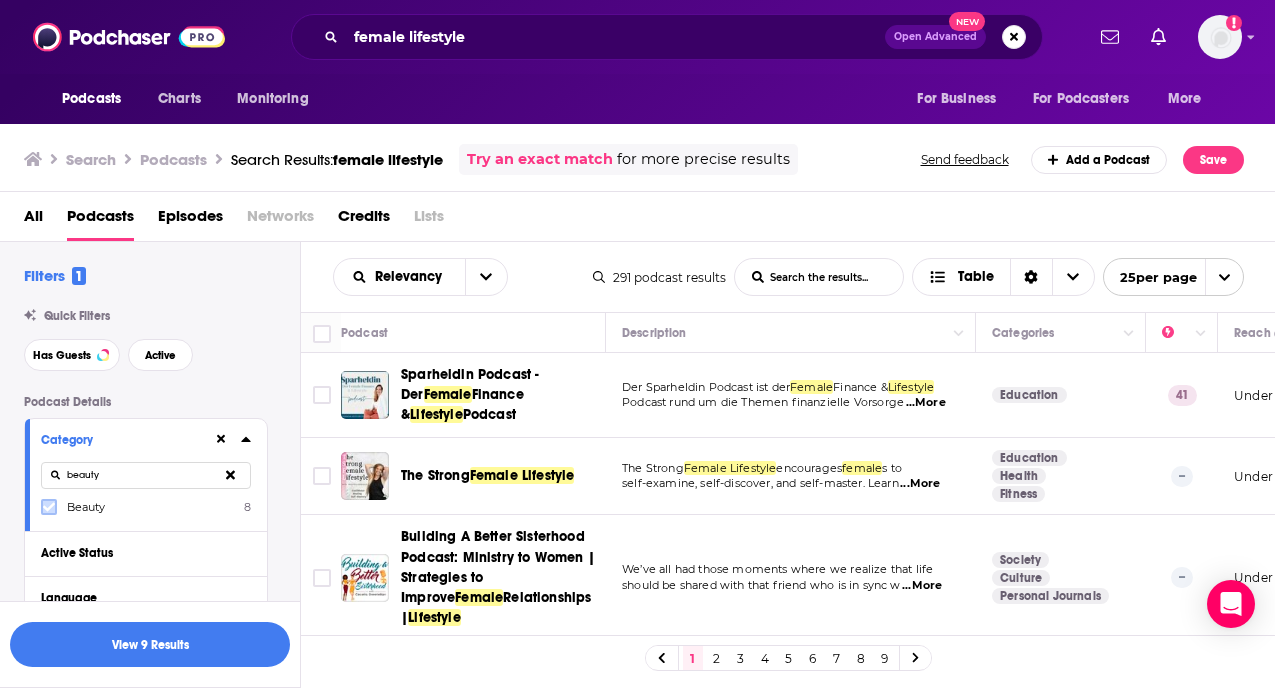 type on "beauty" 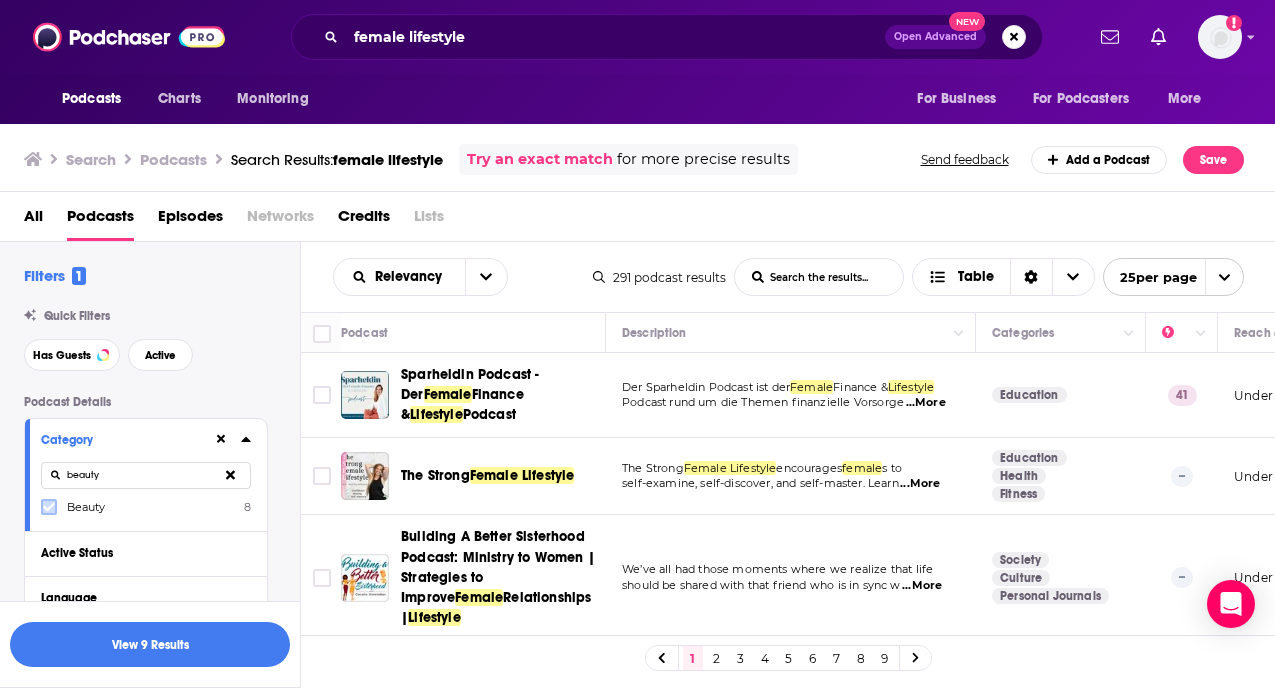 click 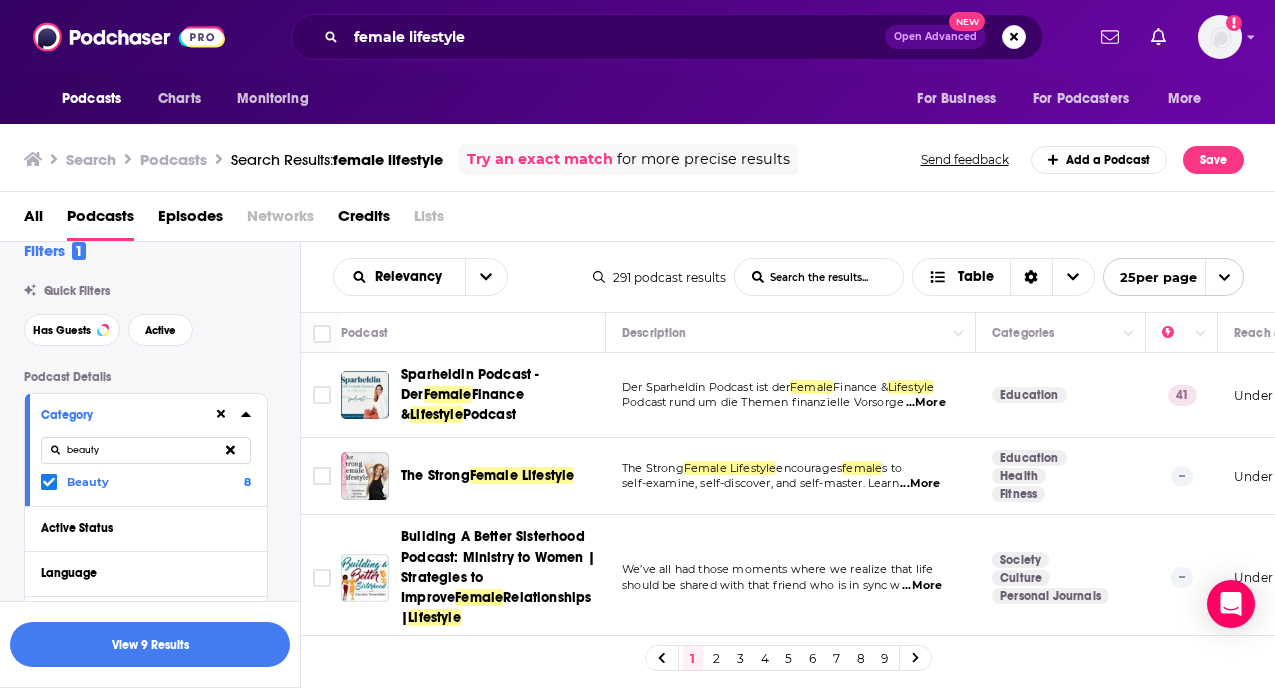 scroll, scrollTop: 26, scrollLeft: 0, axis: vertical 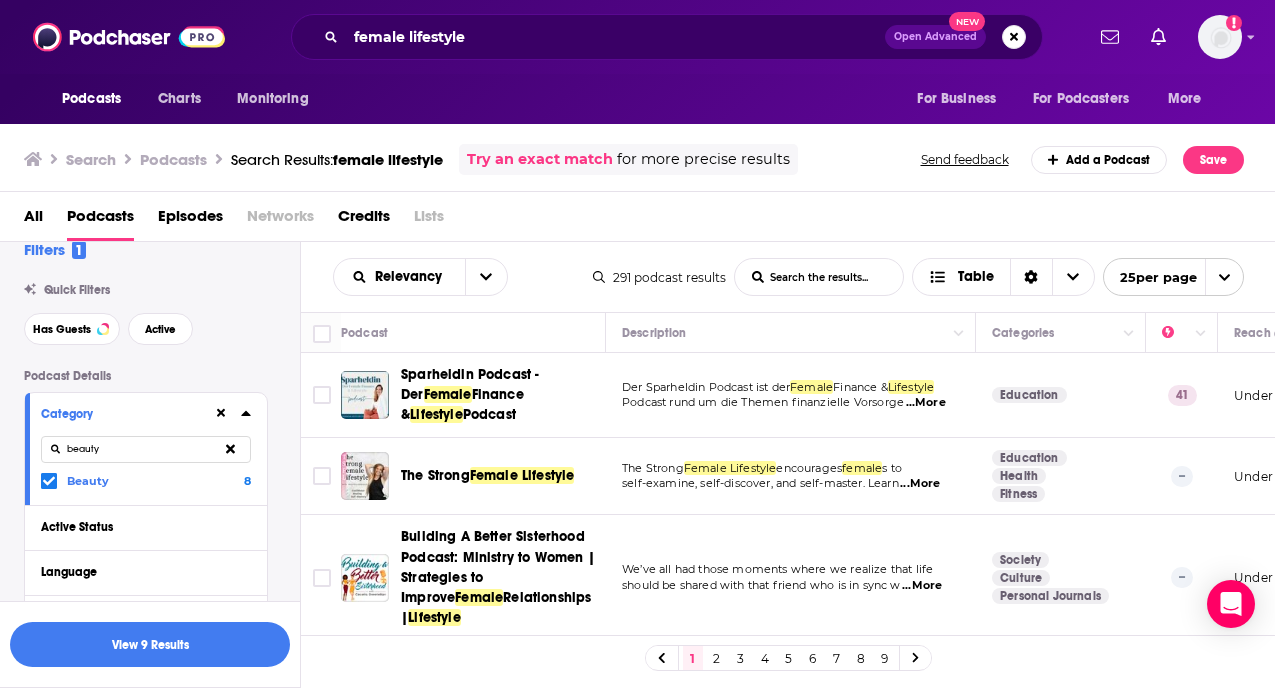 click on "beauty" at bounding box center (146, 449) 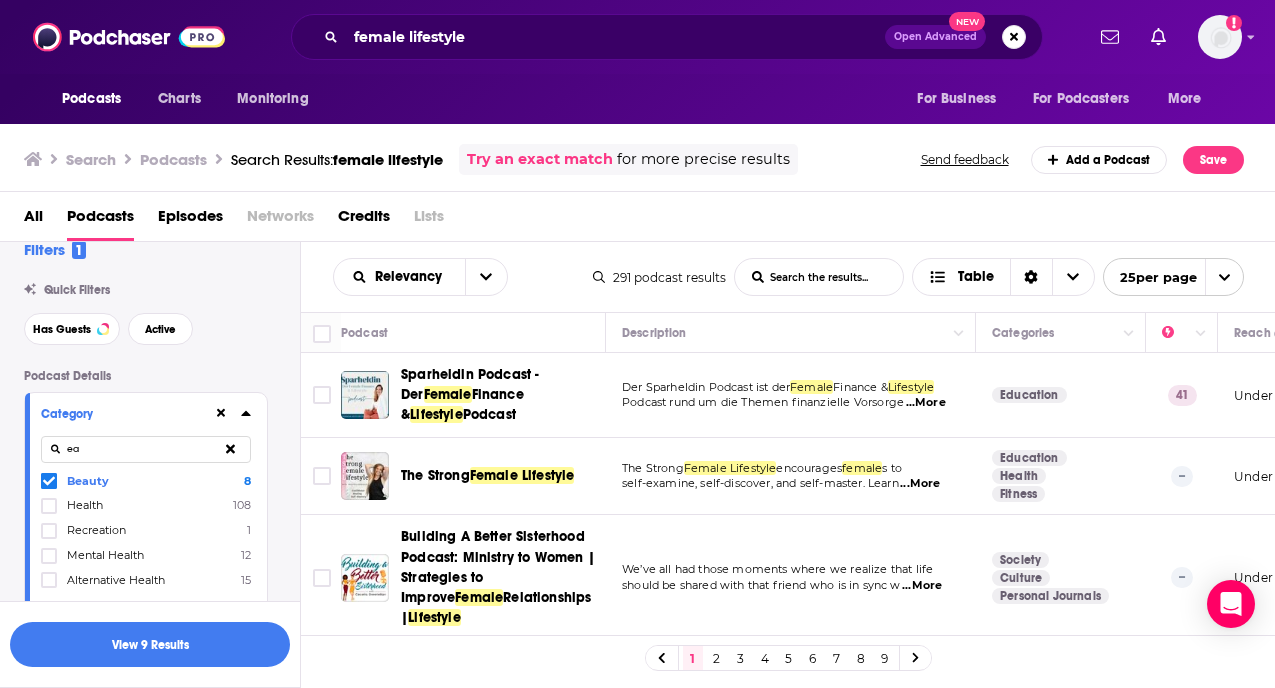 type on "e" 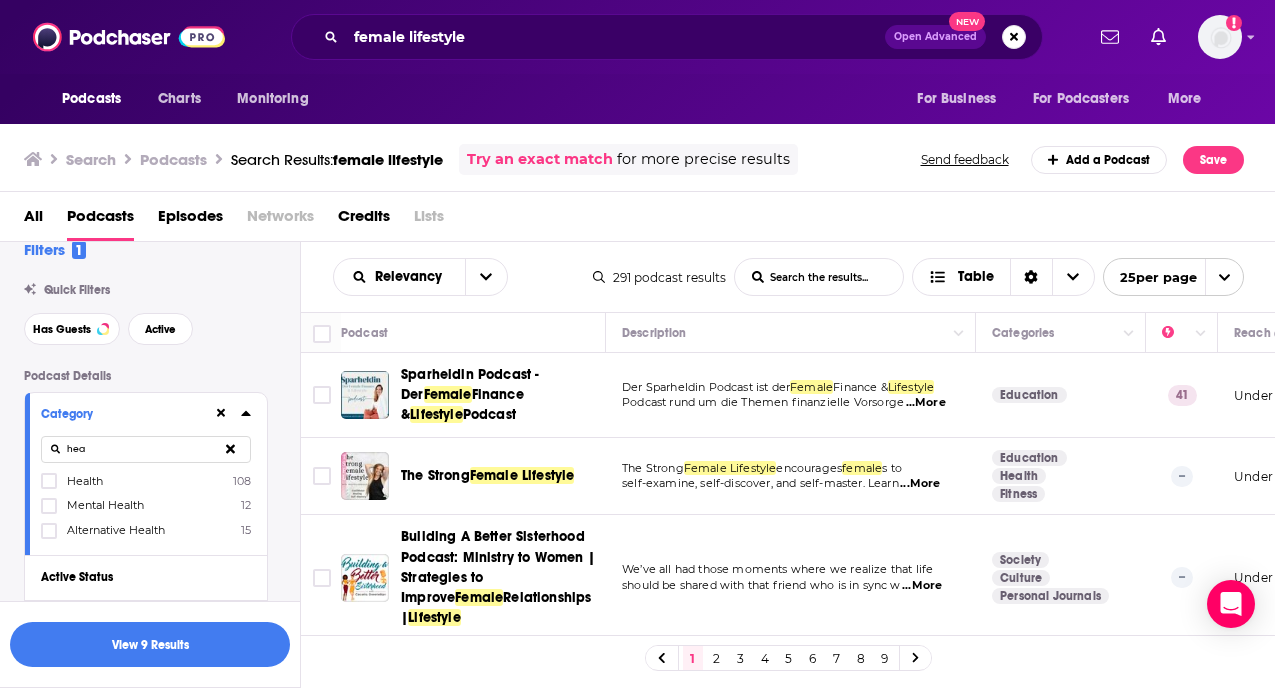 type on "hea" 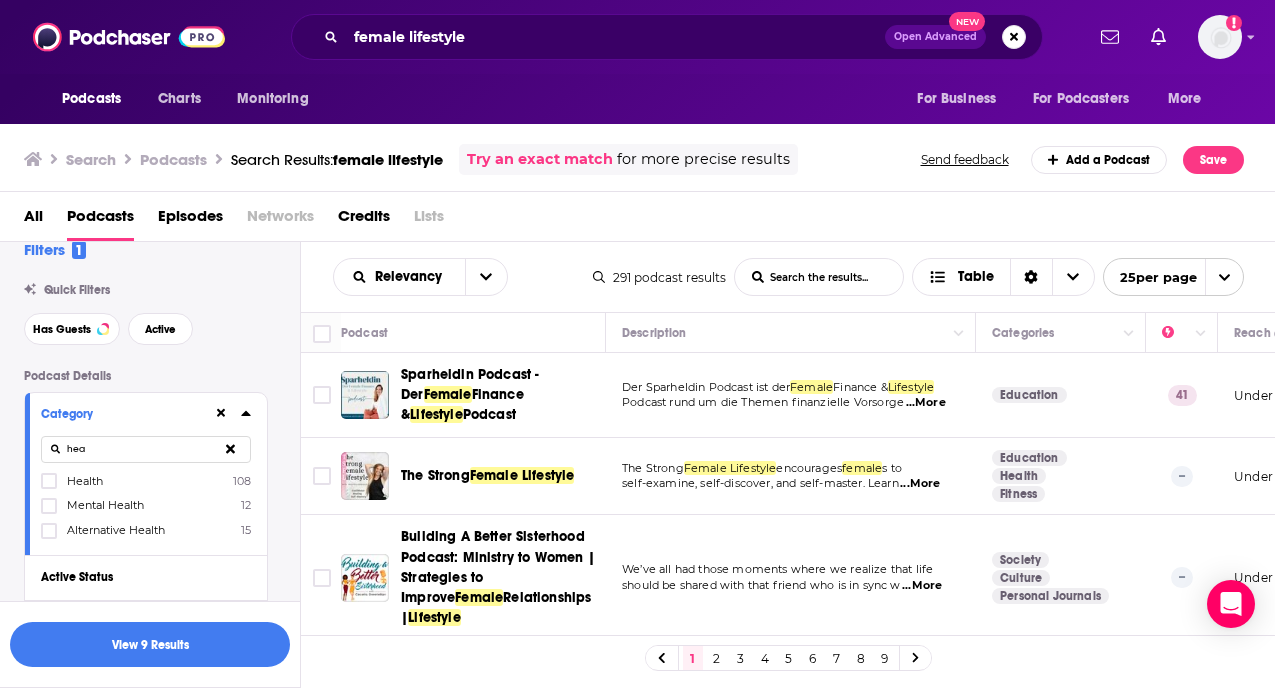 click on "Health" at bounding box center (85, 481) 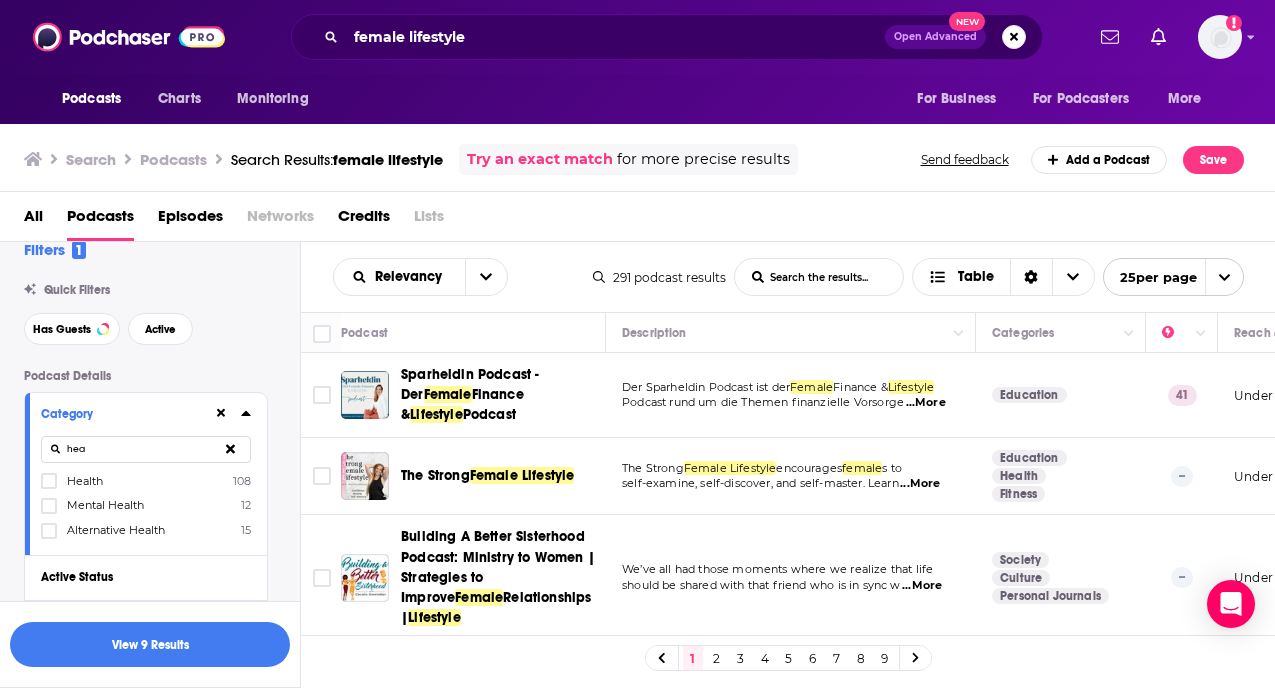 click at bounding box center [49, 487] 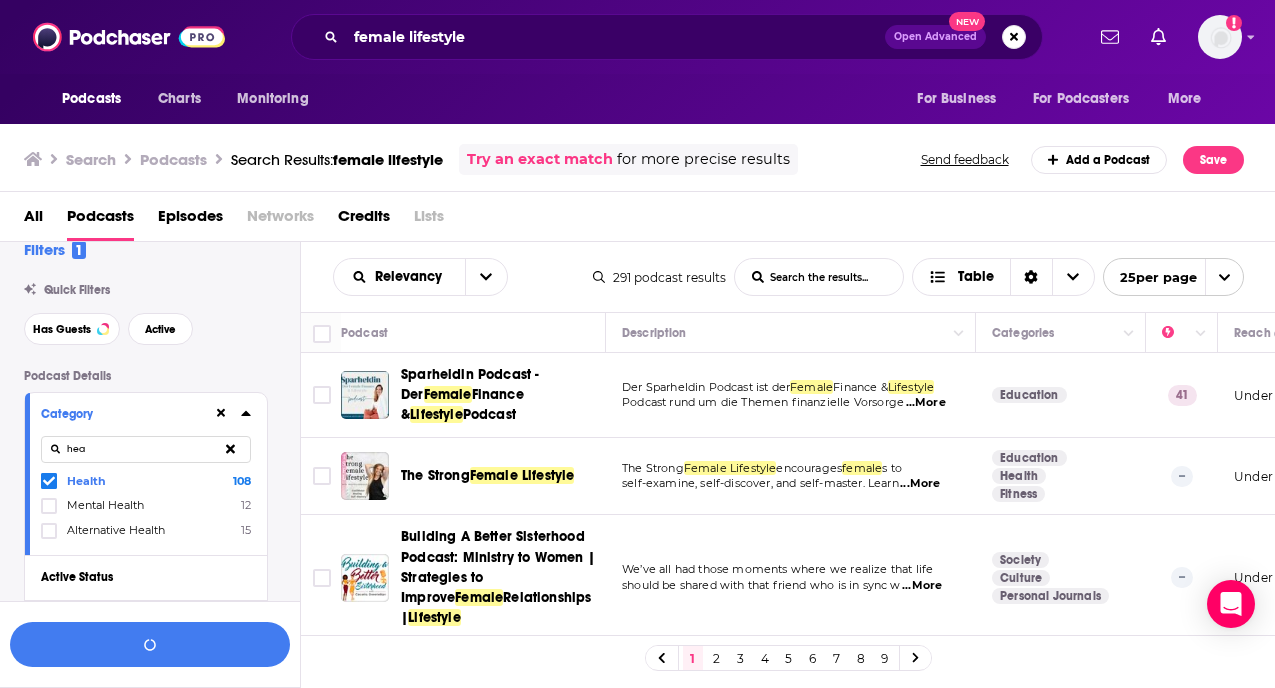 click on "Category" at bounding box center (127, 413) 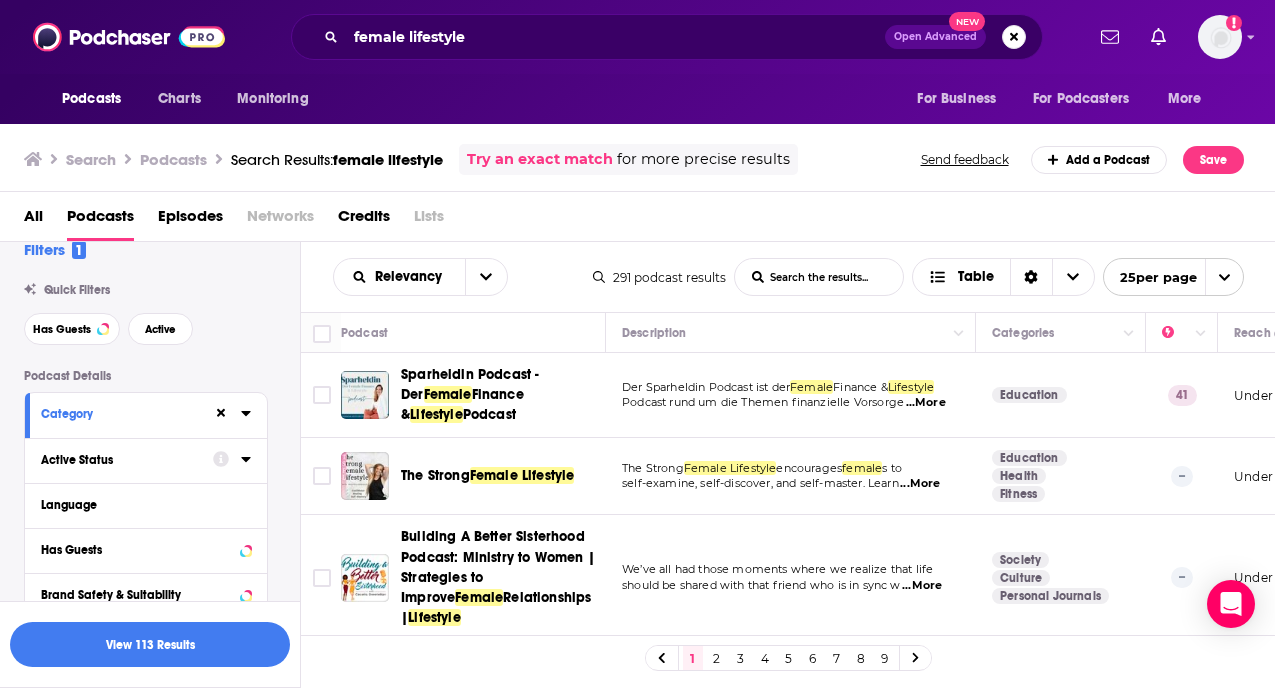 click on "Active Status" at bounding box center (120, 460) 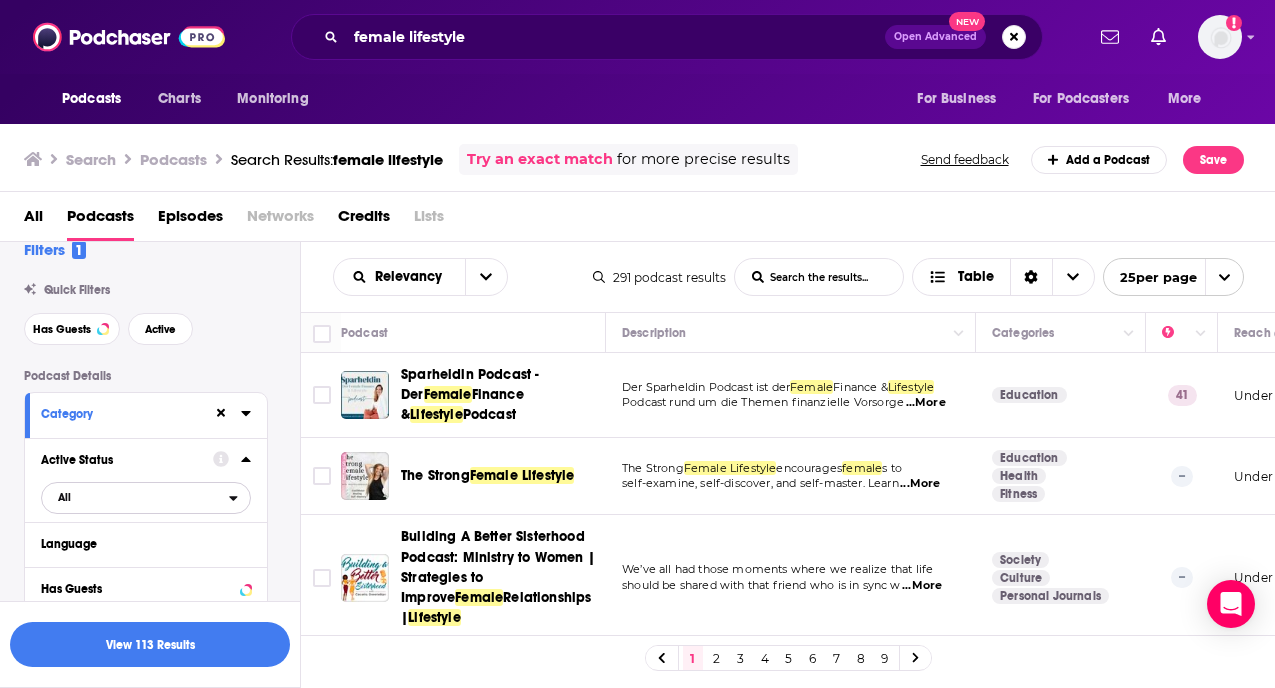 click on "All" at bounding box center (135, 497) 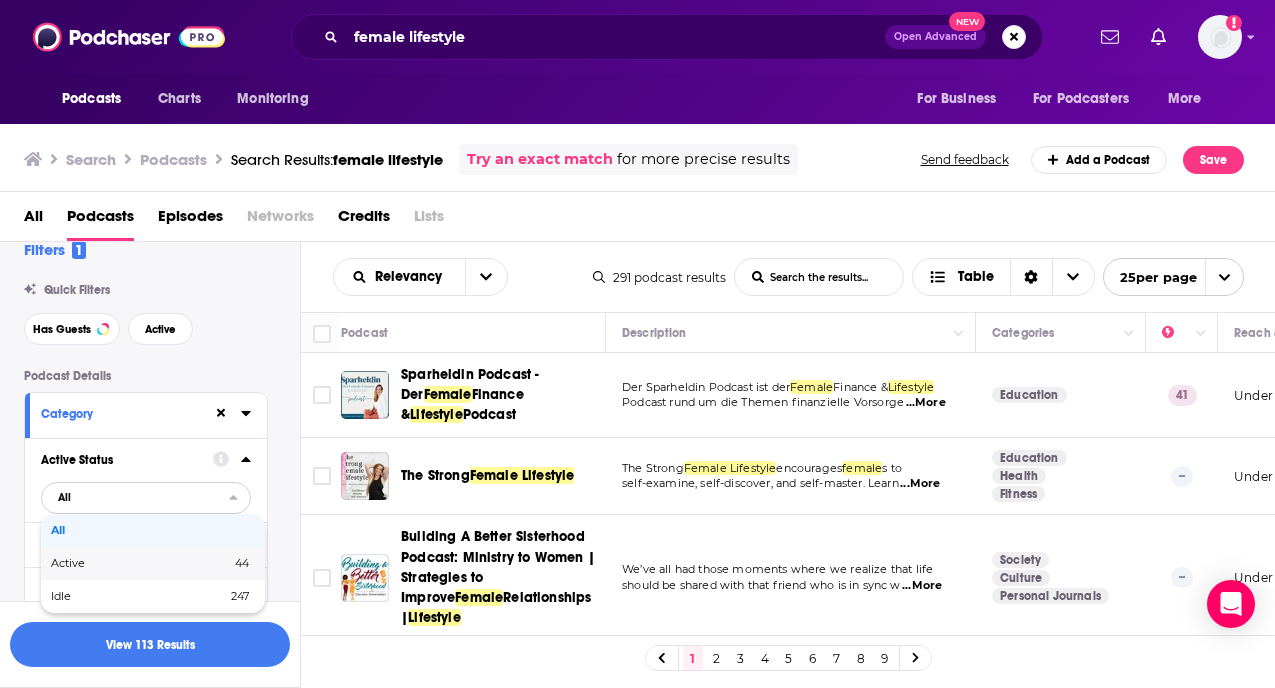 click on "Active 44" at bounding box center [153, 563] 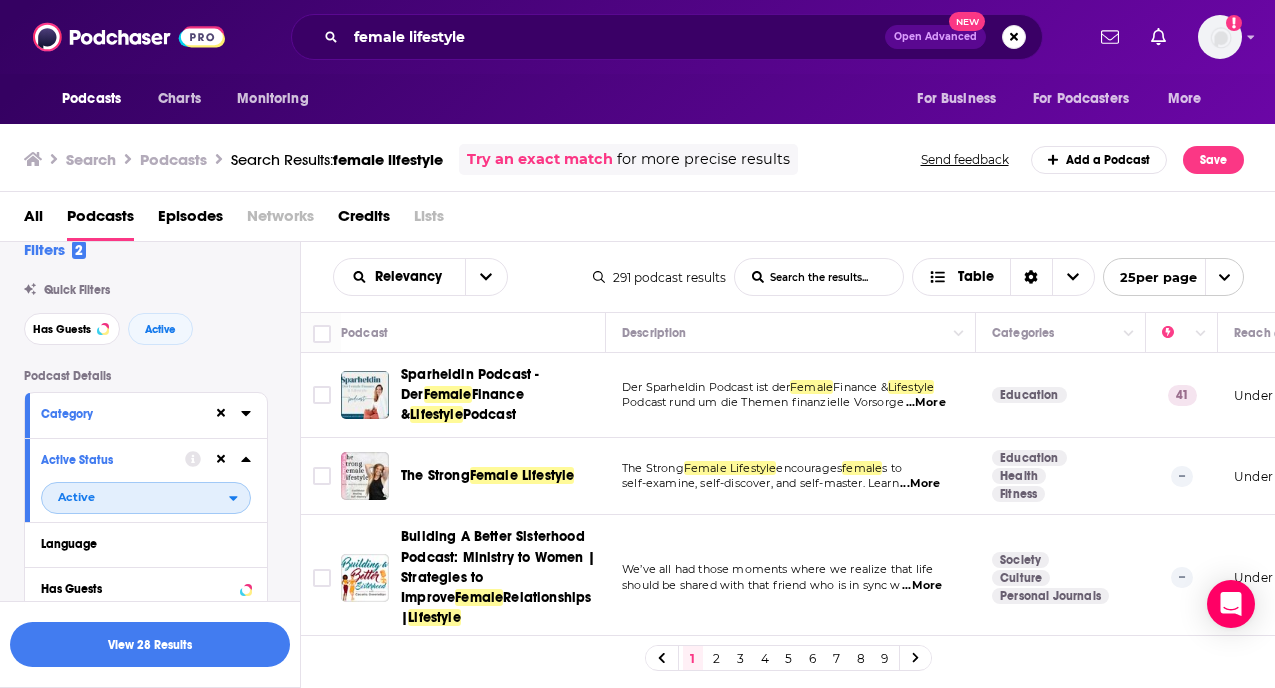 scroll, scrollTop: 96, scrollLeft: 0, axis: vertical 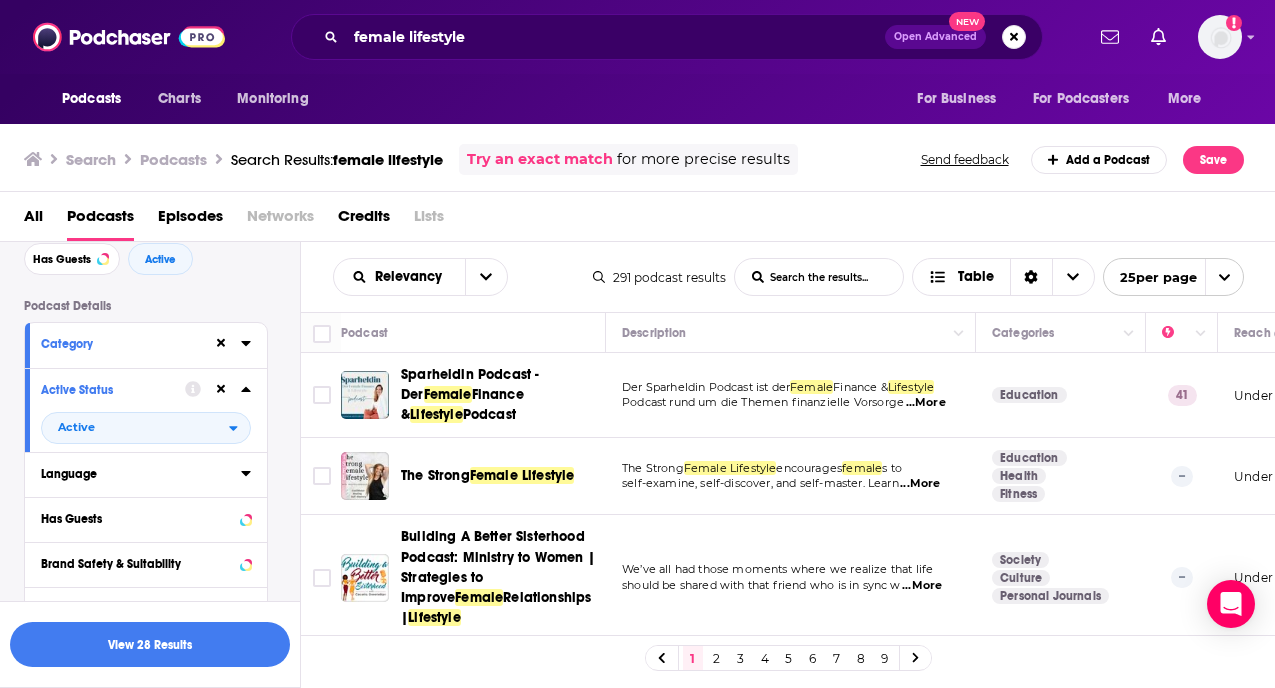 click on "Language" at bounding box center [134, 474] 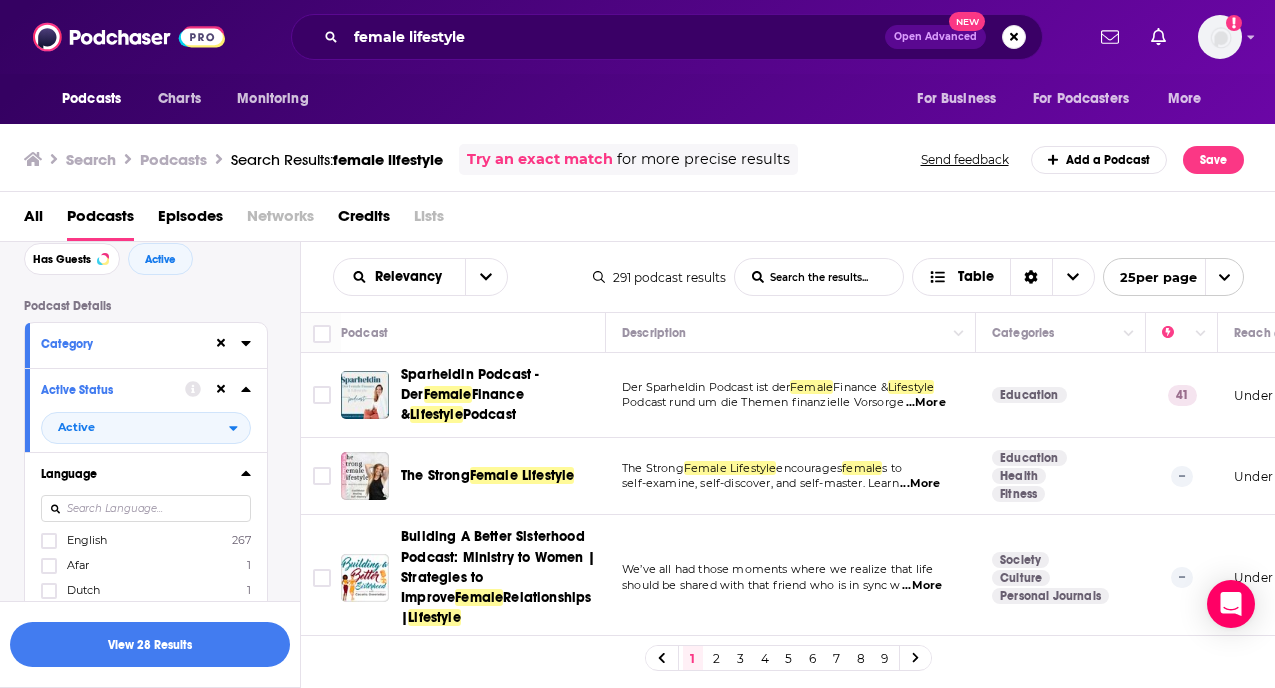 click at bounding box center (146, 508) 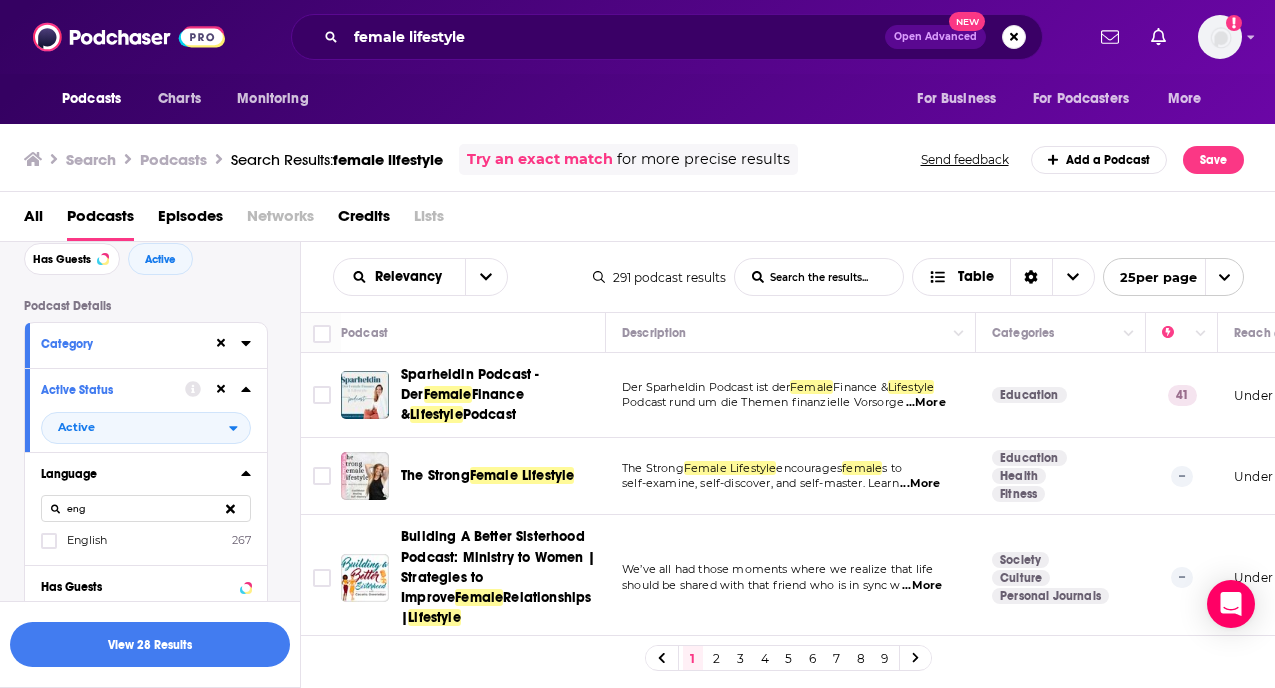 type on "eng" 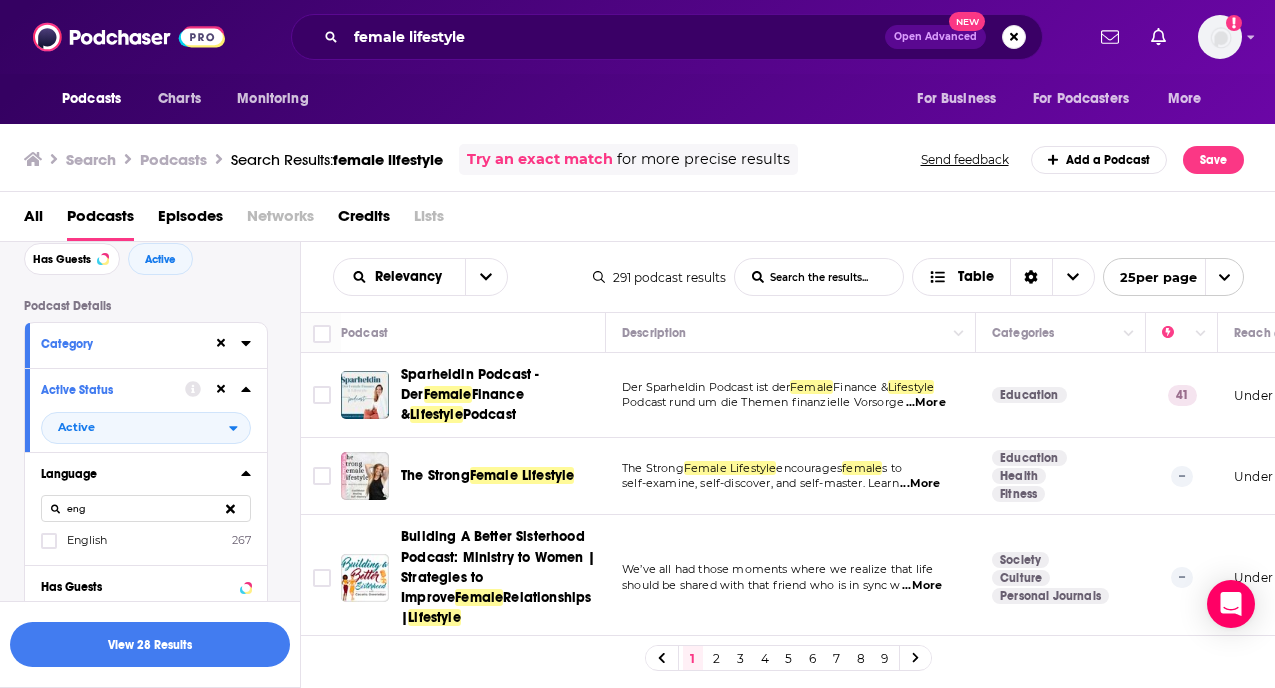 click on "English" at bounding box center [87, 540] 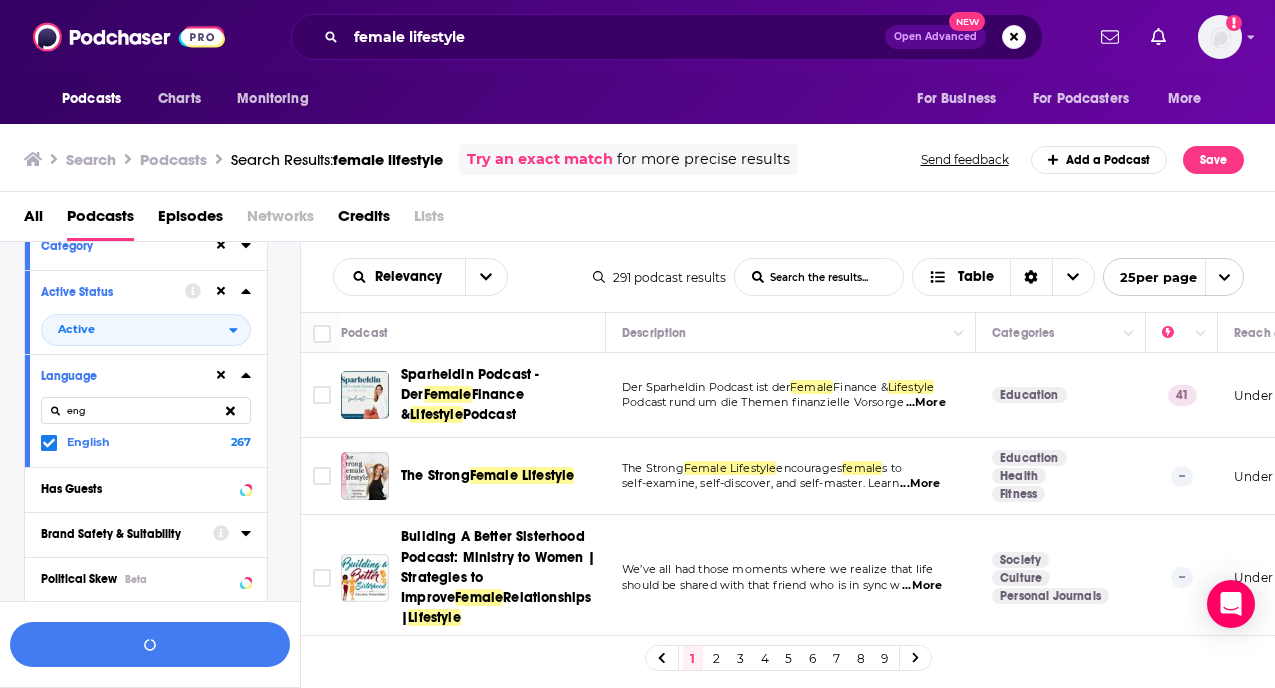 scroll, scrollTop: 195, scrollLeft: 0, axis: vertical 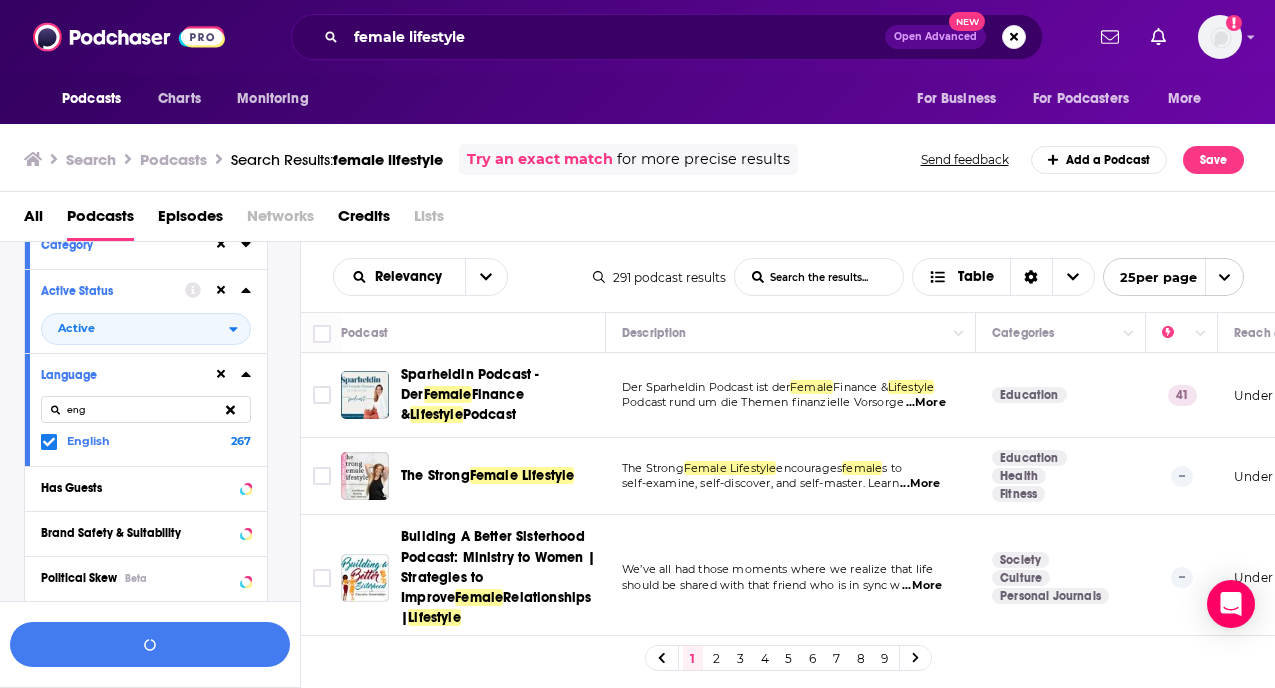 click on "Has Guests" at bounding box center (146, 487) 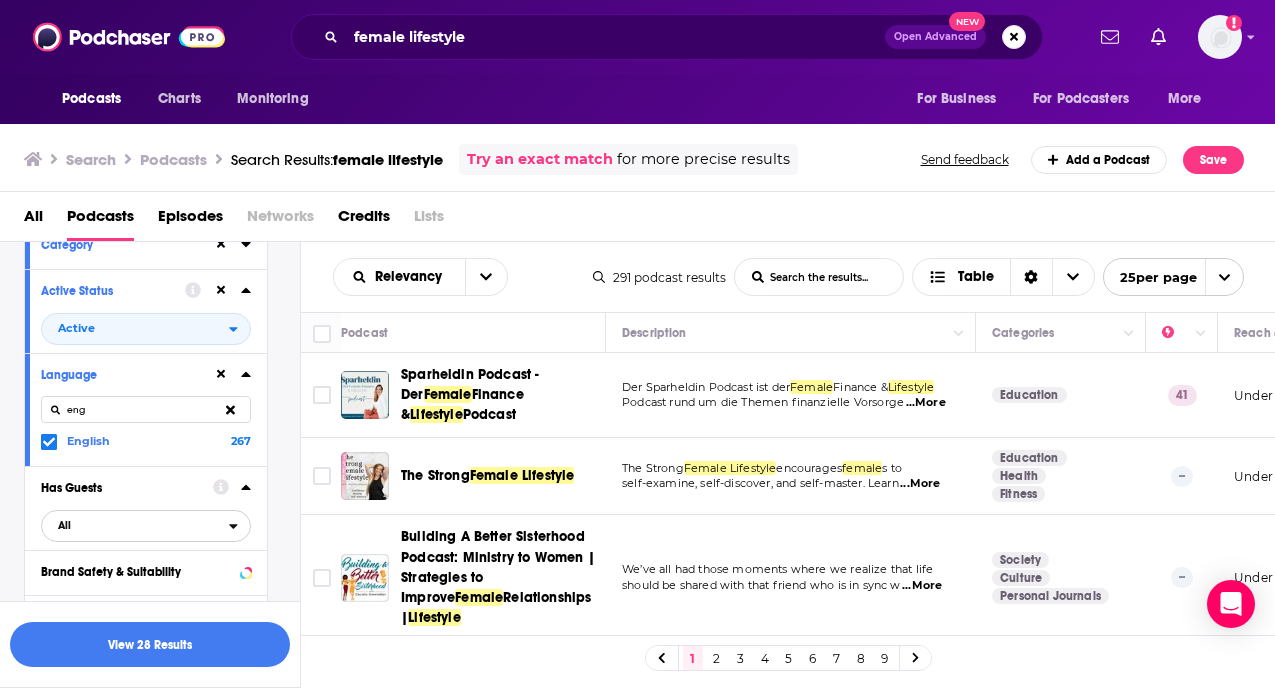 click on "All" at bounding box center [135, 525] 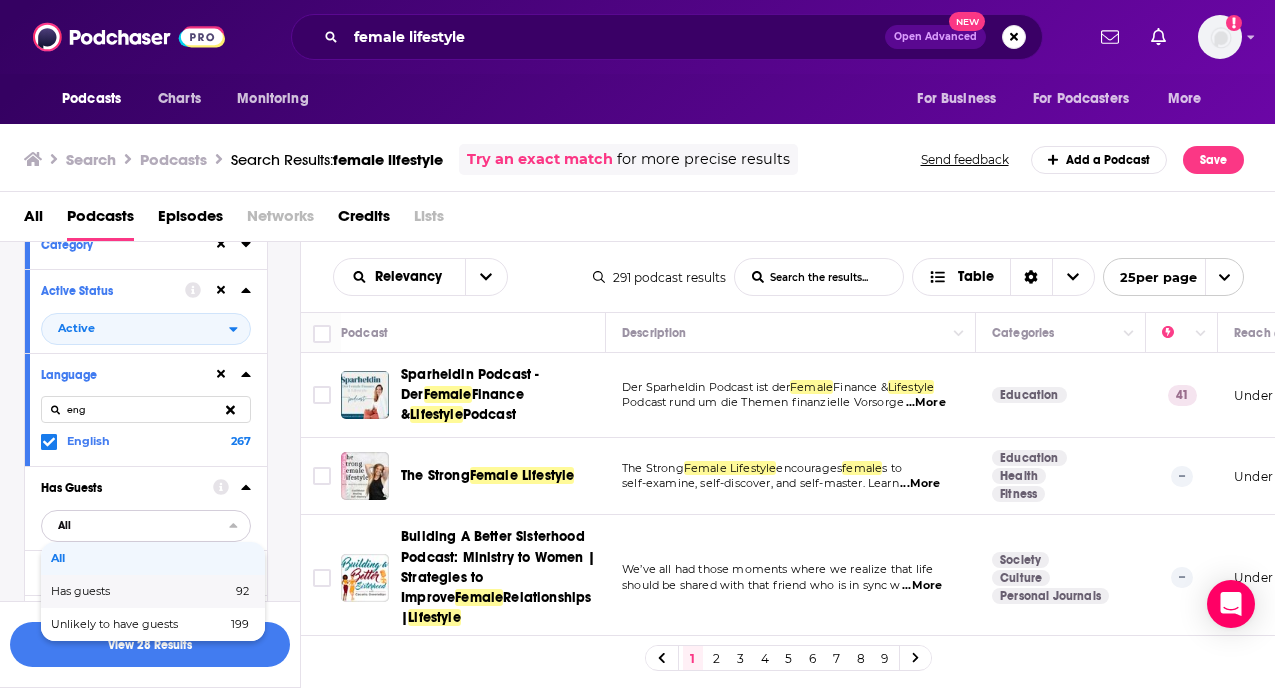 click on "Has guests  92" at bounding box center (153, 591) 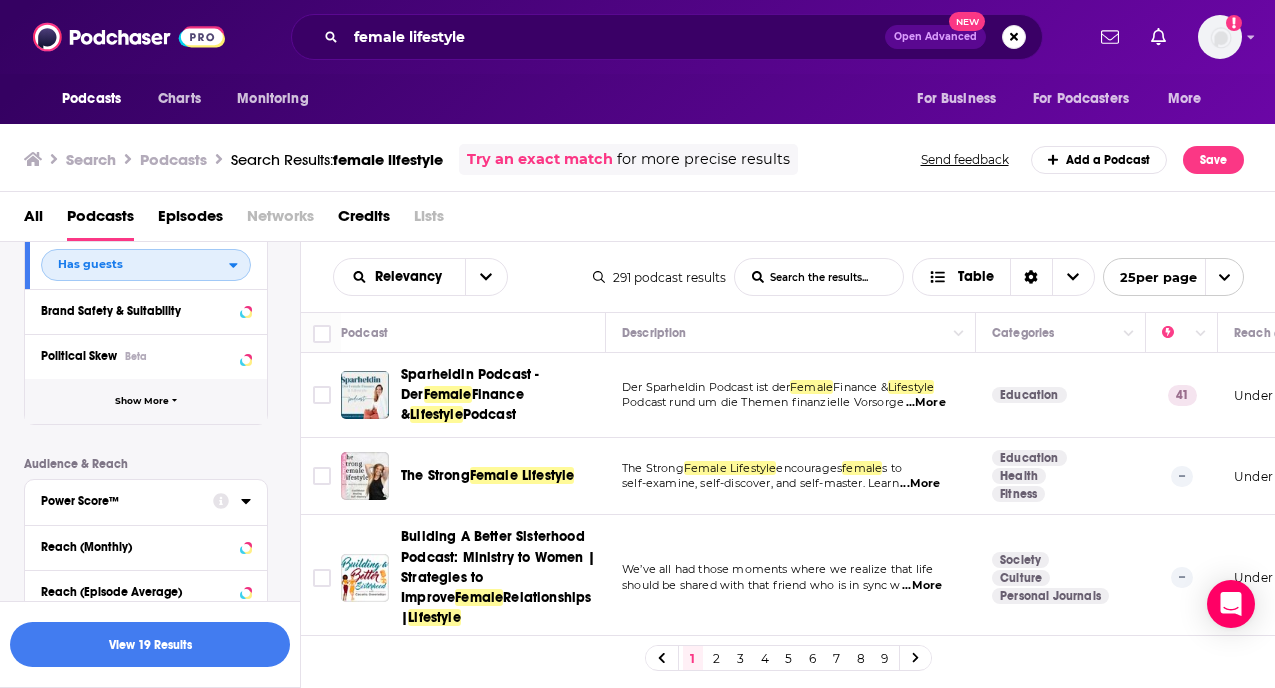 scroll, scrollTop: 536, scrollLeft: 0, axis: vertical 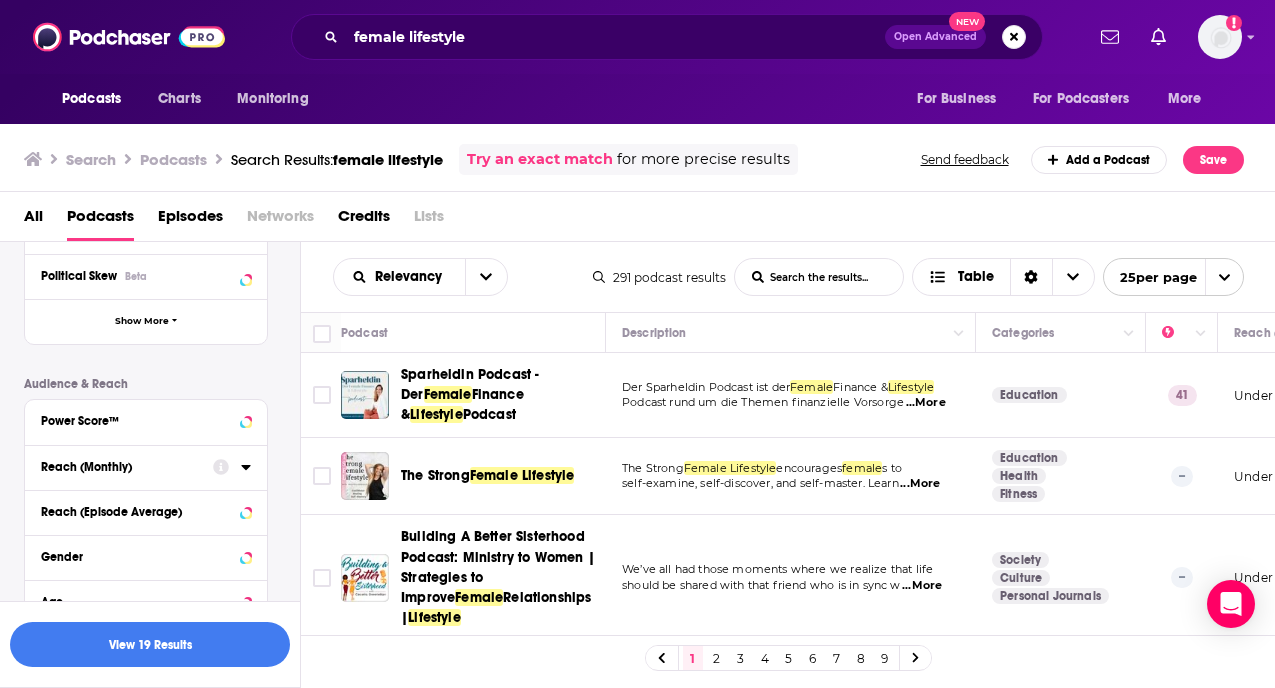 click on "Reach (Monthly)" at bounding box center (120, 467) 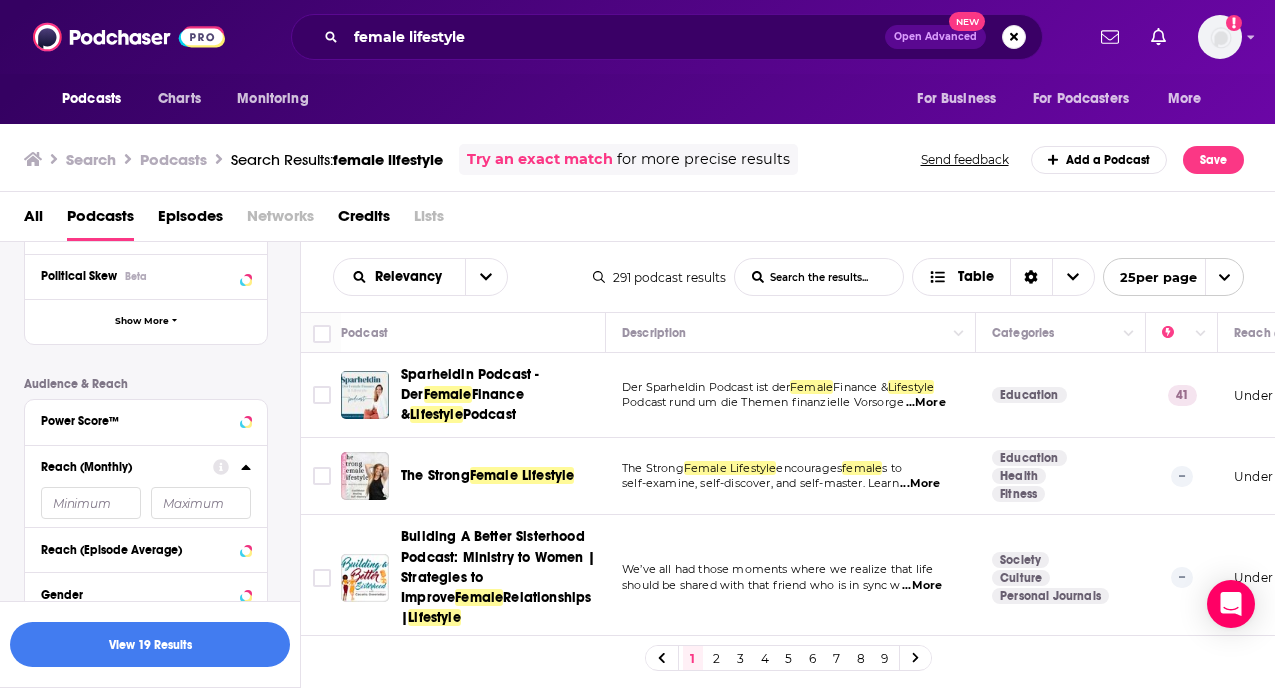 click at bounding box center [91, 503] 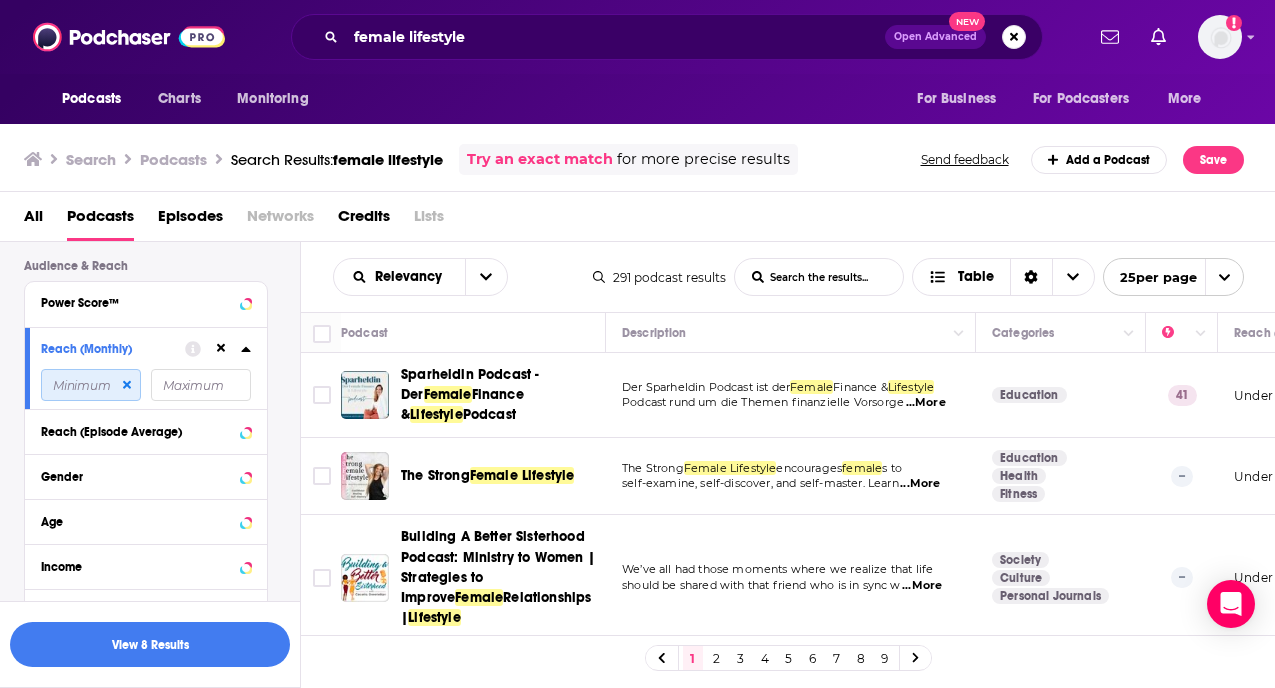 scroll, scrollTop: 658, scrollLeft: 0, axis: vertical 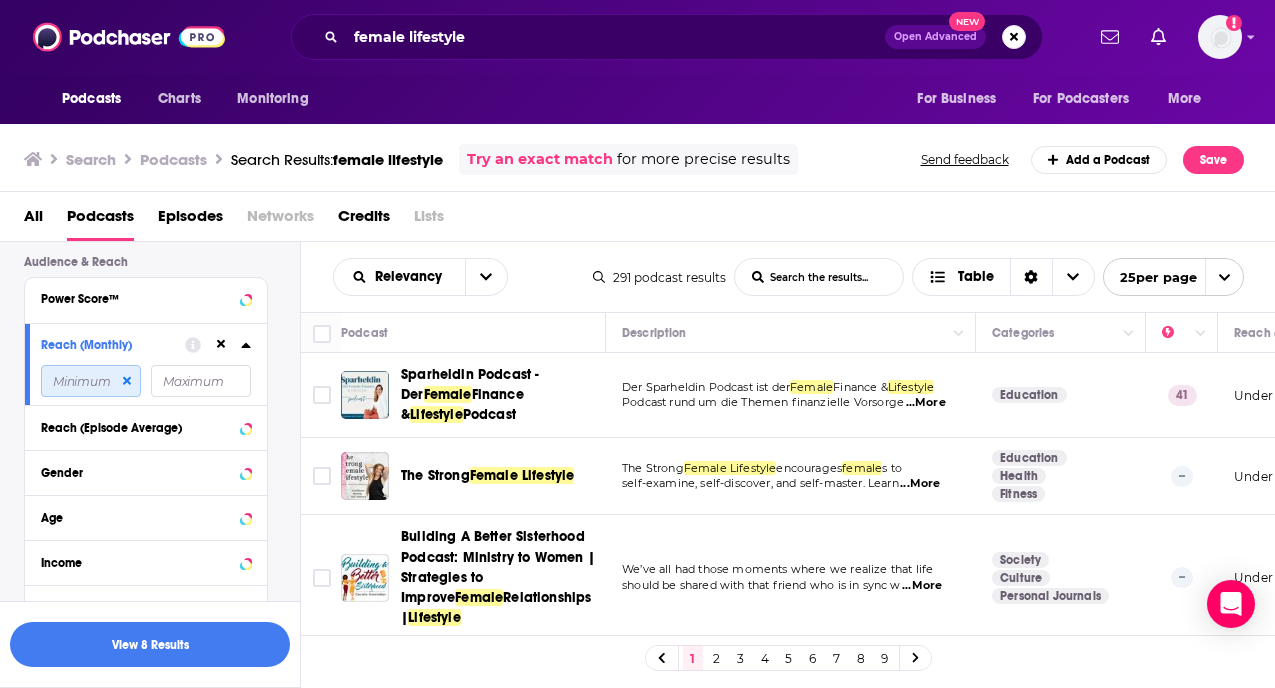 type on "300.000" 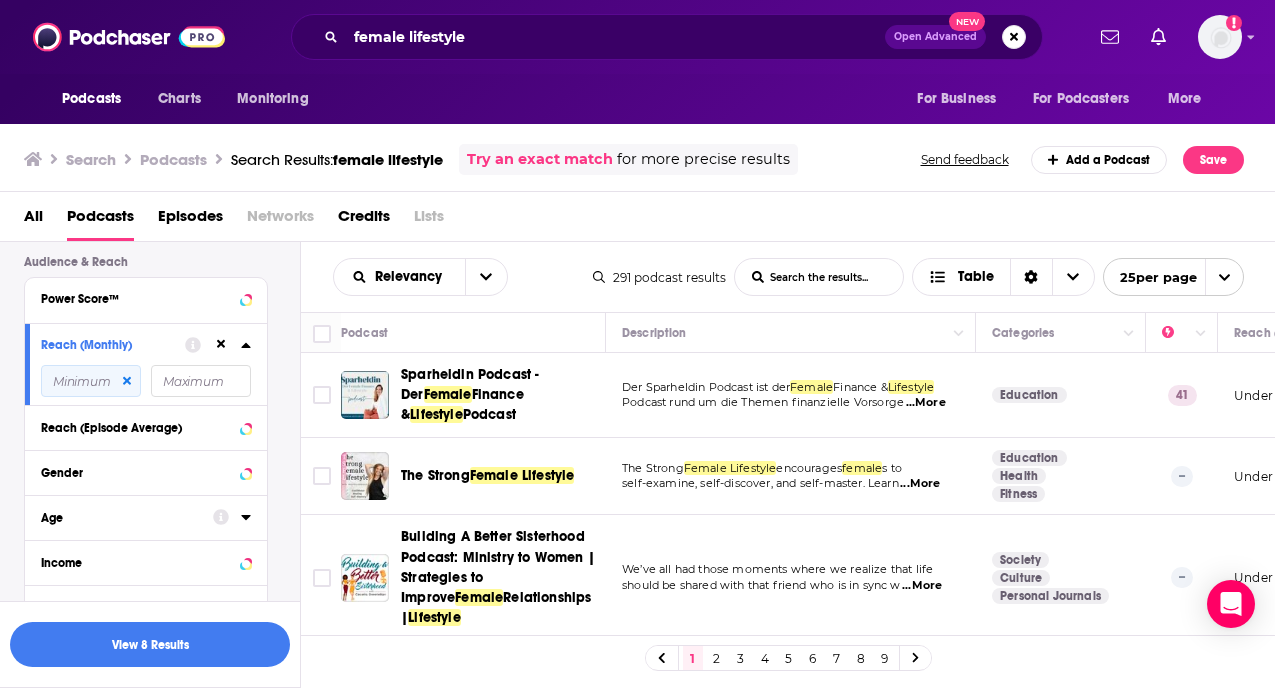 click on "Age" at bounding box center (120, 518) 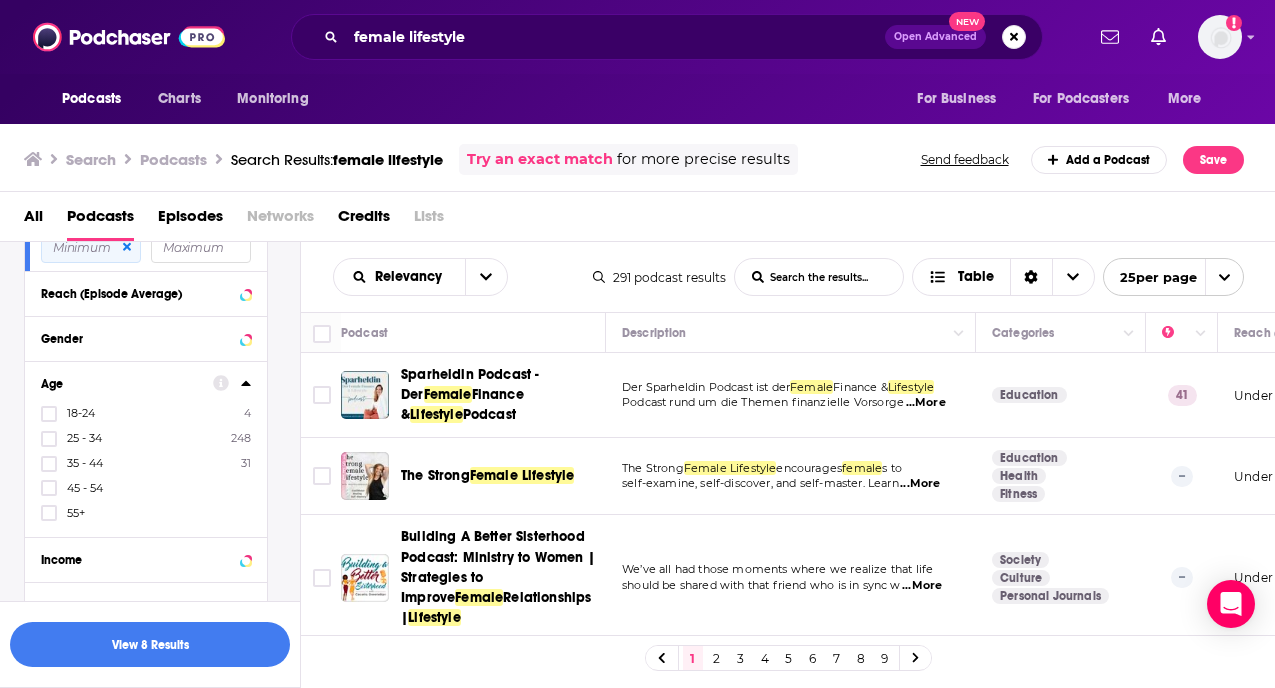 scroll, scrollTop: 793, scrollLeft: 0, axis: vertical 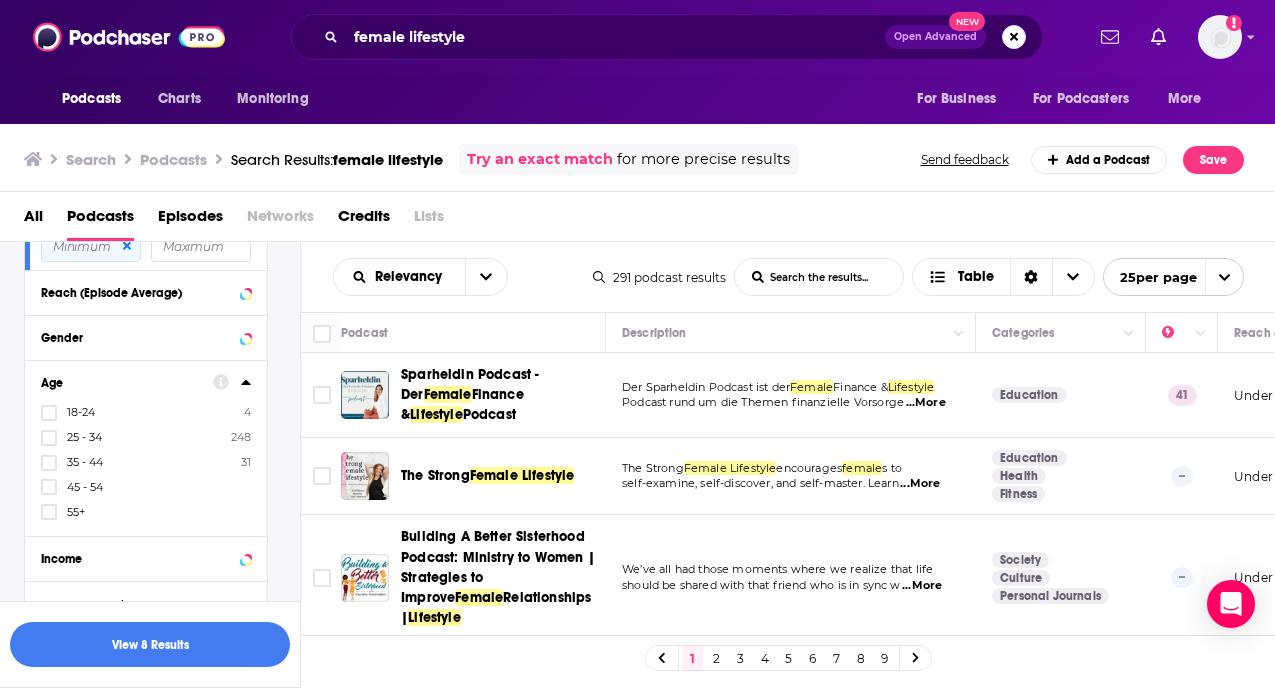 click on "35 - 44" at bounding box center [85, 462] 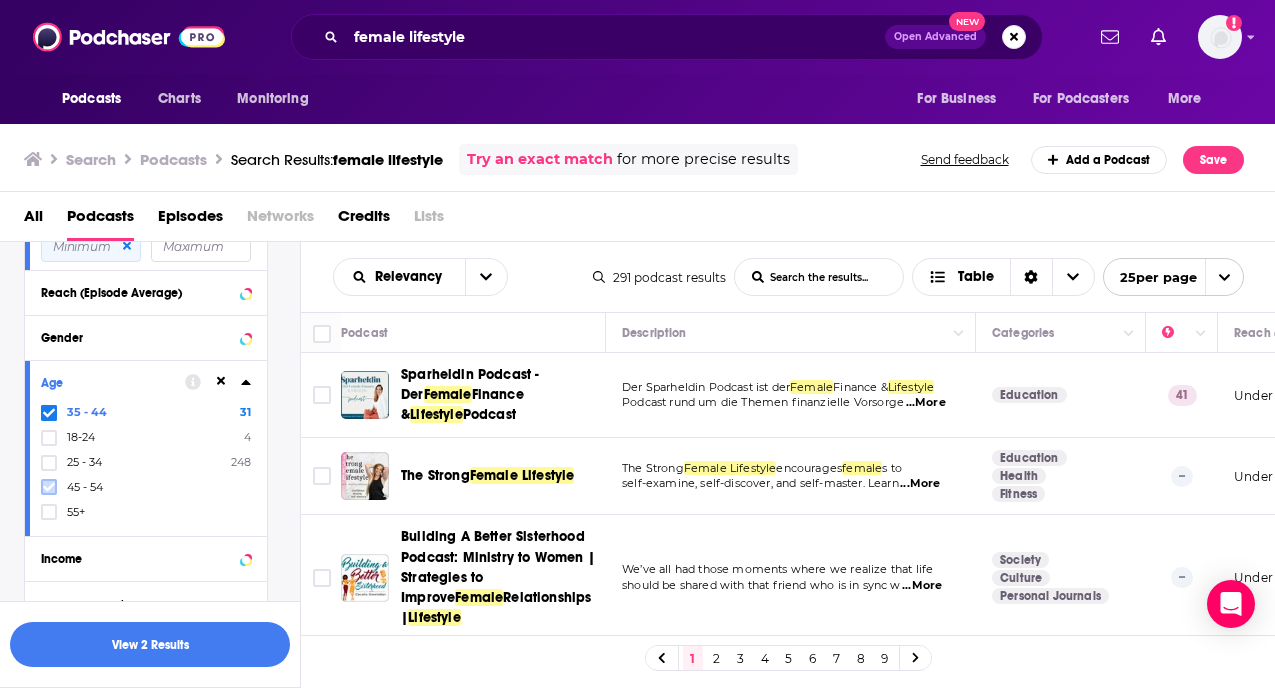 click 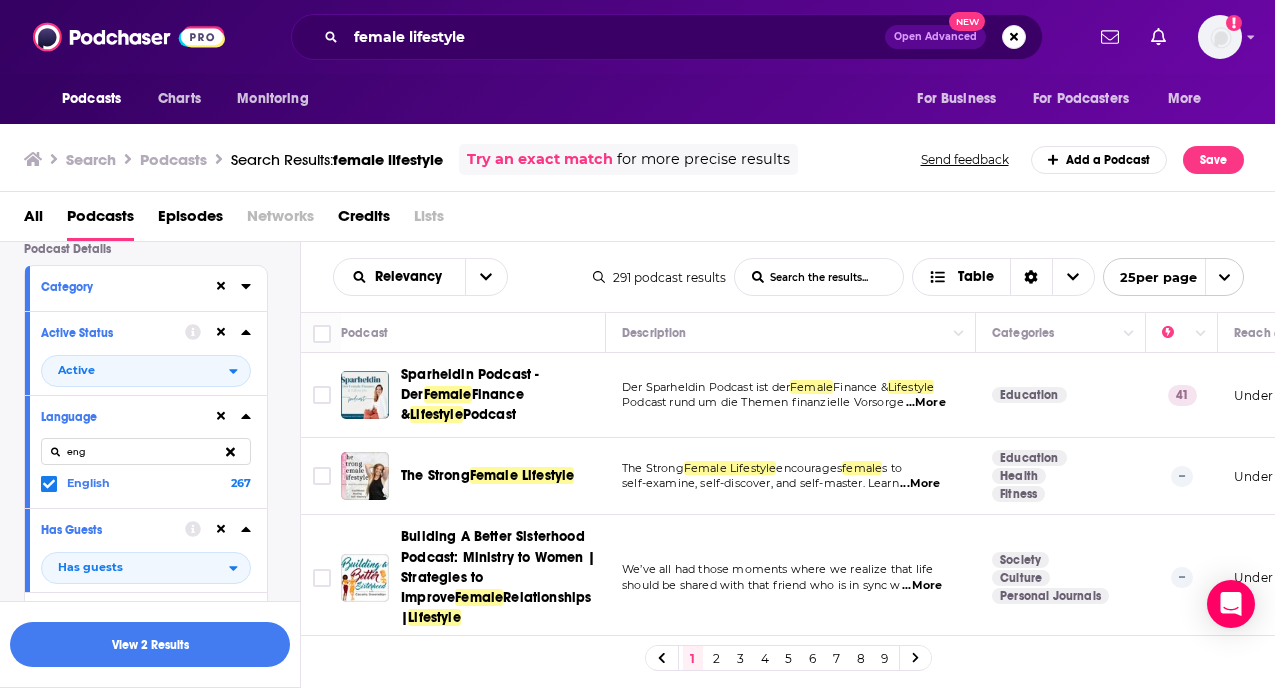 scroll, scrollTop: 0, scrollLeft: 0, axis: both 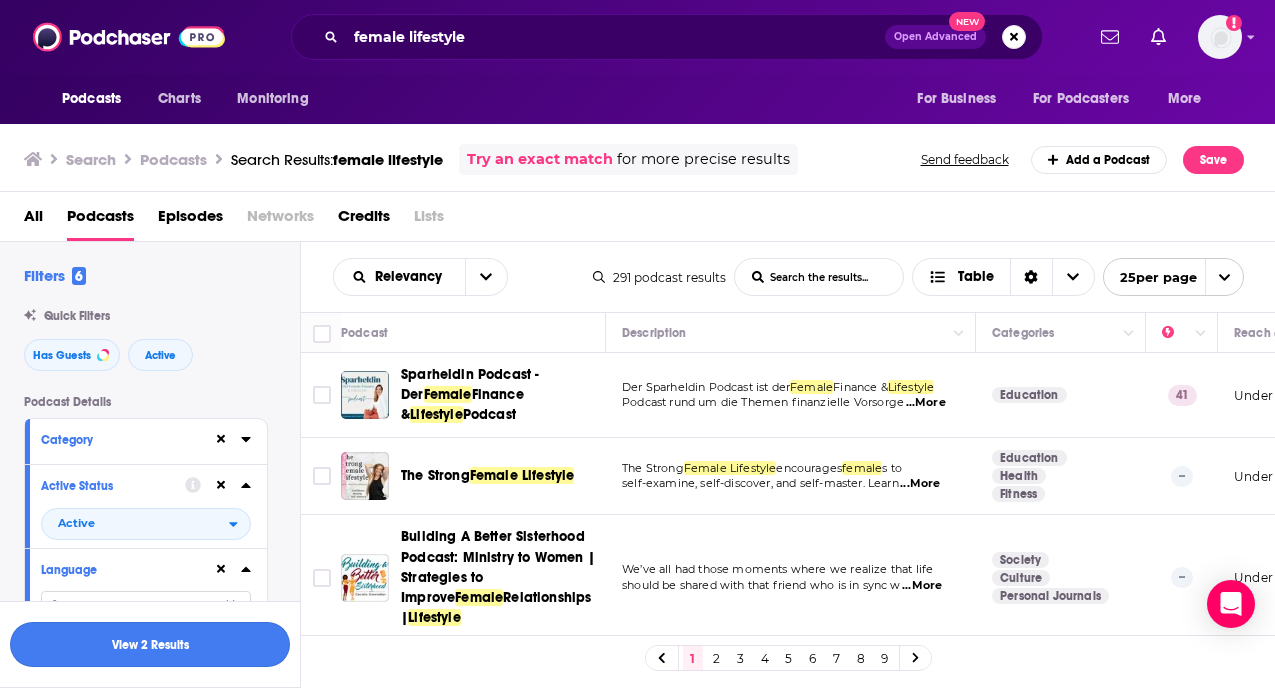 click on "View 2 Results" at bounding box center [150, 644] 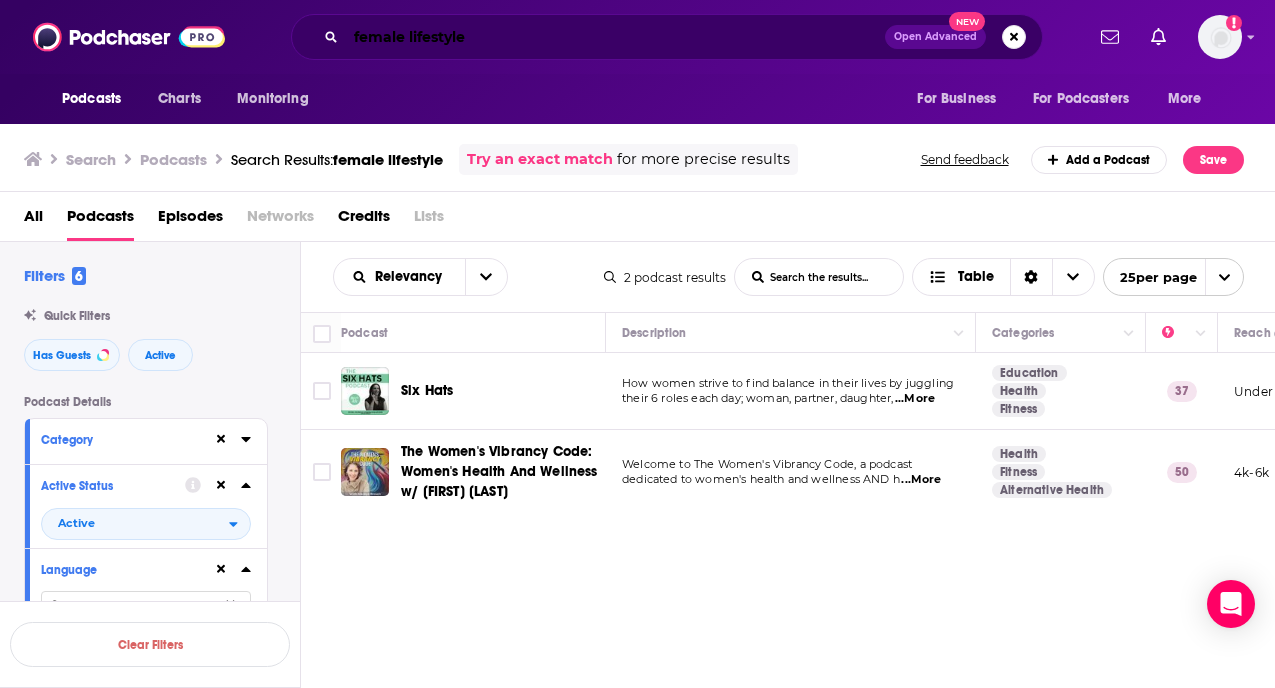 click on "female lifestyle" at bounding box center [615, 37] 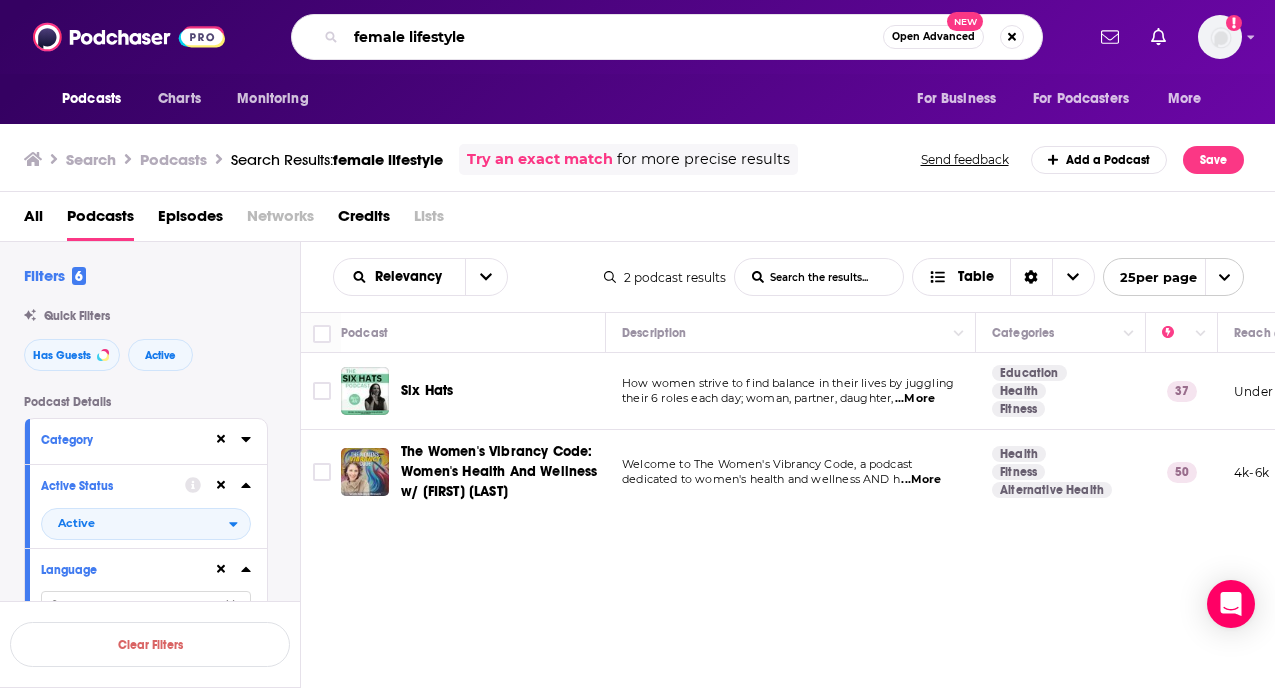 click on "female lifestyle" at bounding box center [614, 37] 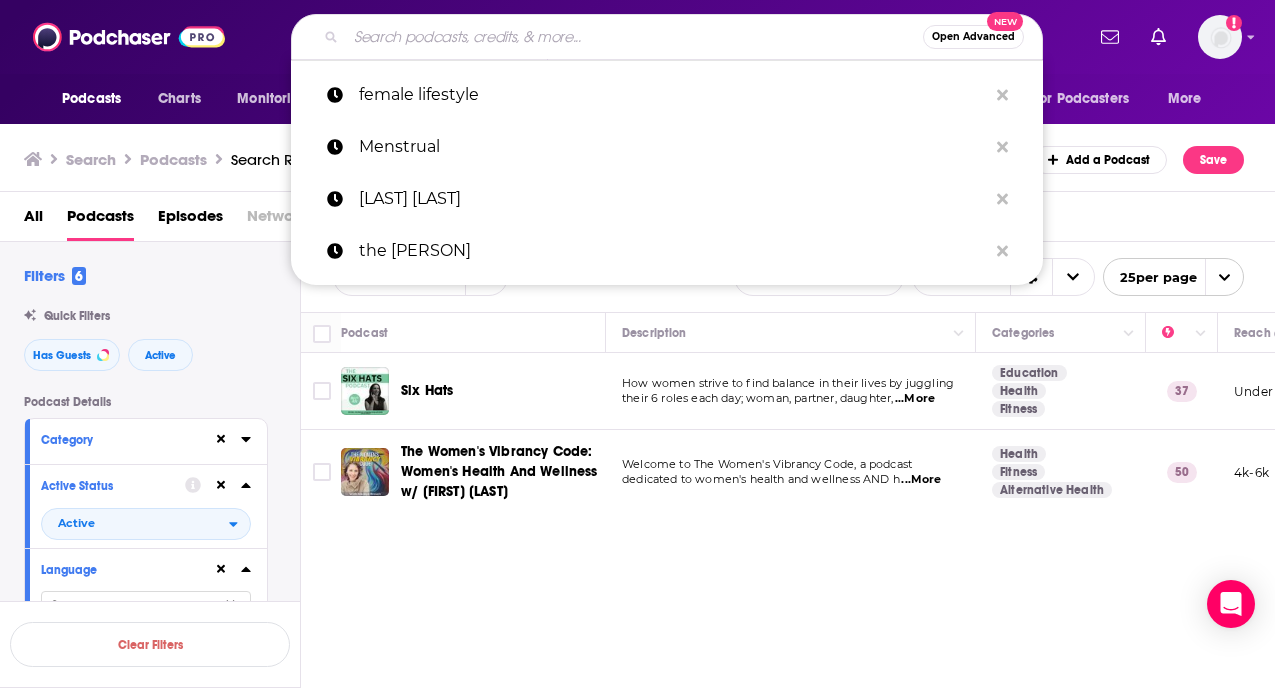 type 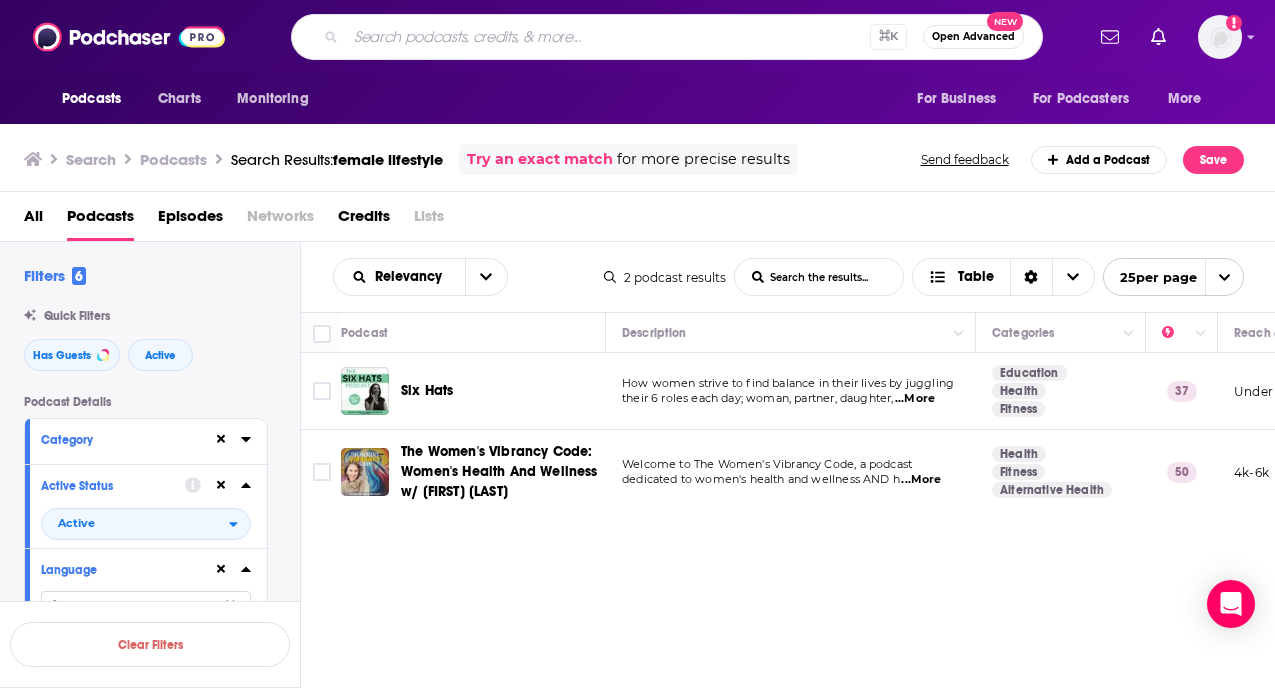 click on "Relevancy List Search Input Search the results... Table 2   podcast   results List Search Input Search the results... Table 25  per page Podcast Description Categories Reach (Monthly) Reach (Episode) Top Country Six Hats How women strive to find balance in their lives by juggling their 6 roles each day; woman, partner, daughter,   ...More Education Health Fitness 37 Under 1.8k Under 1.1k   AU The Women's Vibrancy Code: Women's Health And Wellness w/ Maraya Brown Welcome to The Women's Vibrancy Code, a podcast dedicated to women's health and wellness AND h  ...More Health Fitness Alternative Health 50 4k-6k Under 2k   US" at bounding box center (788, 525) 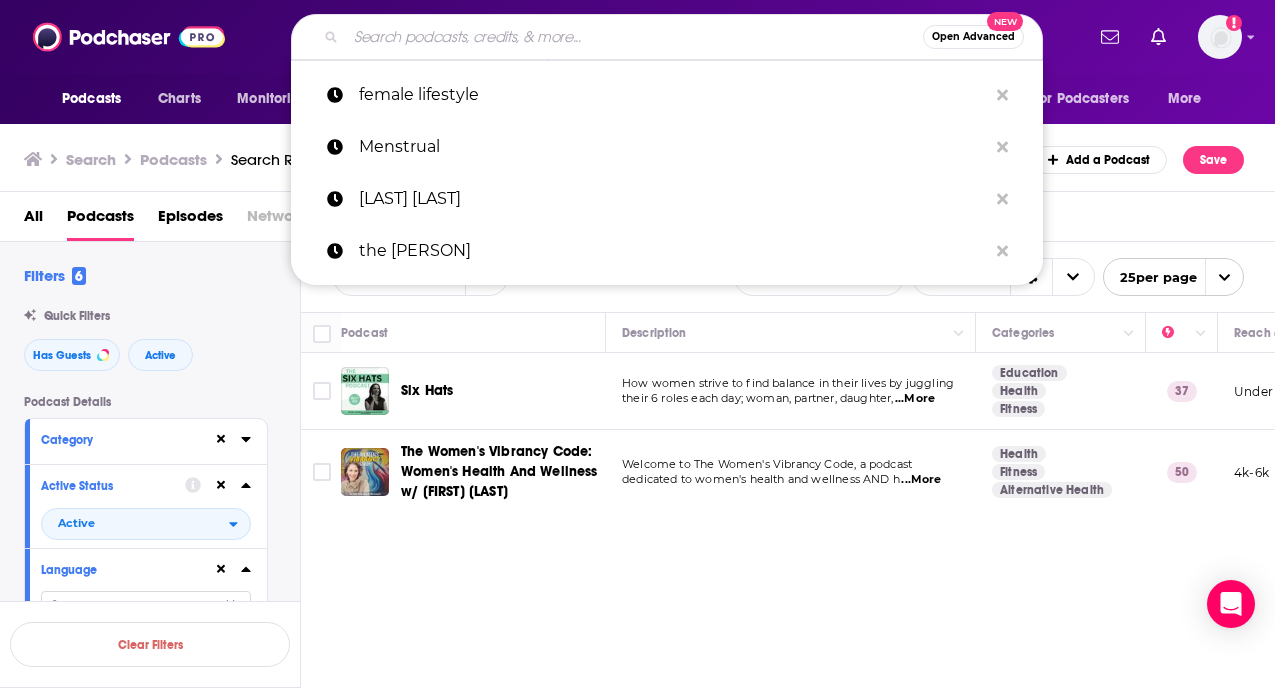 click at bounding box center [634, 37] 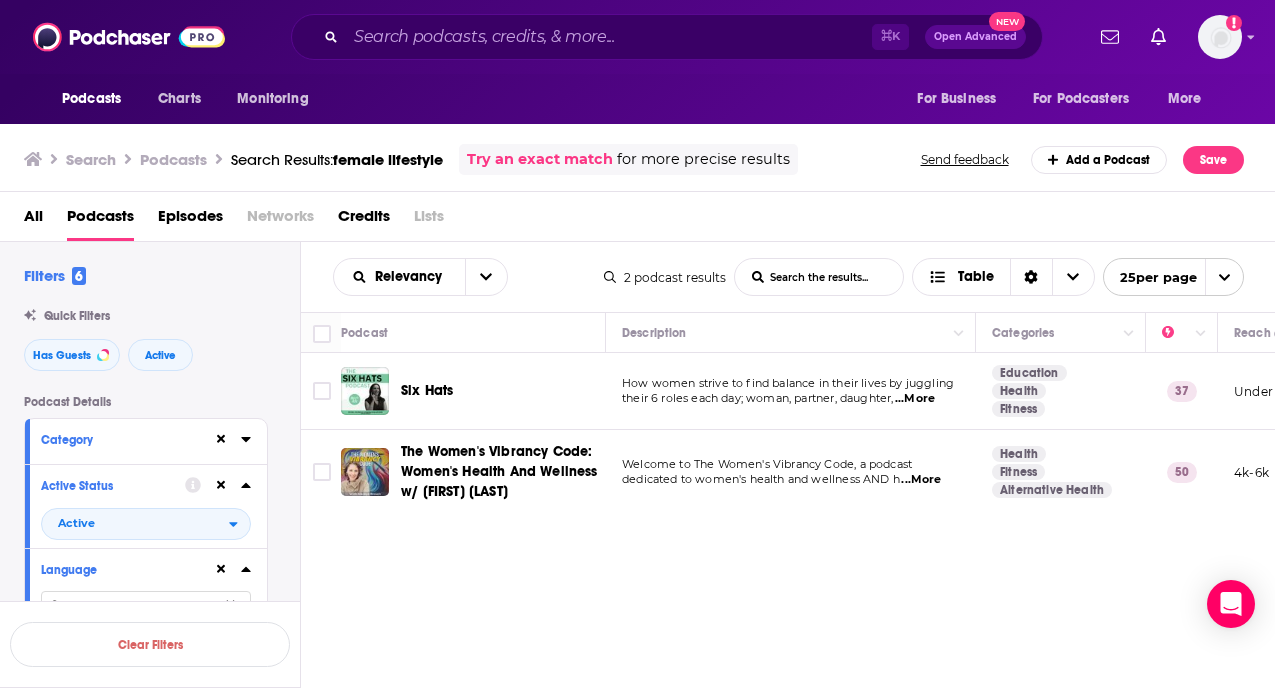 click on "Filters 6" at bounding box center (55, 275) 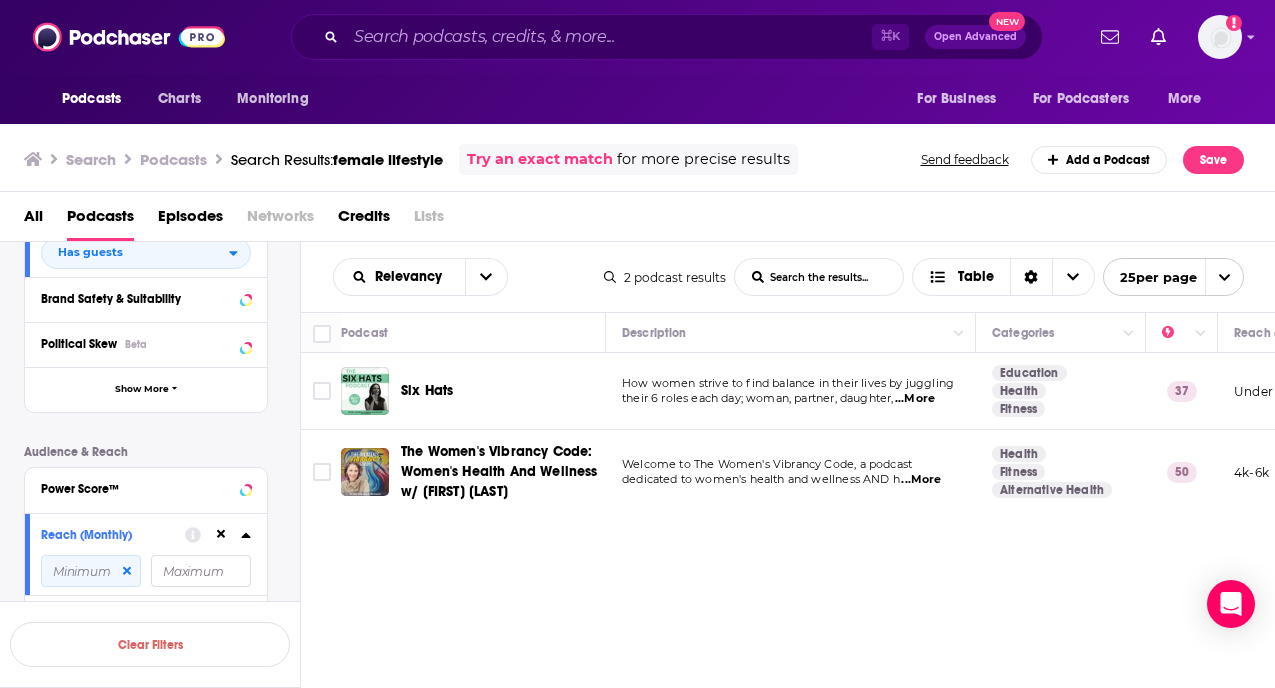 scroll, scrollTop: 465, scrollLeft: 0, axis: vertical 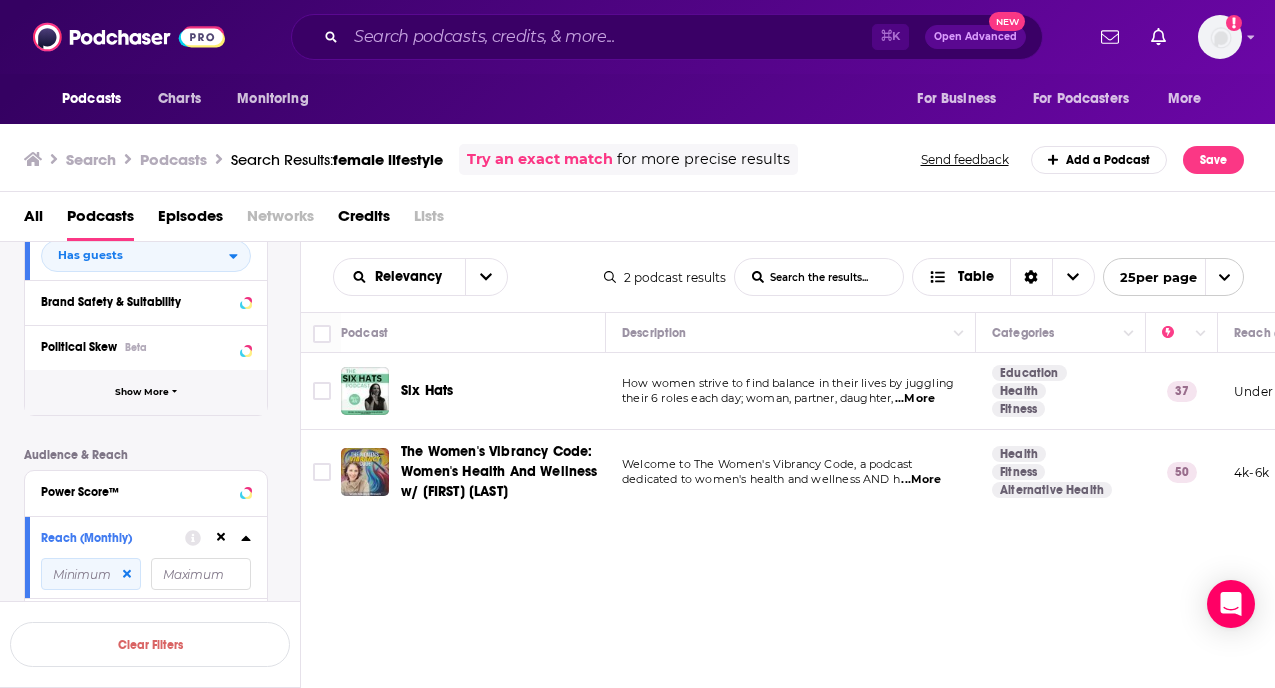 click on "Show More" at bounding box center (146, 392) 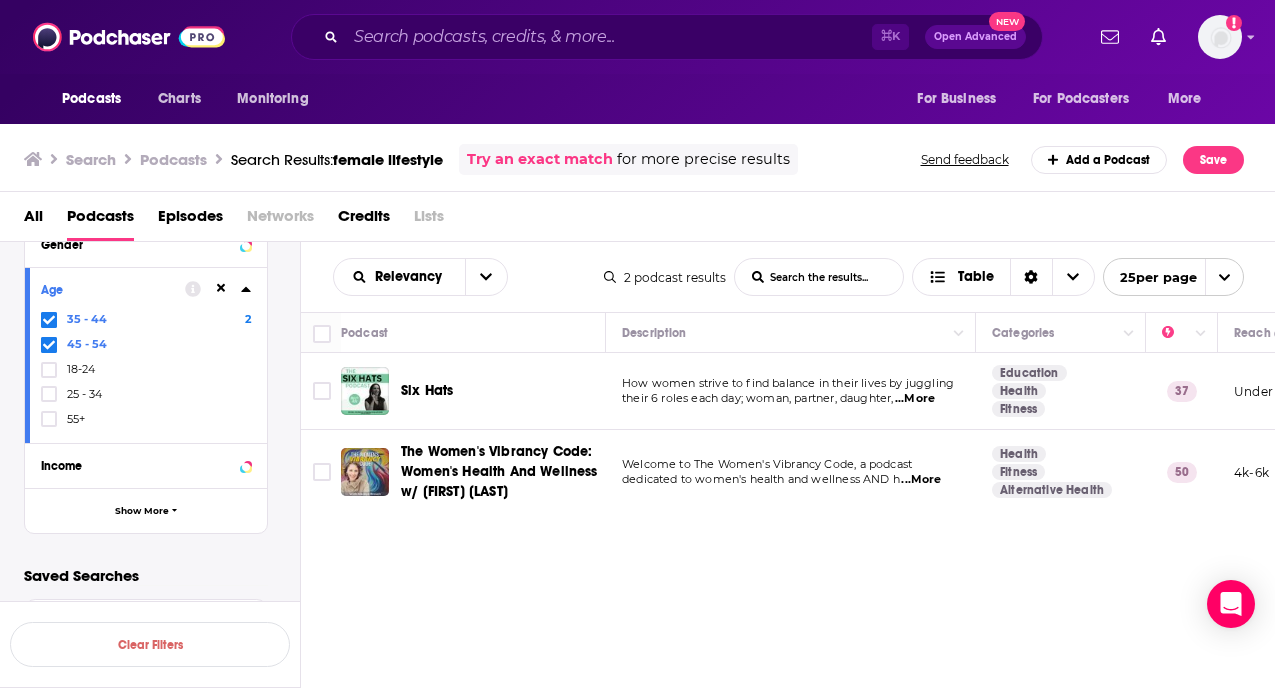 scroll, scrollTop: 0, scrollLeft: 0, axis: both 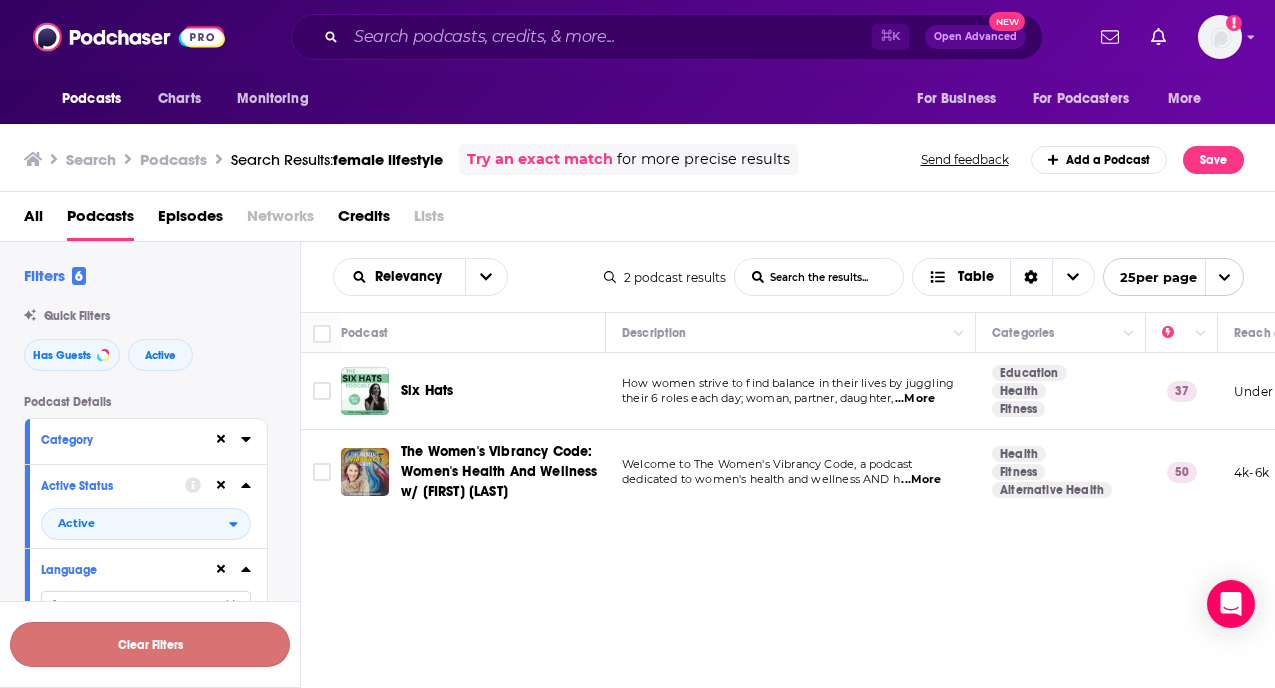click on "Clear Filters" at bounding box center (150, 644) 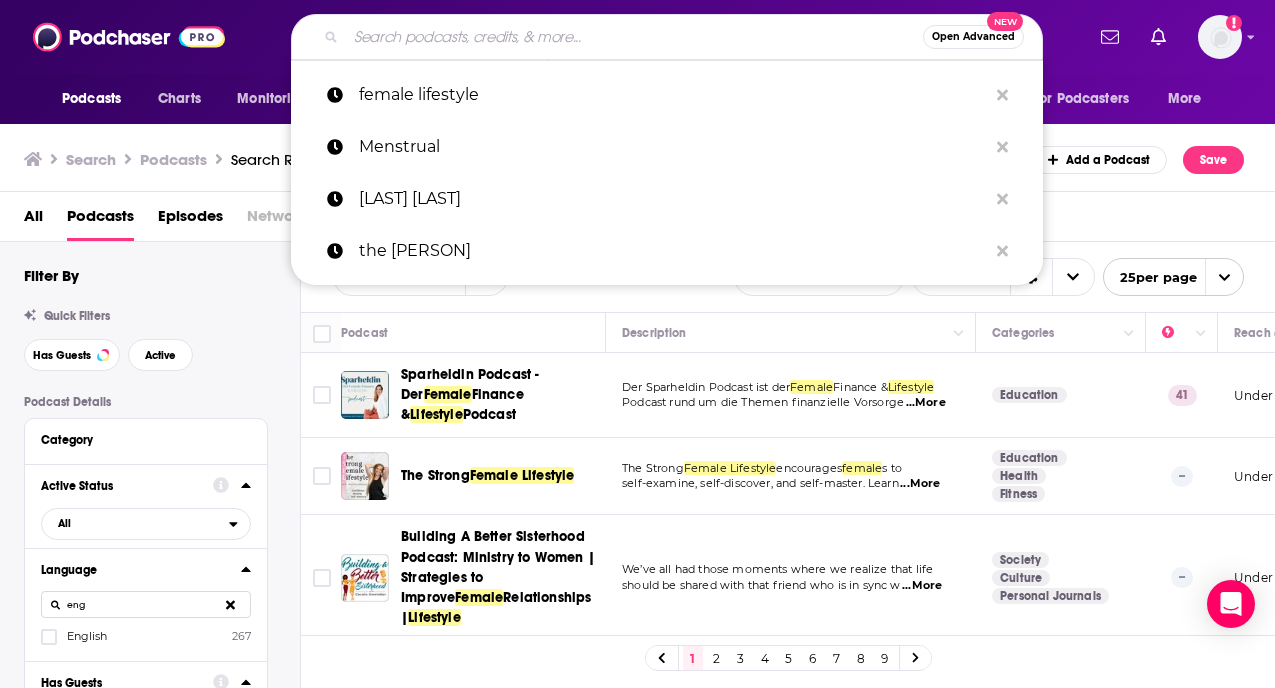 click at bounding box center [634, 37] 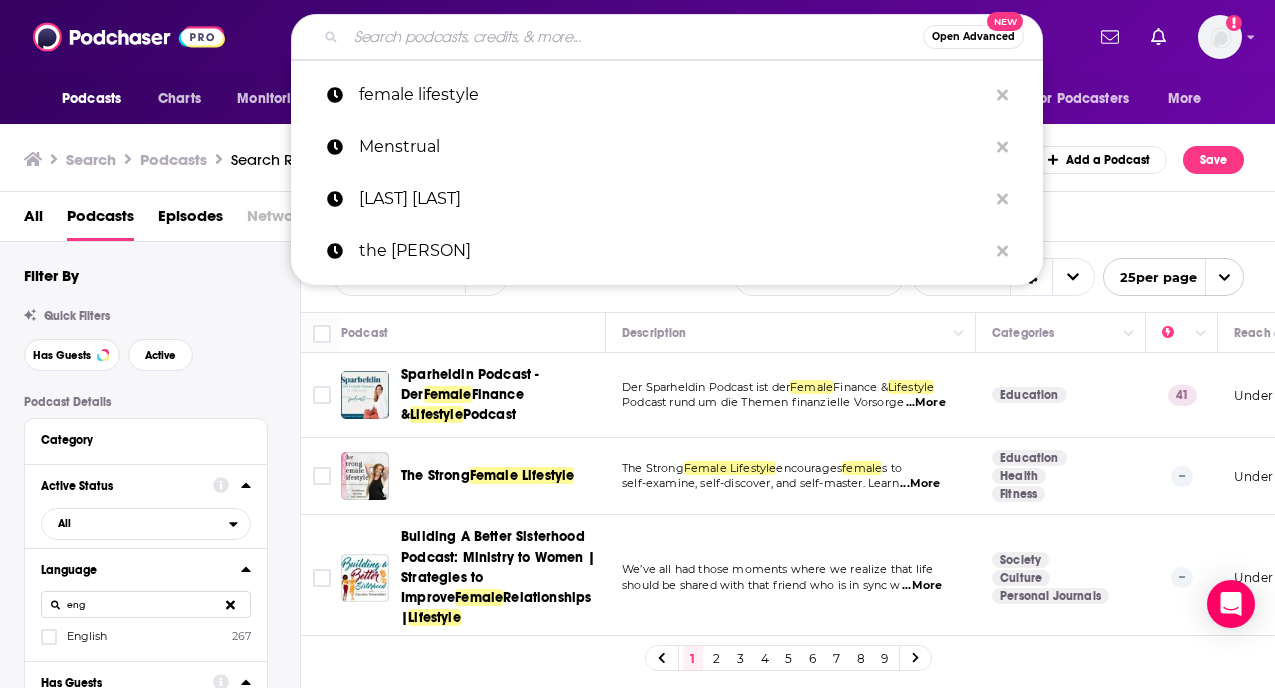 click on "Open Advanced" at bounding box center [973, 37] 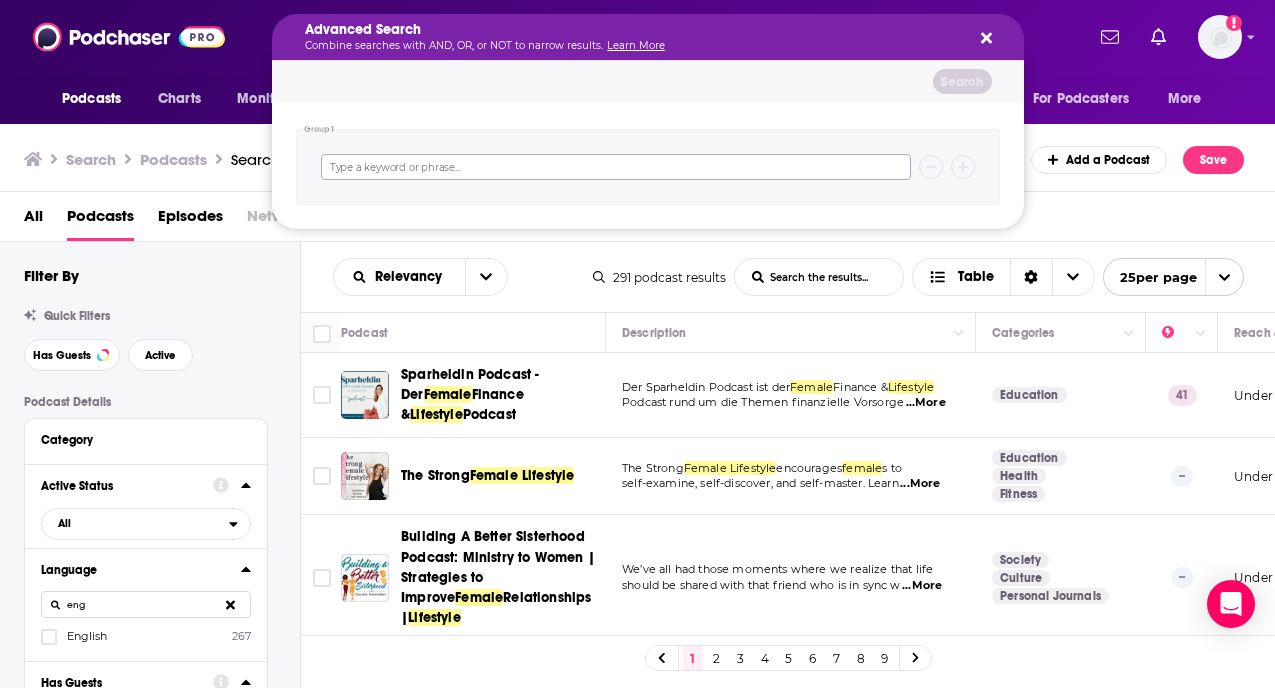 click at bounding box center [616, 167] 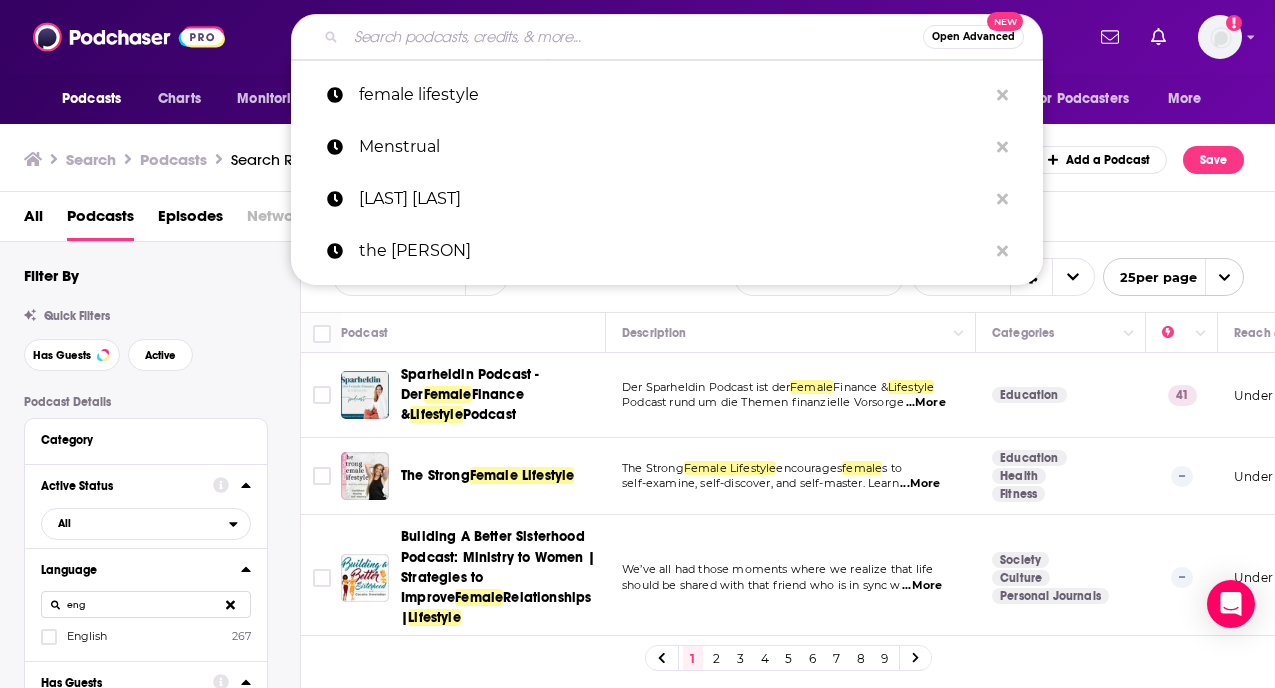 click on "Has Guests Active" at bounding box center [162, 355] 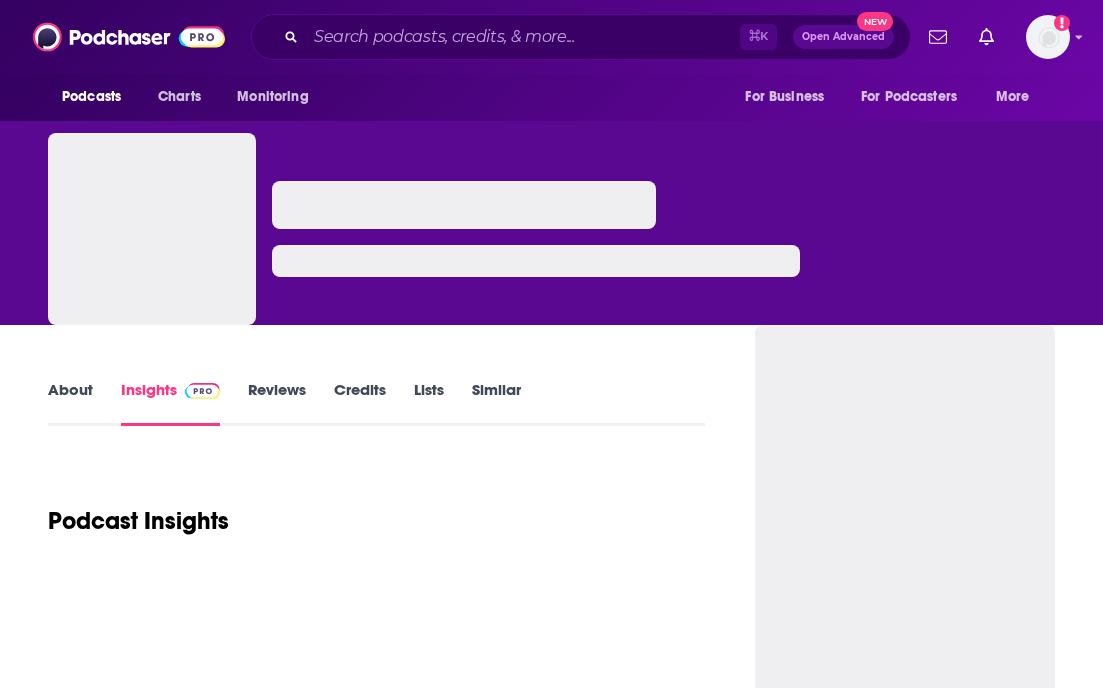 scroll, scrollTop: 0, scrollLeft: 0, axis: both 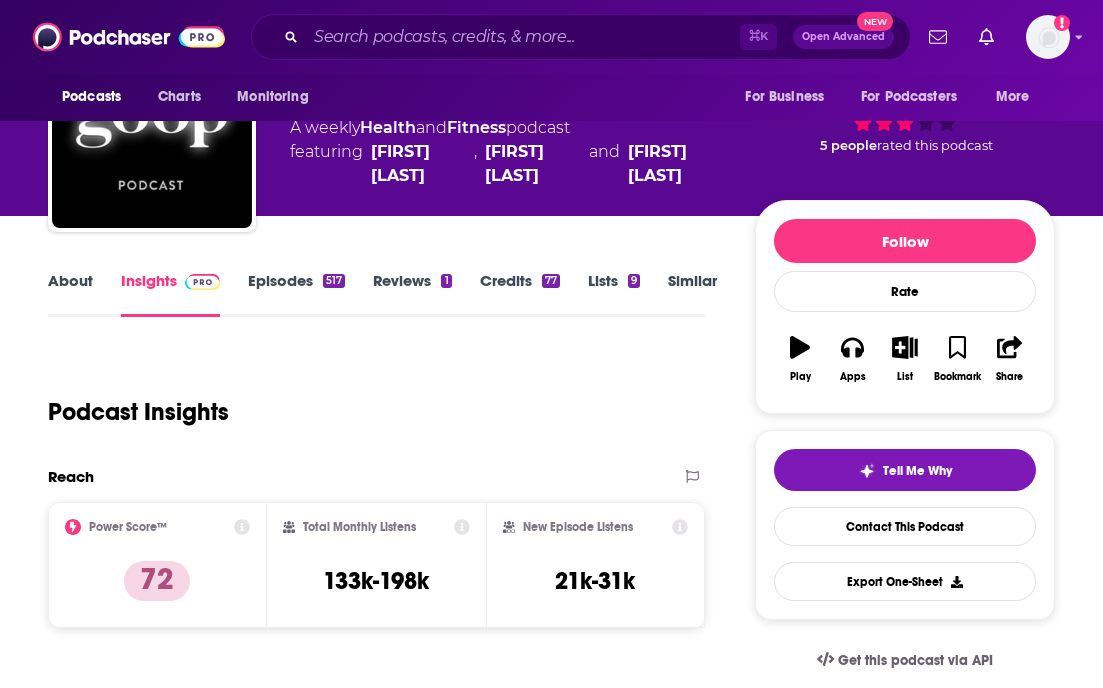 click on "Episodes 517" at bounding box center (296, 294) 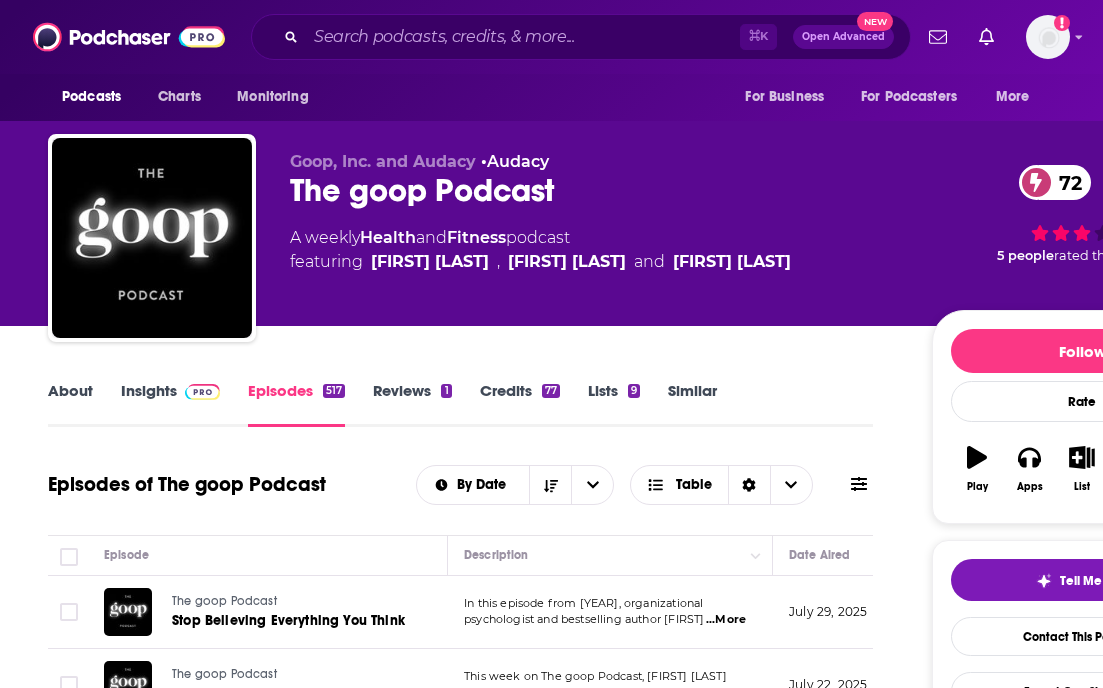scroll, scrollTop: 63, scrollLeft: 0, axis: vertical 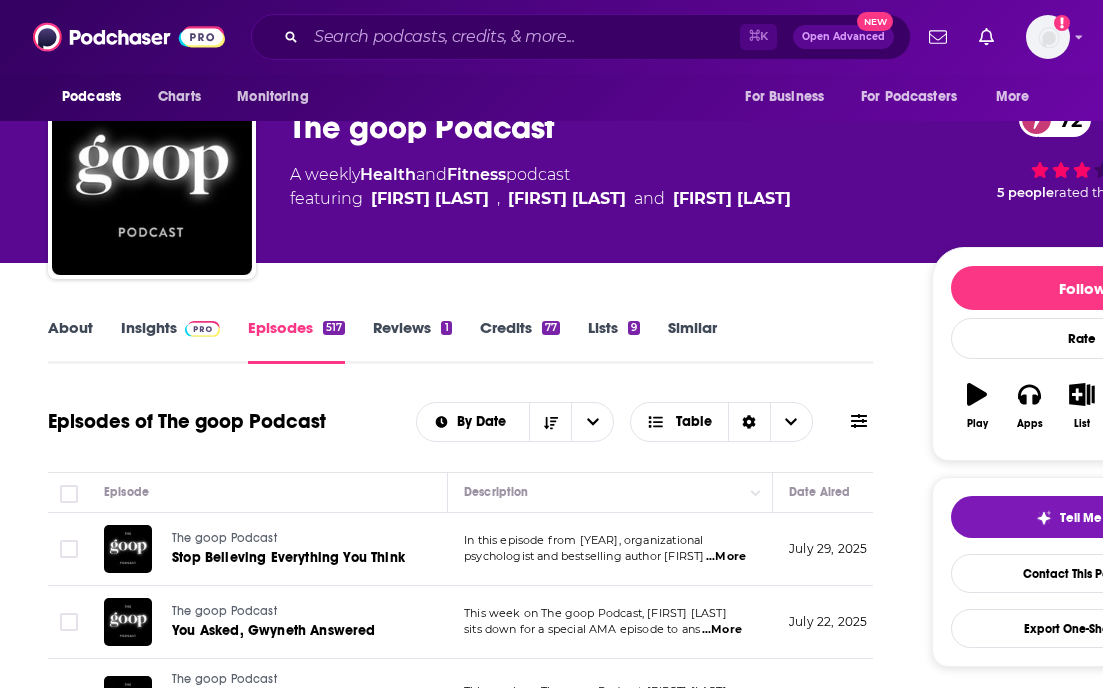 click on "Insights" at bounding box center [170, 341] 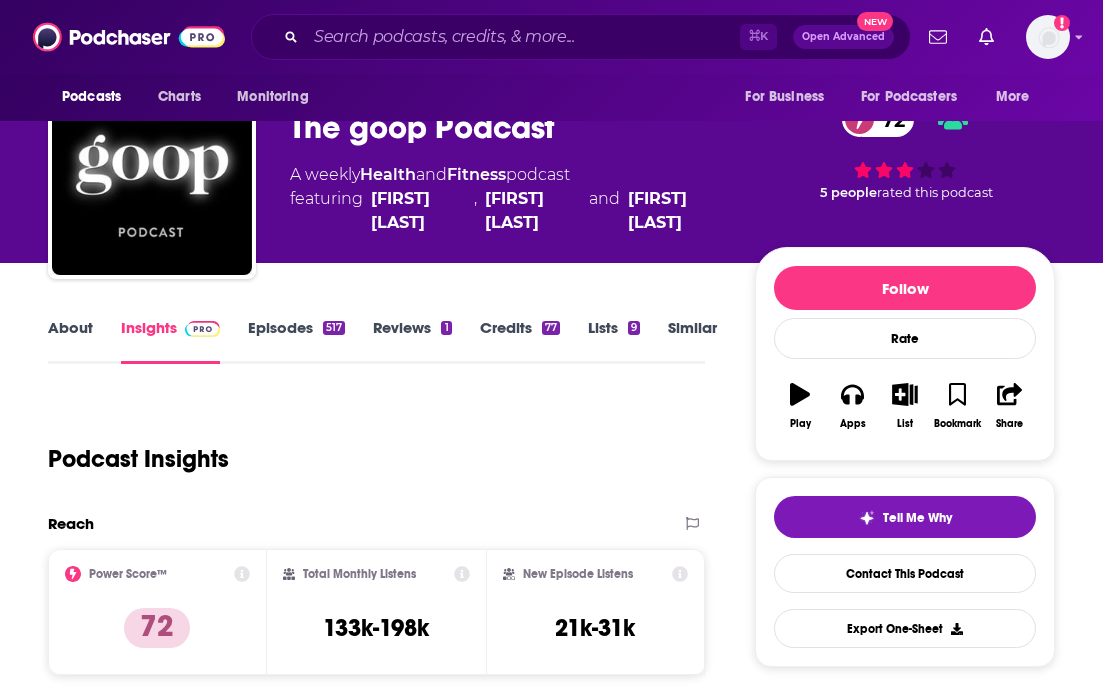 scroll, scrollTop: 0, scrollLeft: 0, axis: both 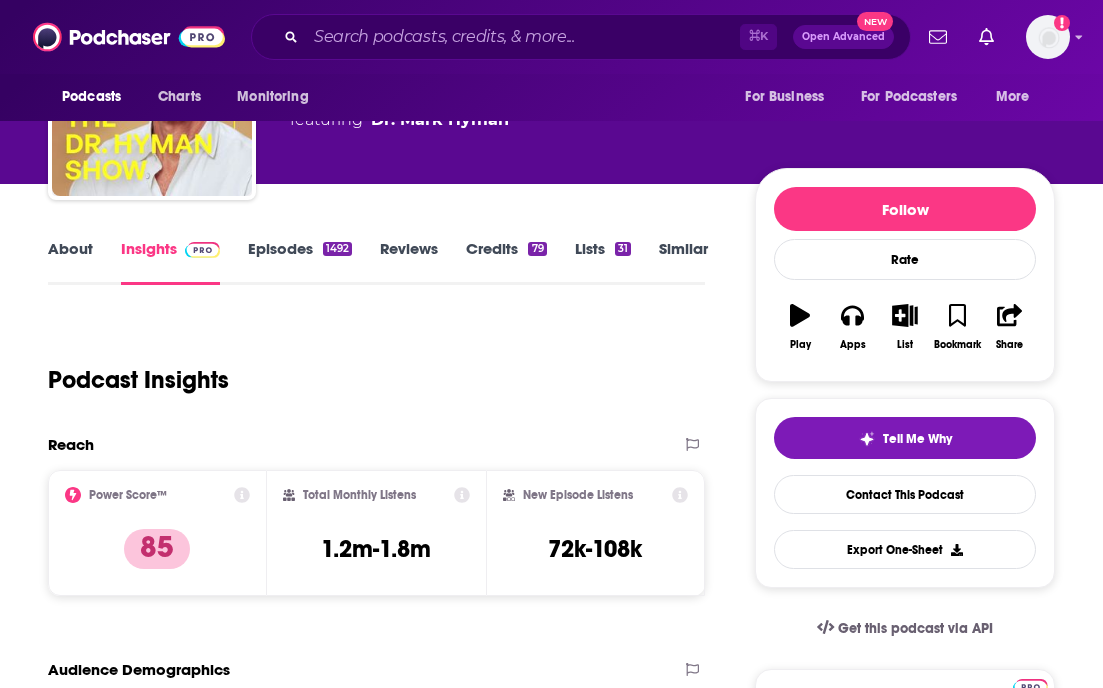click on "About Insights Episodes 1492 Reviews Credits 79 Lists 31 Similar Podcast Insights Reach & Audience Content Brand Safety Social Contacts Charts Rate Card Sponsors Details Similar Contact Podcast Open Website  Reach Power Score™ 85 Total Monthly Listens 1.2m-1.8m New Episode Listens 72k-108k Export One-Sheet Audience Demographics Gender Female Age 33 yo Income $ $ $ $ $ Parental Status Not Parents Countries 1 United States 2 Canada 3 United Kingdom 4 Australia 5 Mexico Top Cities New York, NY , Los Angeles, CA , London , San Diego, CA , Toronto , Chicago, IL Interests Healthy Lifestyle , Restaurants, Food & Grocery , Friends, Family & Relationships , Fitness & Yoga , Toys, Children & Baby , Travel, Tourism & Aviation Jobs Principals/Owners , Health Educators , Nutritionists , Physical Therapists , CEOs/Managing Directors , Software Engineers Ethnicities White / Caucasian , Hispanic , Asian , African American Show More Content Political Skew Medium Left Brand Safety & Suitability Adult Graphic Profanity Drugs" at bounding box center [551, 2791] 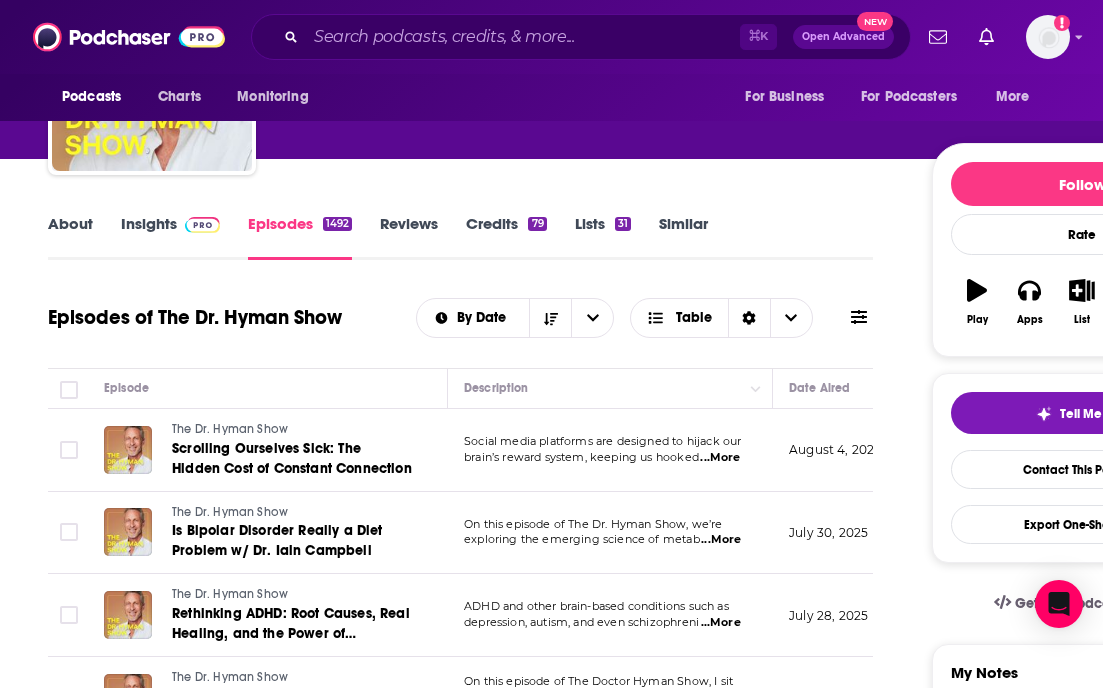 scroll, scrollTop: 0, scrollLeft: 0, axis: both 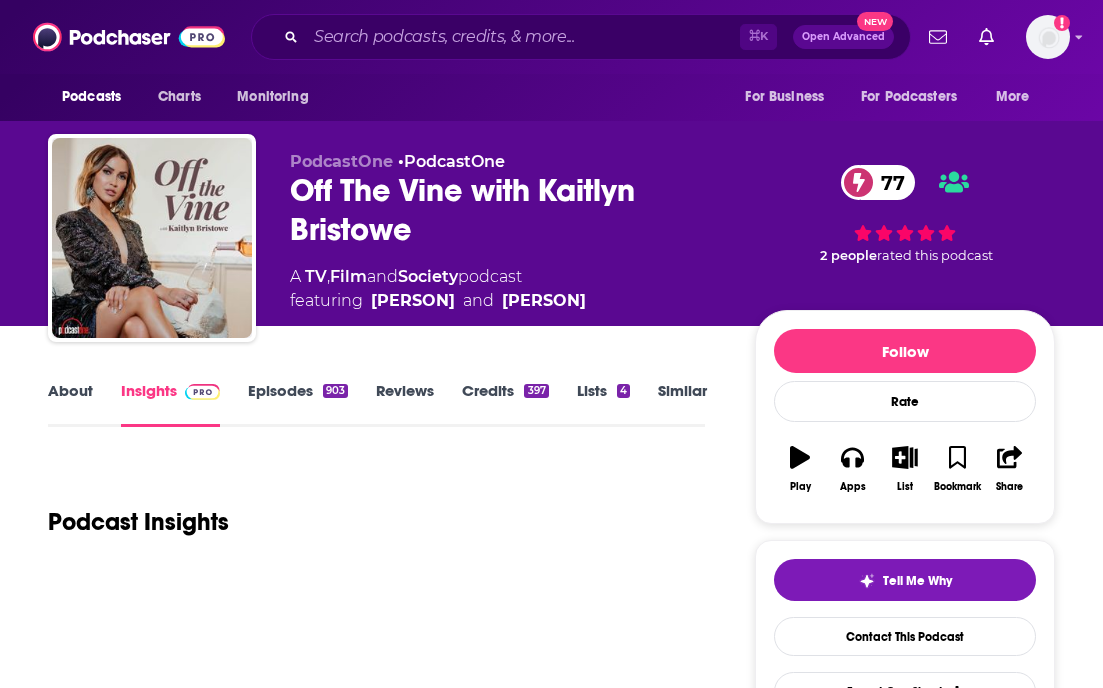 click on "About" at bounding box center [70, 404] 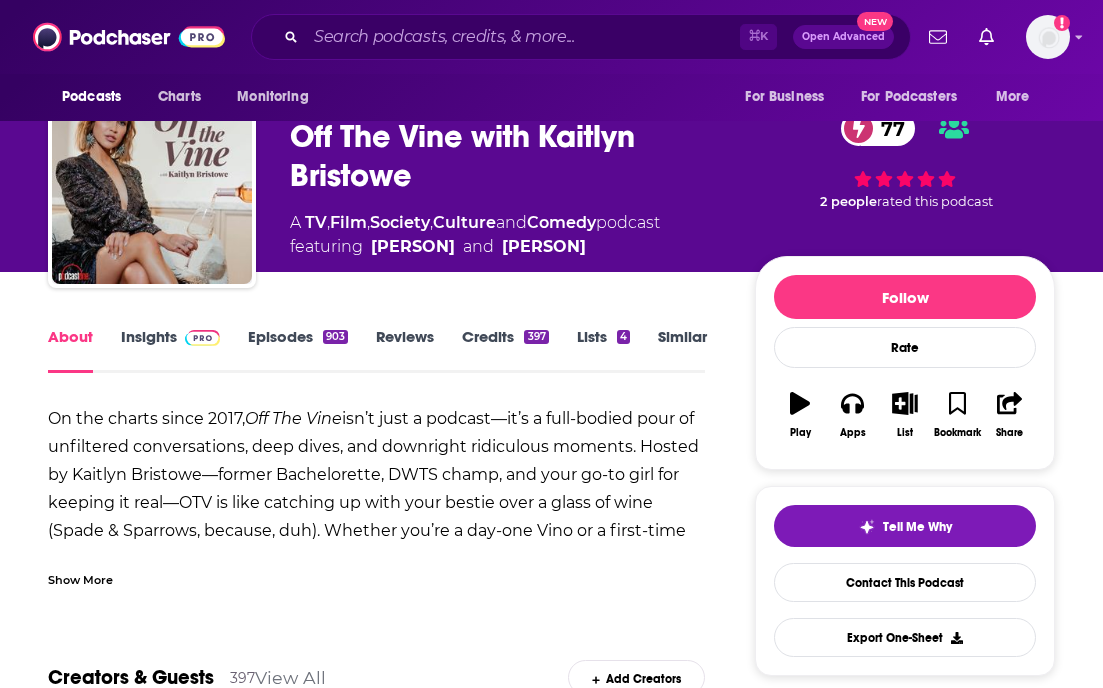 scroll, scrollTop: 170, scrollLeft: 0, axis: vertical 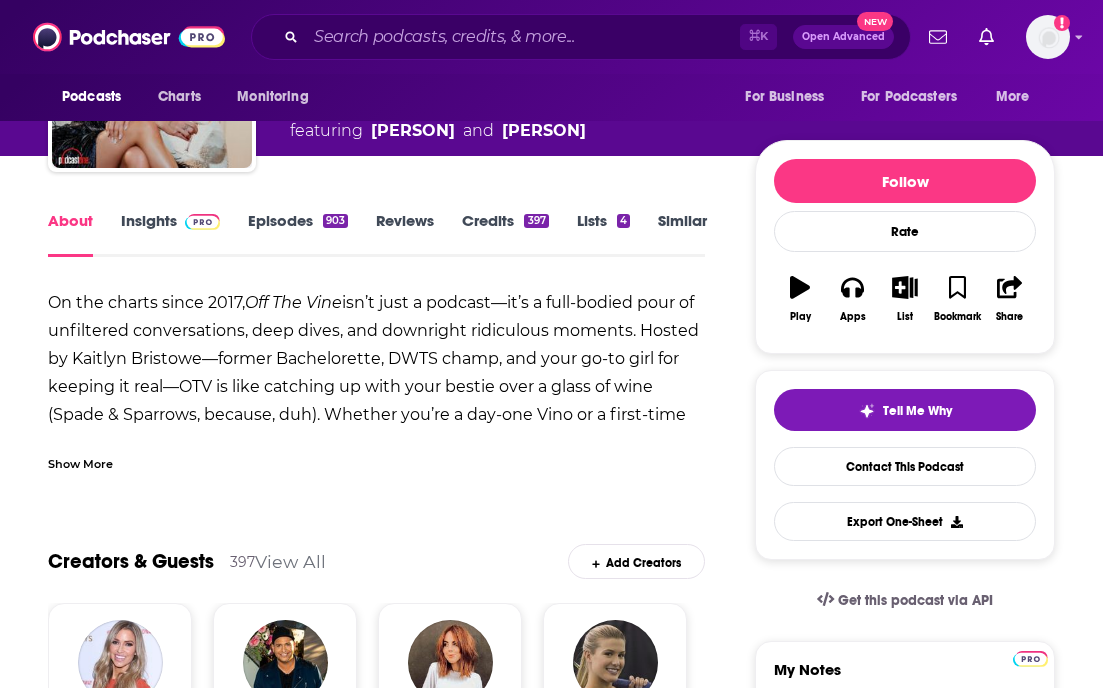 click on "Show More" at bounding box center [80, 462] 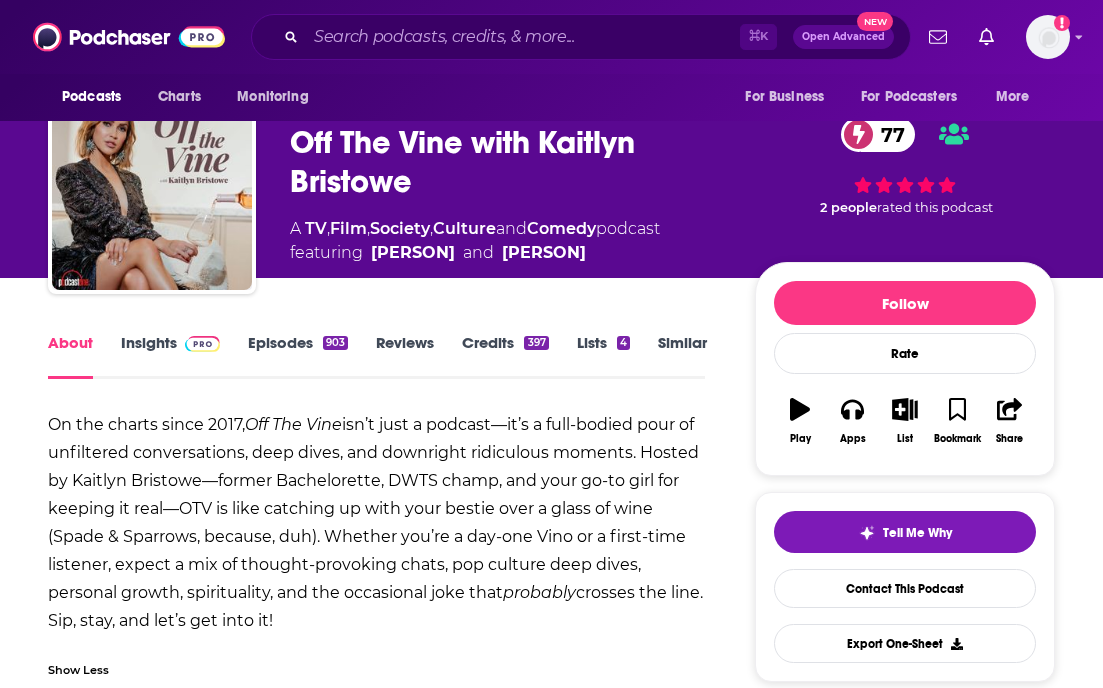 scroll, scrollTop: 30, scrollLeft: 0, axis: vertical 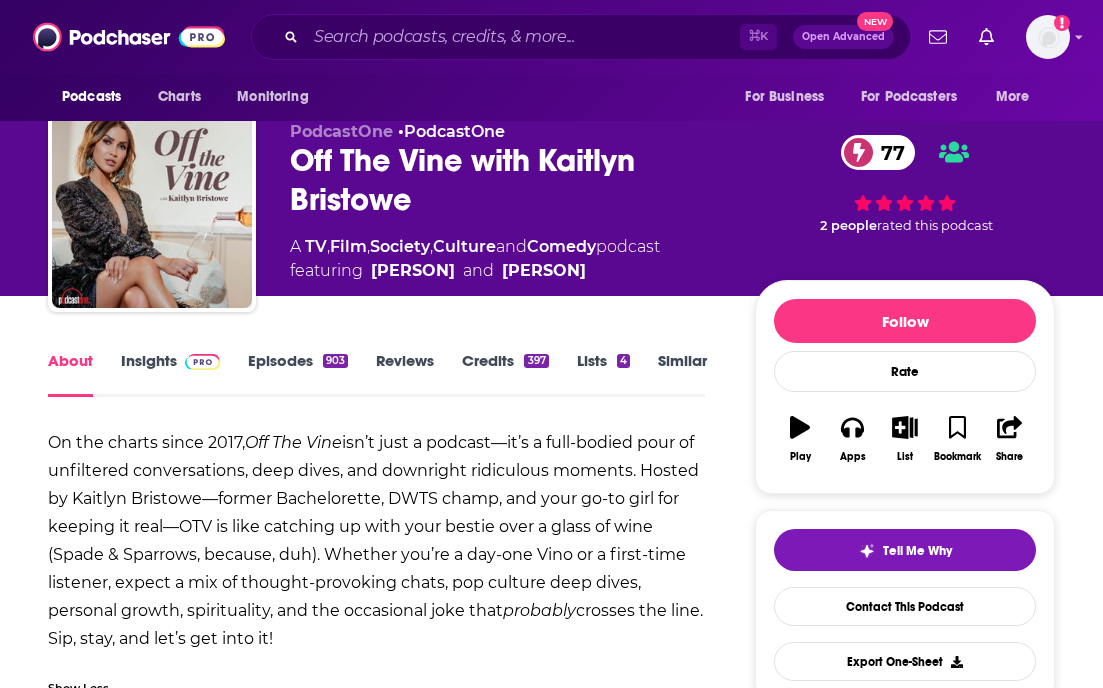 click on "Insights" at bounding box center (170, 374) 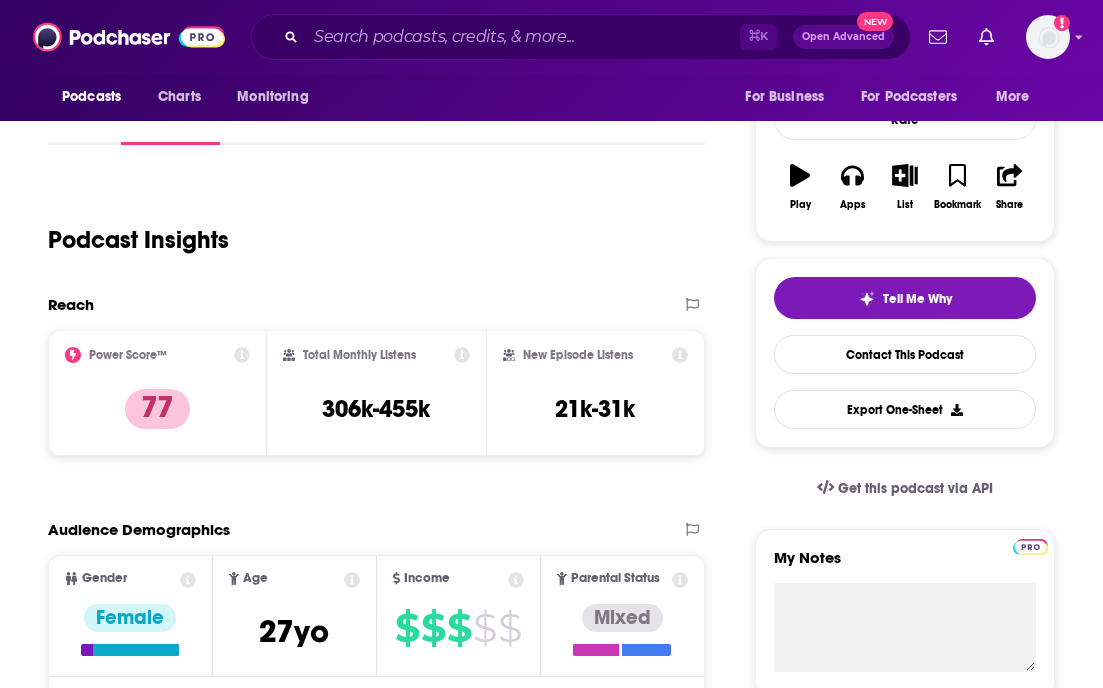 scroll, scrollTop: 0, scrollLeft: 0, axis: both 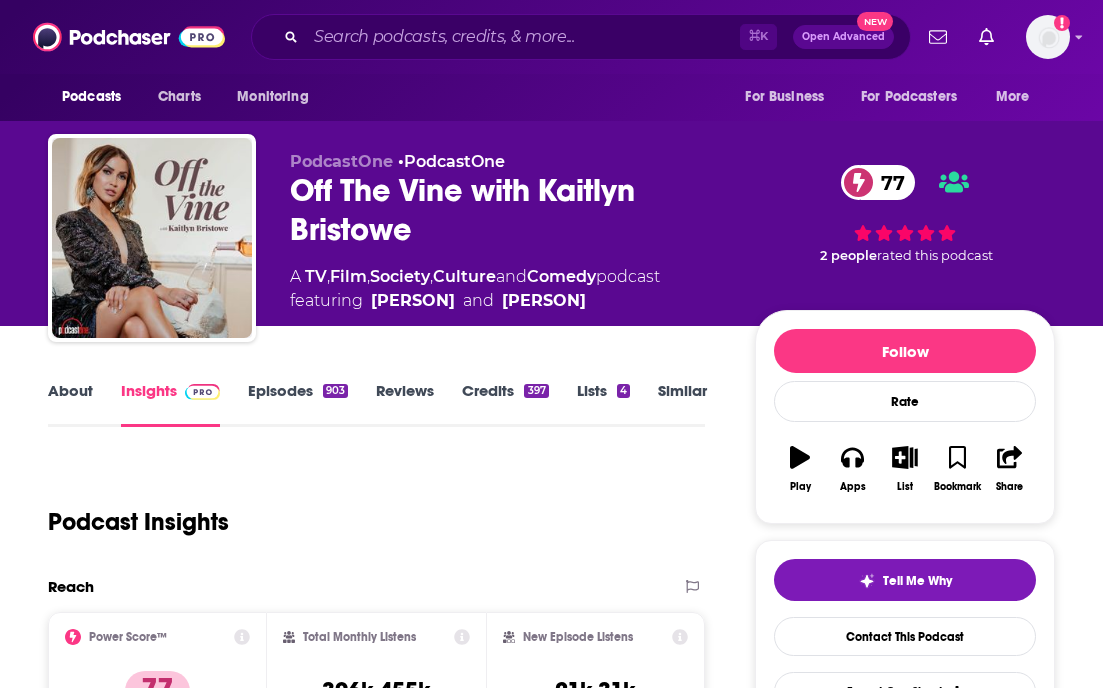 click on "Off The Vine with Kaitlyn Bristowe 77" at bounding box center (506, 210) 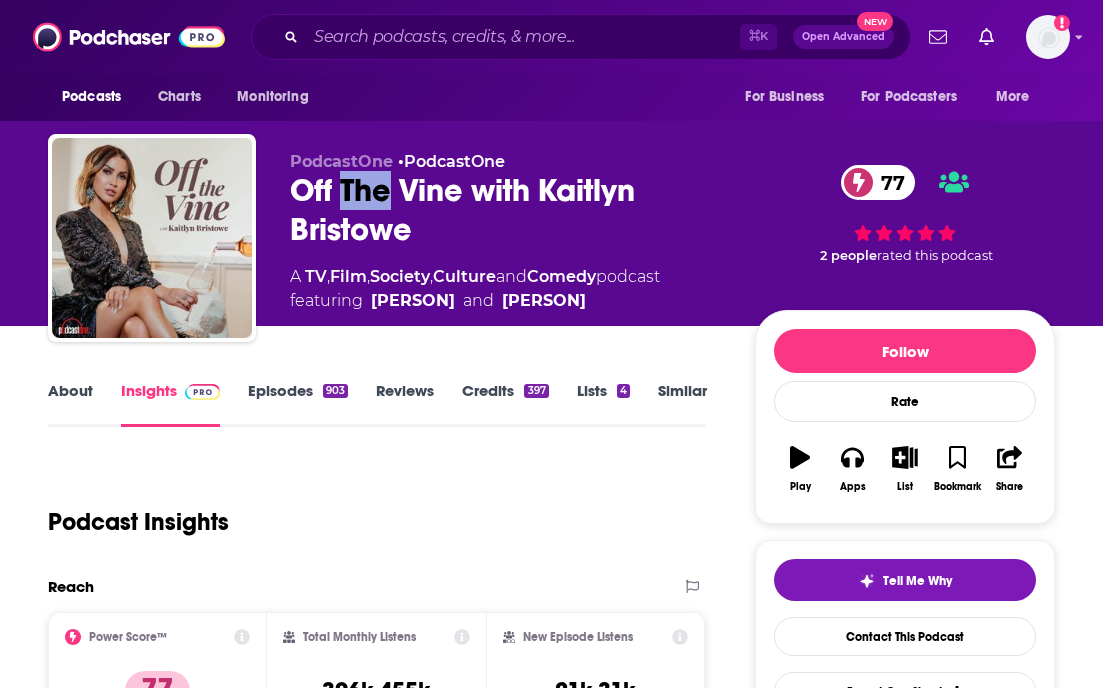 click on "Off The Vine with Kaitlyn Bristowe 77" at bounding box center (506, 210) 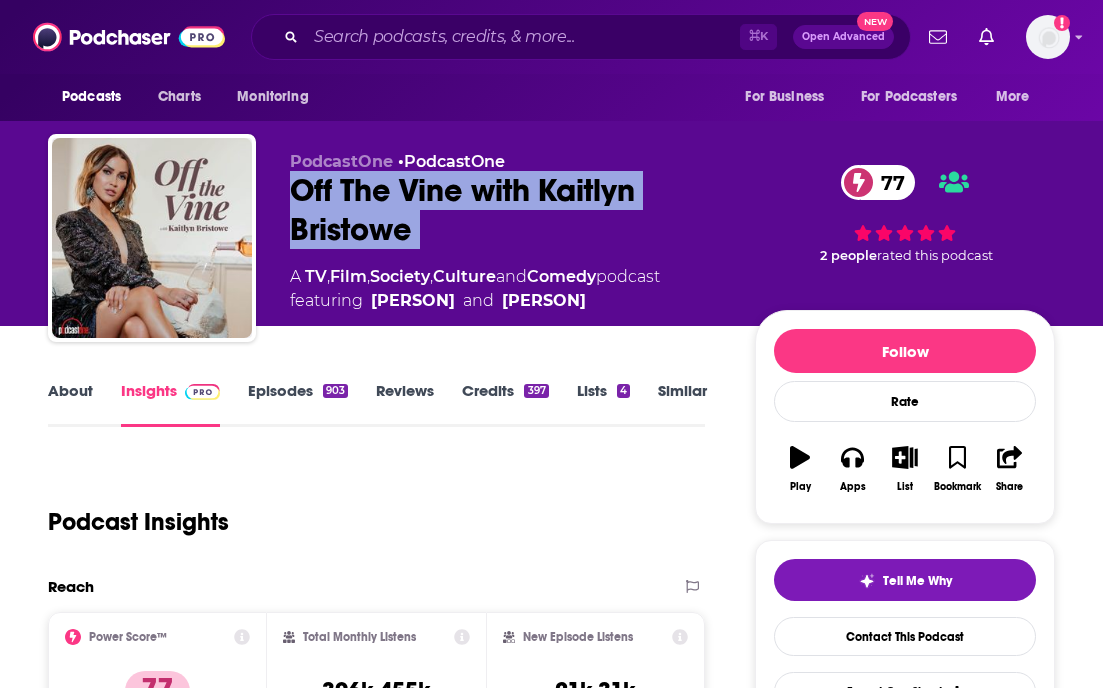 click on "Off The Vine with Kaitlyn Bristowe 77" at bounding box center [506, 210] 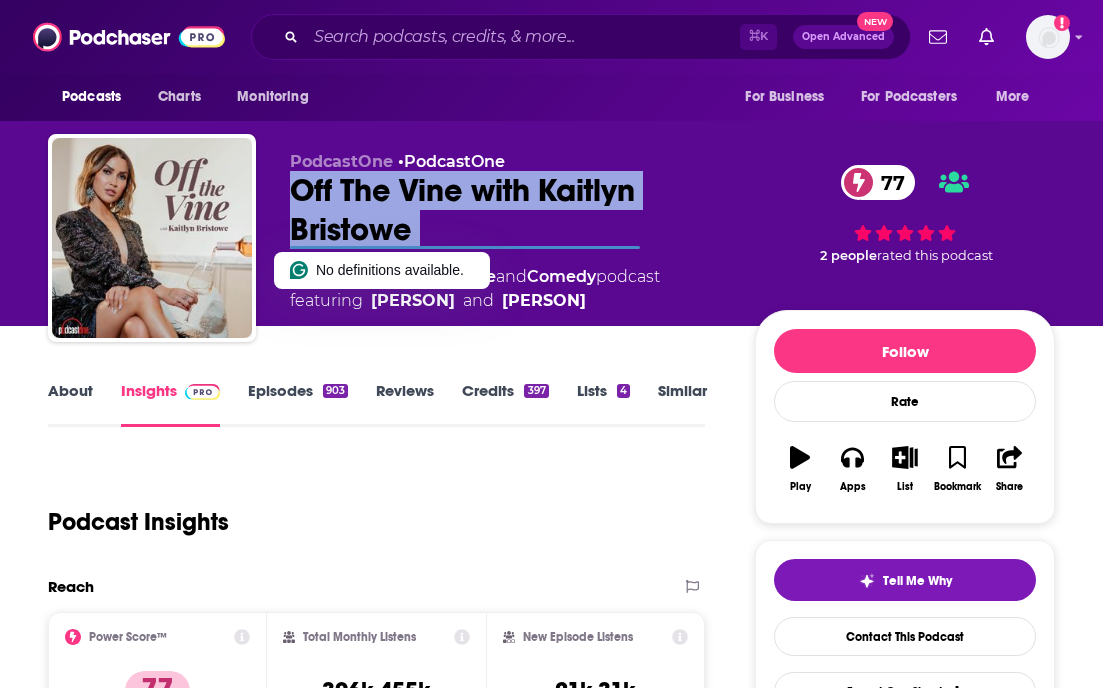 copy on "Off The Vine with Kaitlyn Bristowe 77" 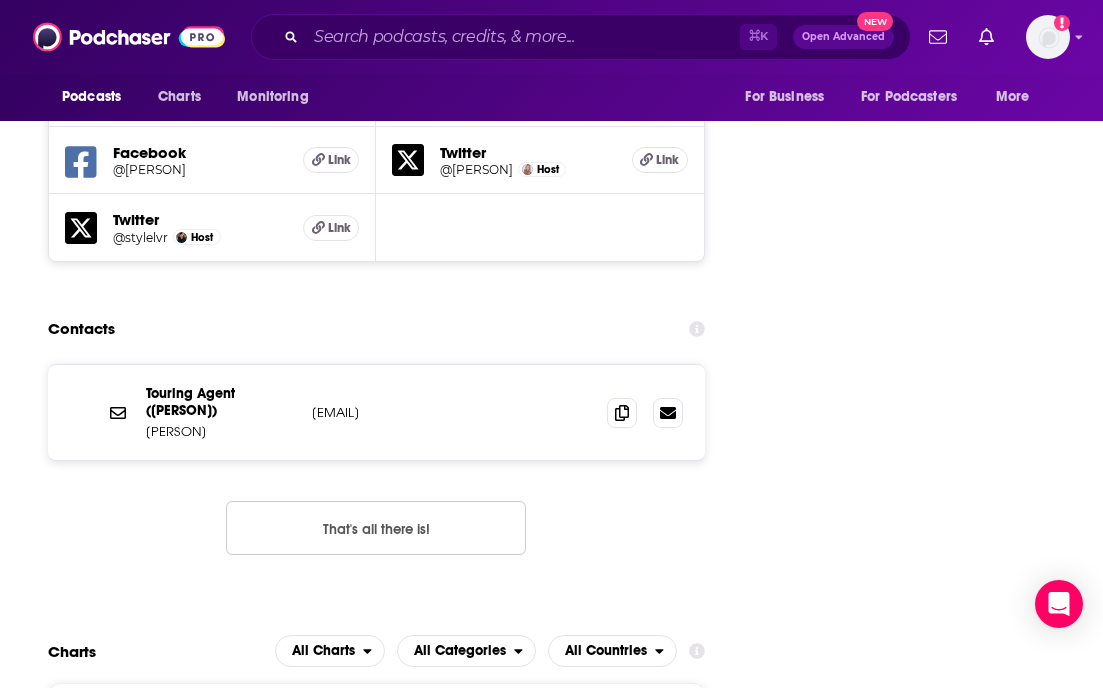 scroll, scrollTop: 2300, scrollLeft: 0, axis: vertical 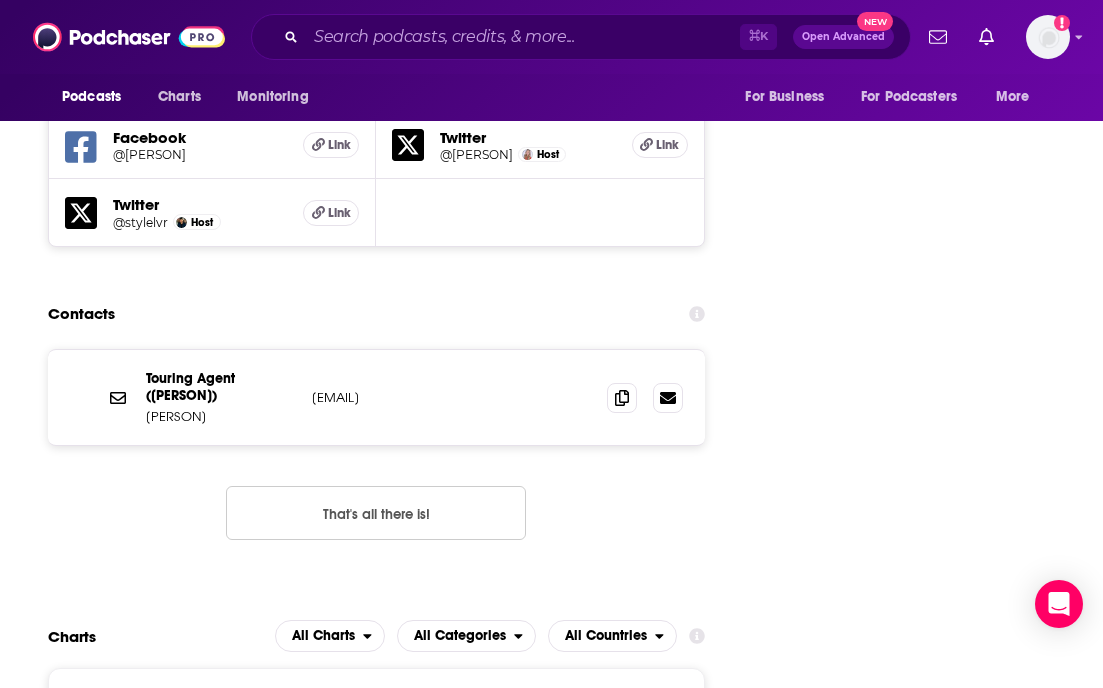 click on "Touring Agent (Kaitlyn Bristowe) Yuni Sher yuni.sher@caa.com yuni.sher@caa.com That's all there is!" at bounding box center (376, 460) 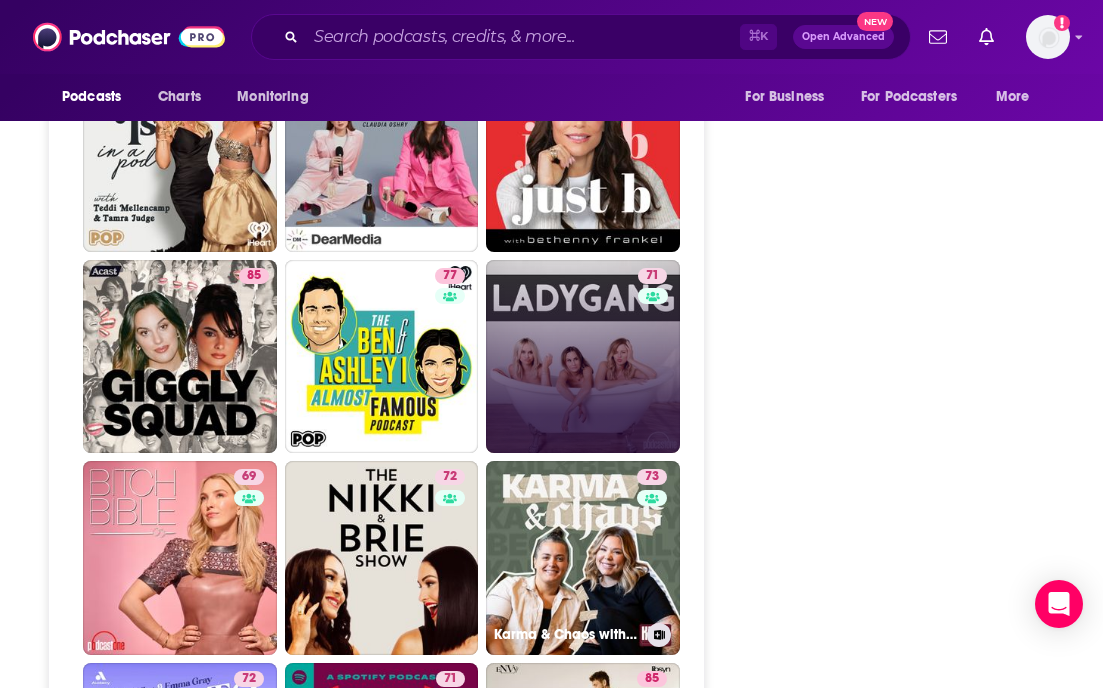 scroll, scrollTop: 5256, scrollLeft: 0, axis: vertical 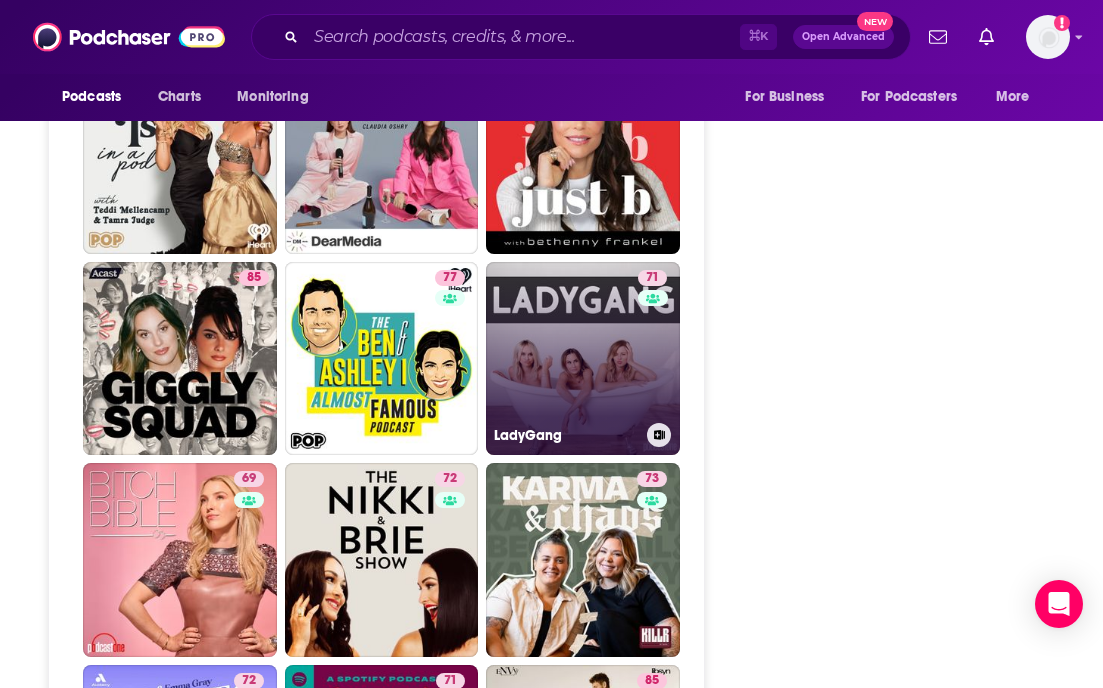 click on "71 LadyGang" at bounding box center [583, 359] 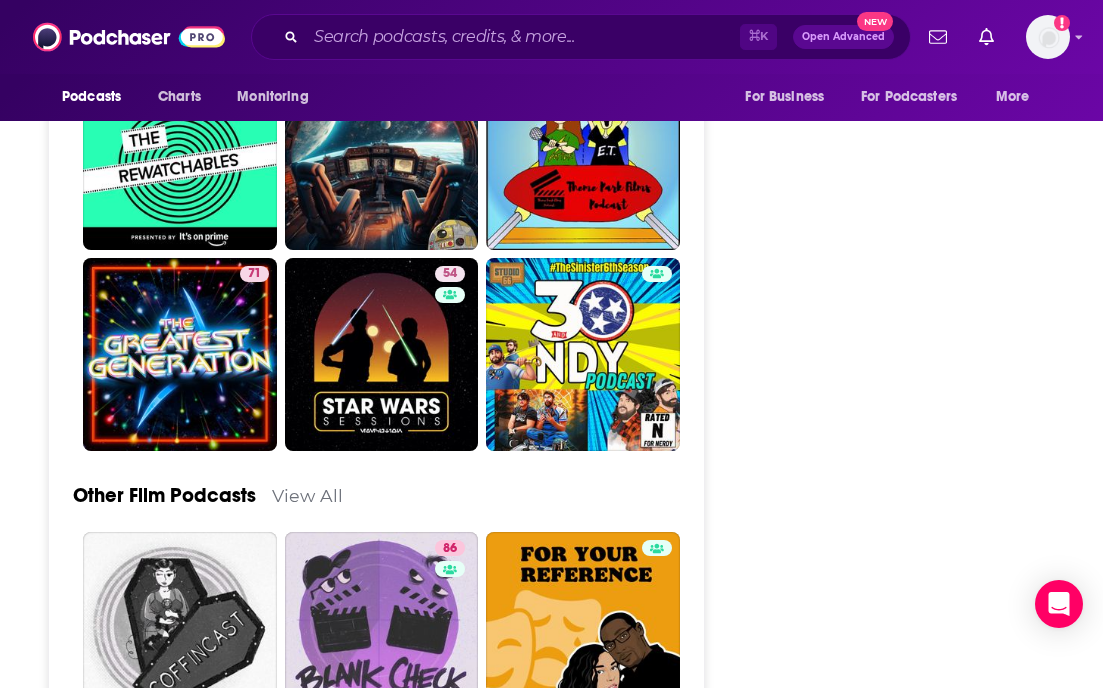 scroll, scrollTop: 7200, scrollLeft: 0, axis: vertical 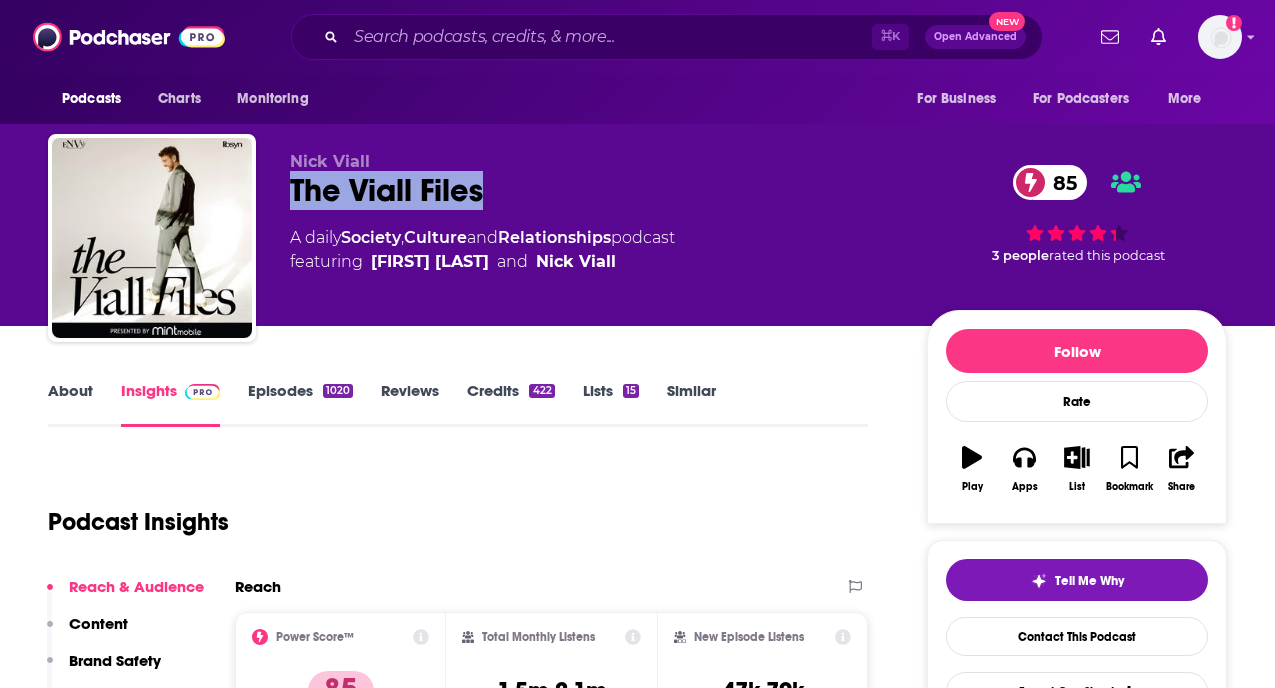 drag, startPoint x: 540, startPoint y: 193, endPoint x: 283, endPoint y: 190, distance: 257.01752 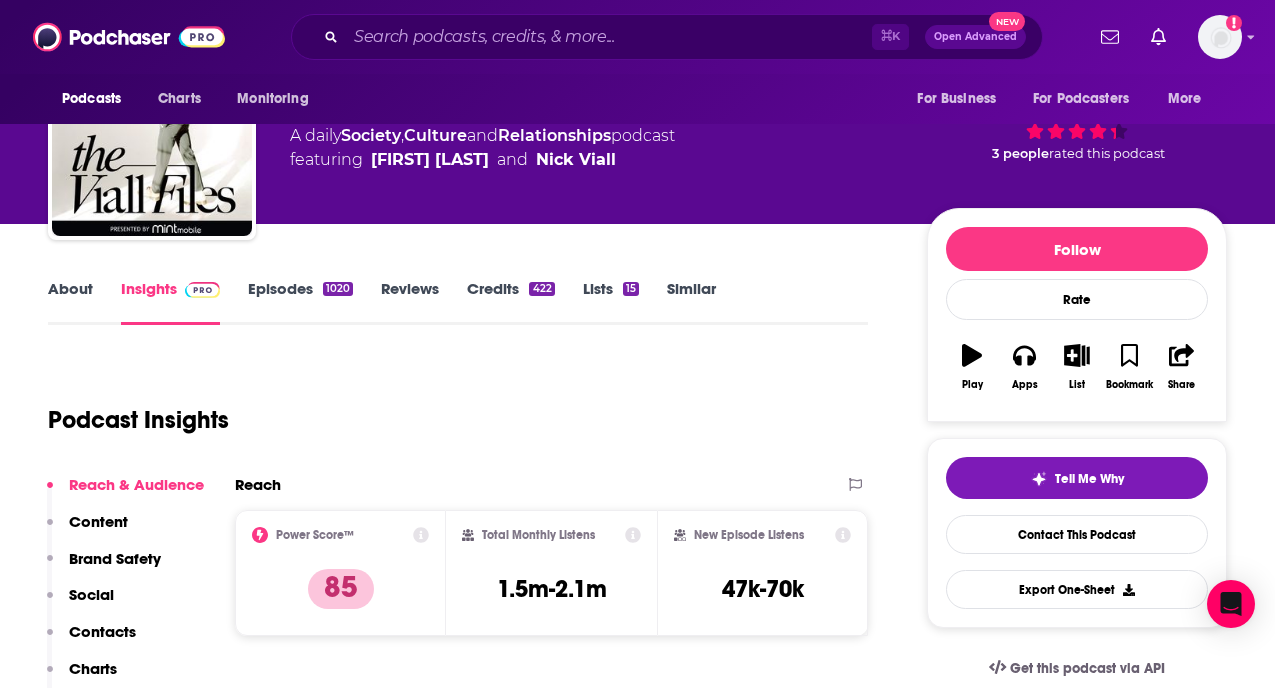 scroll, scrollTop: 100, scrollLeft: 0, axis: vertical 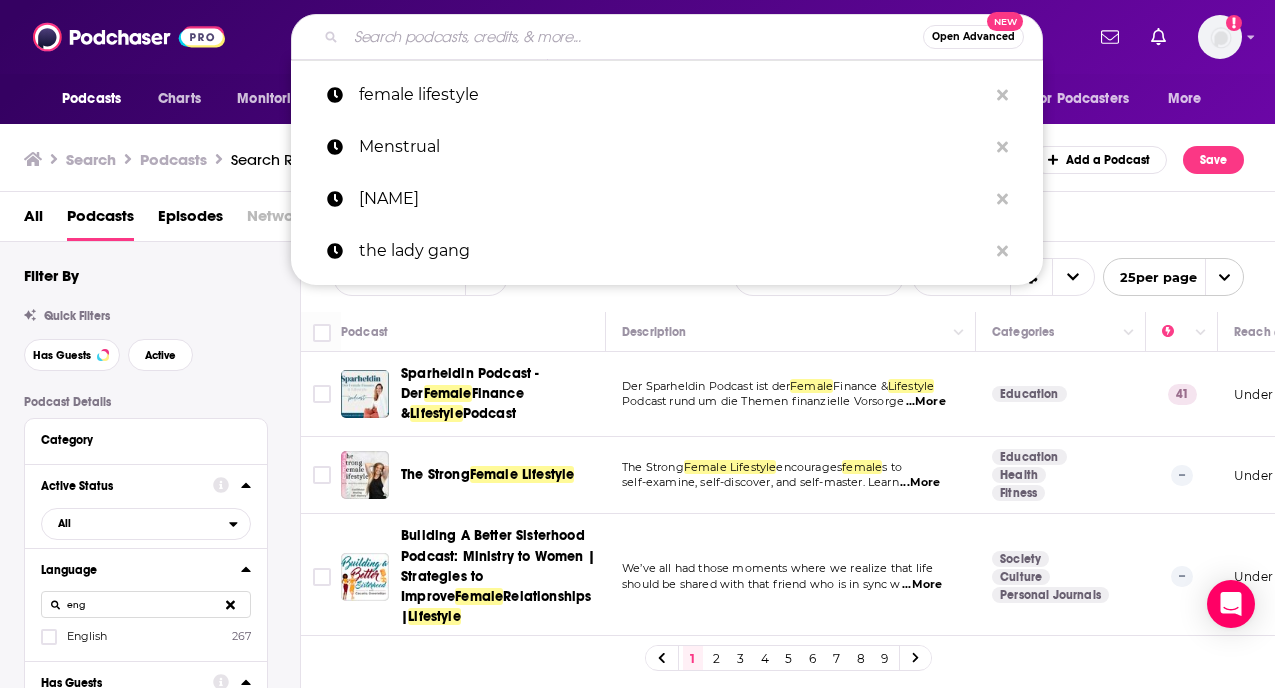 click on "Filter By Quick Filters Has Guests Active Podcast Details Category Active Status All Language eng English 267 Has Guests All Brand Safety & Suitability Political Skew Beta Network Date of First Episode Date of Last Episode Episode Length Release Schedule Episode Count Hosting Provider Rating Explicit Show Less Audience & Reach Power Score™ Reach (Monthly) 300.000 Reach (Episode Average) Gender Age 18-24 4 25 - 34 248 35 - 44 31 45 - 54 55+ Income Show More" at bounding box center (162, 1061) 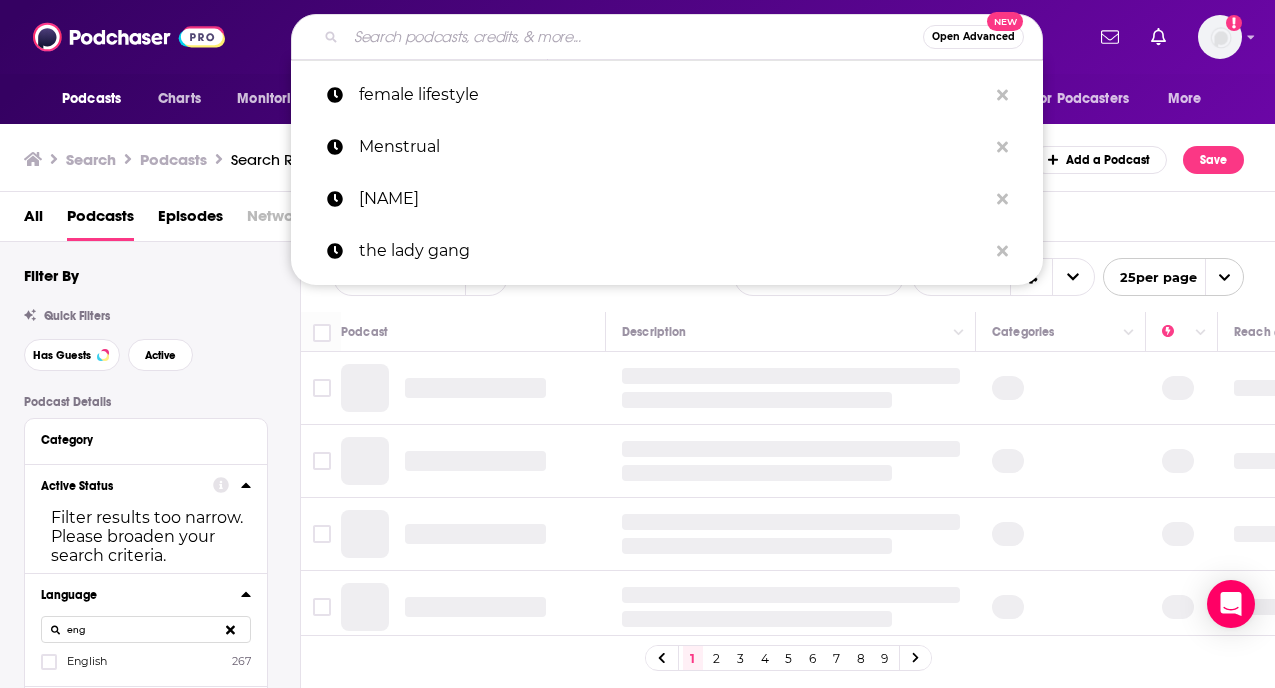 click on "All Podcasts Episodes Networks Credits Lists" at bounding box center [638, 217] 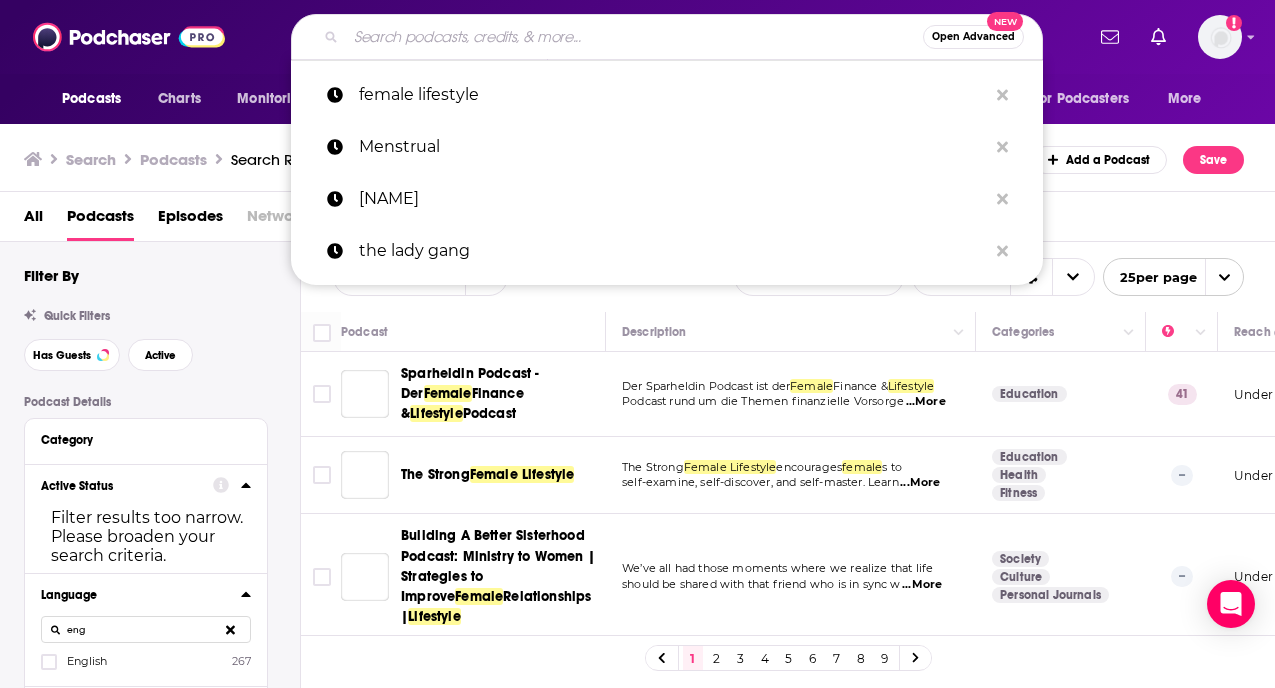 click on "All" at bounding box center [33, 220] 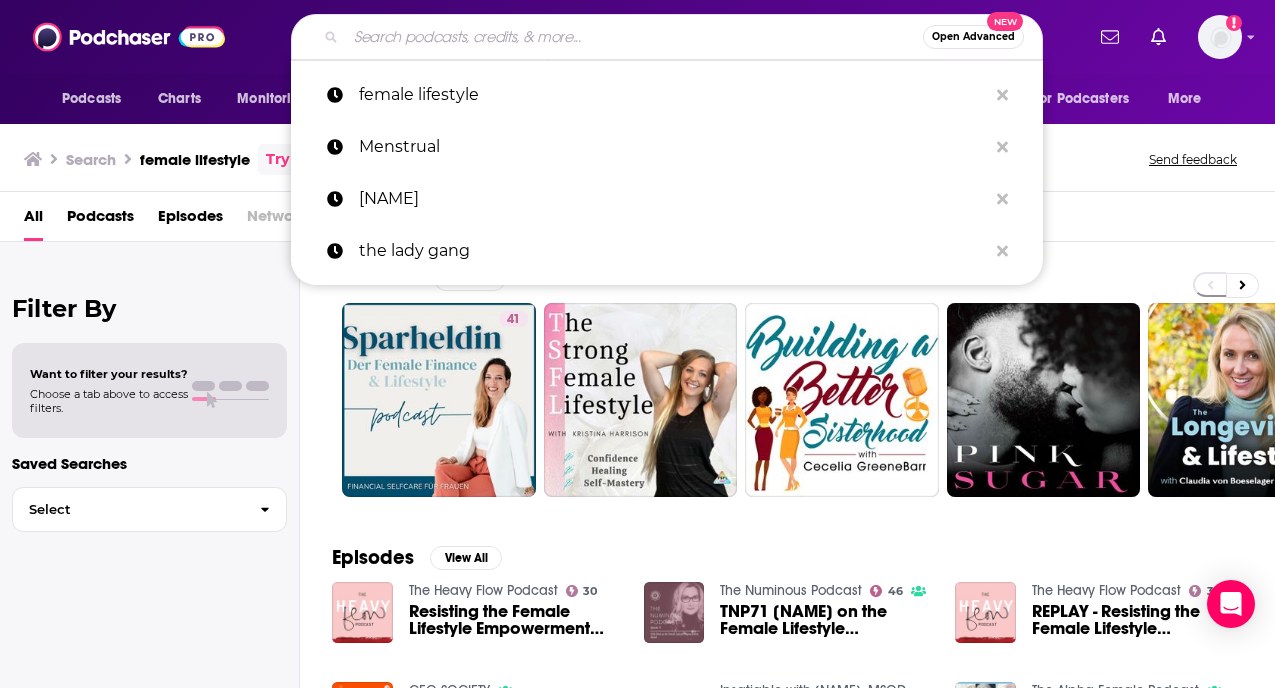 click on "Podcasts View All 41 48 49 56 30 + 291 Episodes View All The Heavy Flow Podcast 30 Resisting the Female Lifestyle Empowerment Brand with Kelly Diels The Numinous Podcast 46 TNP71 Kelly Diels on the Female Lifestyle Empowerment Brand The Heavy Flow Podcast 30 REPLAY - Resisting the Female Lifestyle Empowerment Brand with Kelly Diels CEO SOCIETY  Expert on female lifestyle brands - Brenna McGowan Insatiable with Ali Shapiro, MSOD, CHHC 47 59. The Female Empowerment Lifestyle Brand With Kelly Diels The Alpha Female Podcast AF 021: Author, Motivational Speaker & Alpha Female Lifestyle Coach Annick Magac The Alpha Female Podcast AF 021: Author, Motivational Speaker & Alpha Female Lifestyle Coach Annick Magac  The Alpha Female Podcast AF 070: Personal Trainer, Nutrition Specialist & Alpha Female Lifestyle Coach Elisha Rubenstein Alone At Lunch 47 Alone Co-Hosting a Female Driven Lifestyle Podcast with Sarah Tollemache Credits View All Priya Gupta Paige Mycoskie Alyssa McKay" at bounding box center (787, 466) 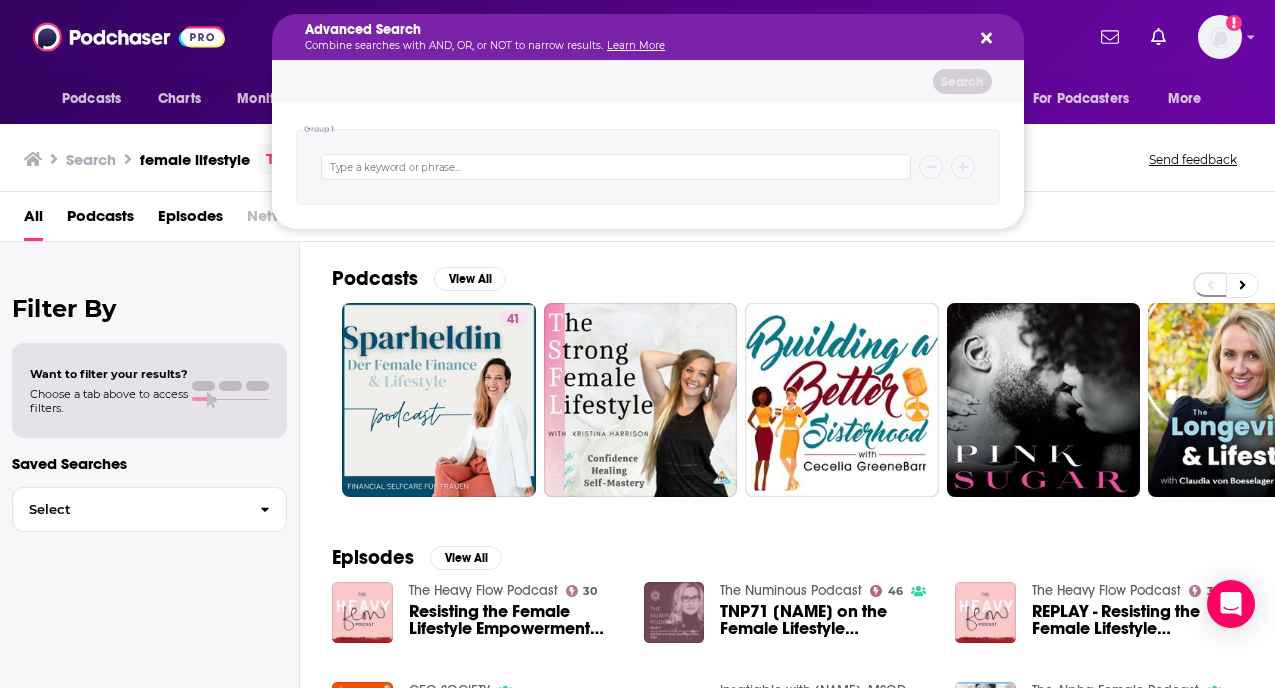click 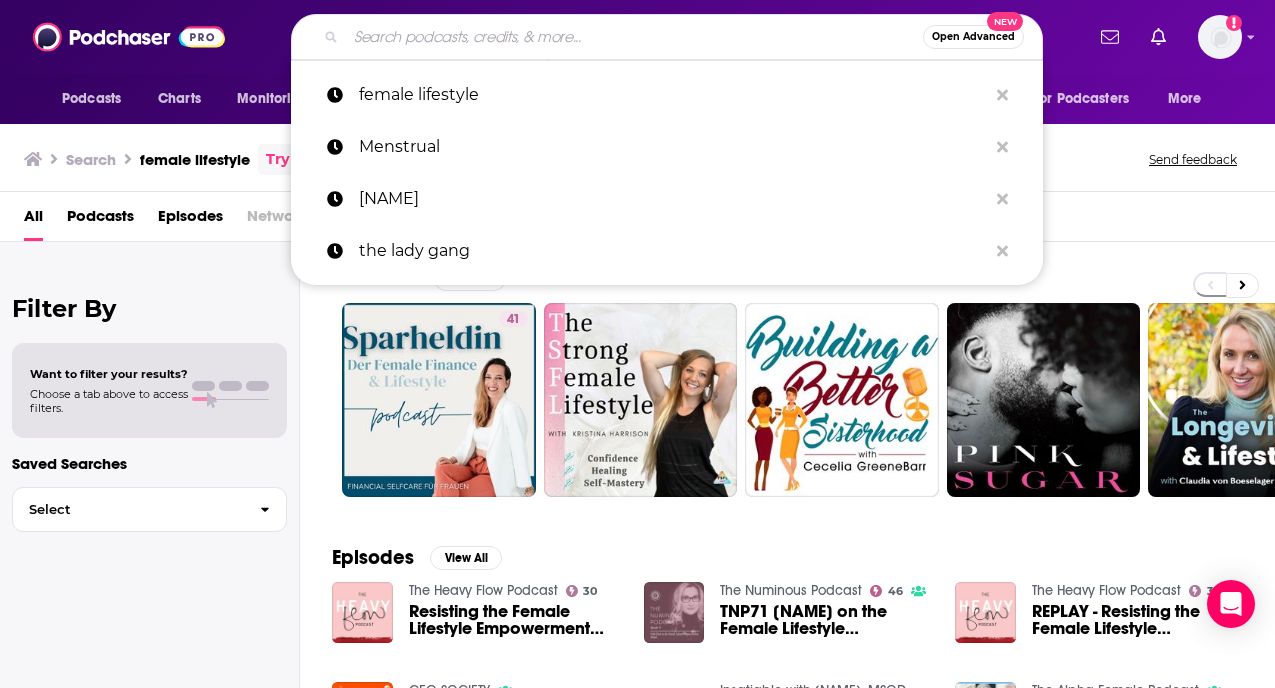 click at bounding box center (634, 37) 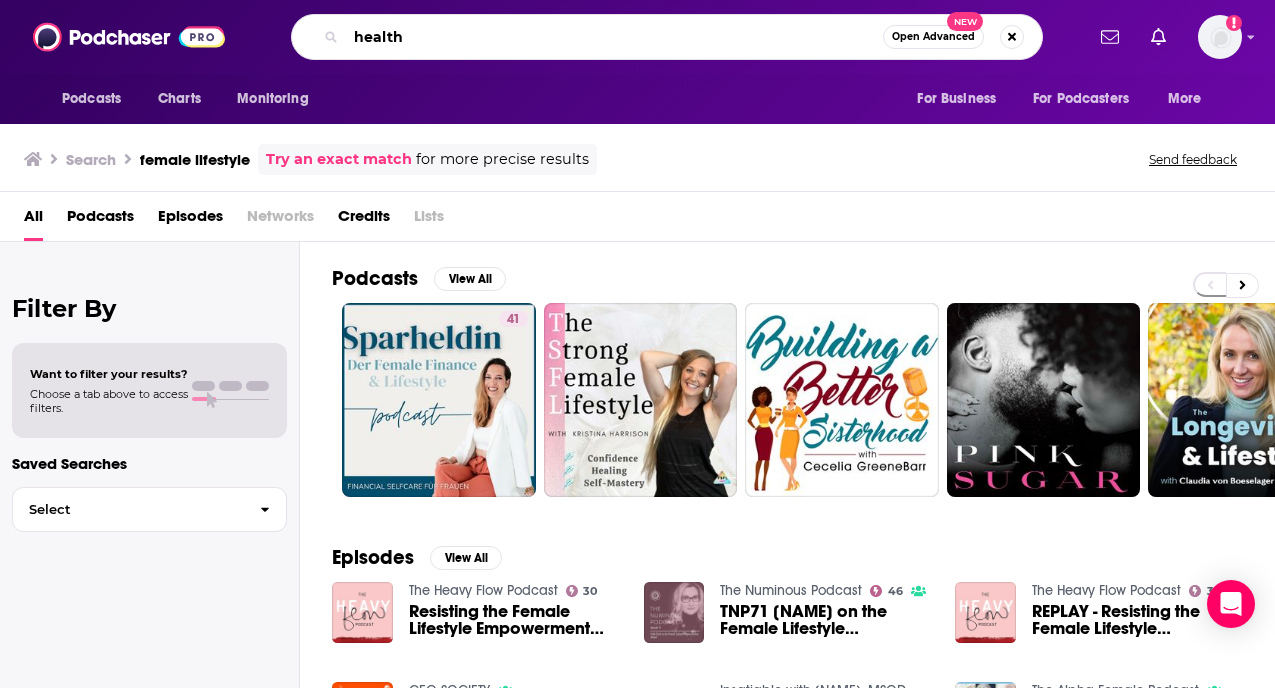 type on "health" 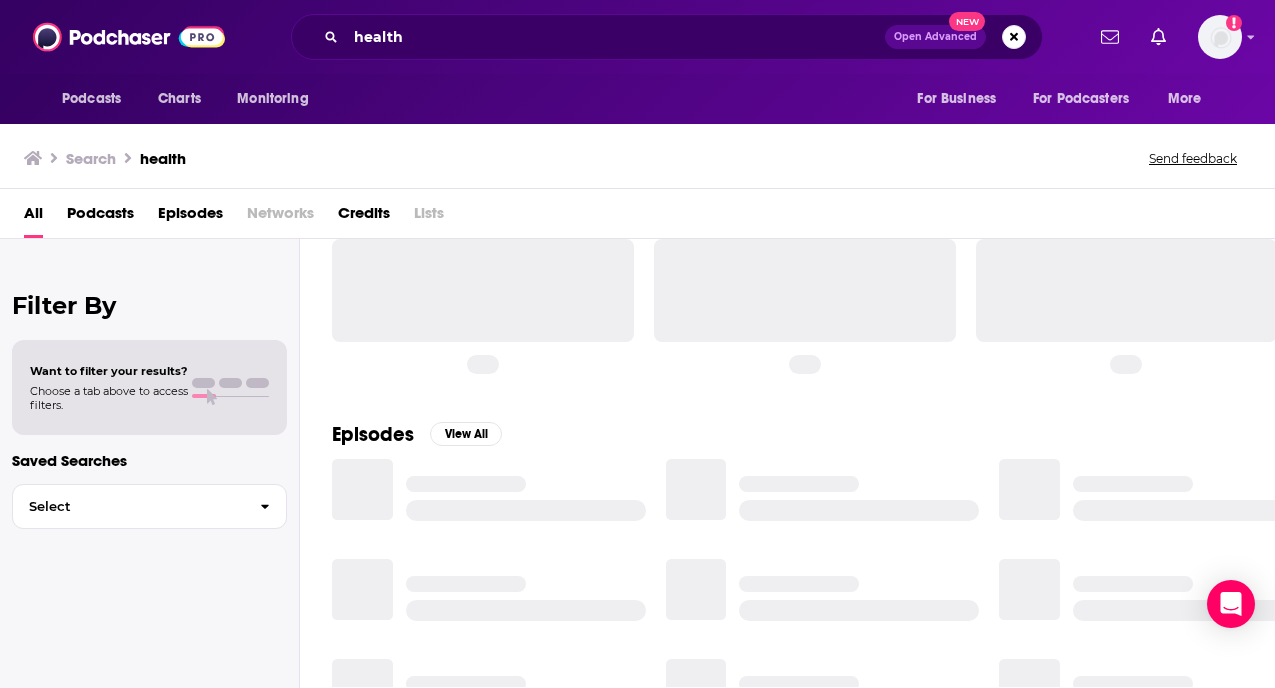 scroll, scrollTop: 64, scrollLeft: 0, axis: vertical 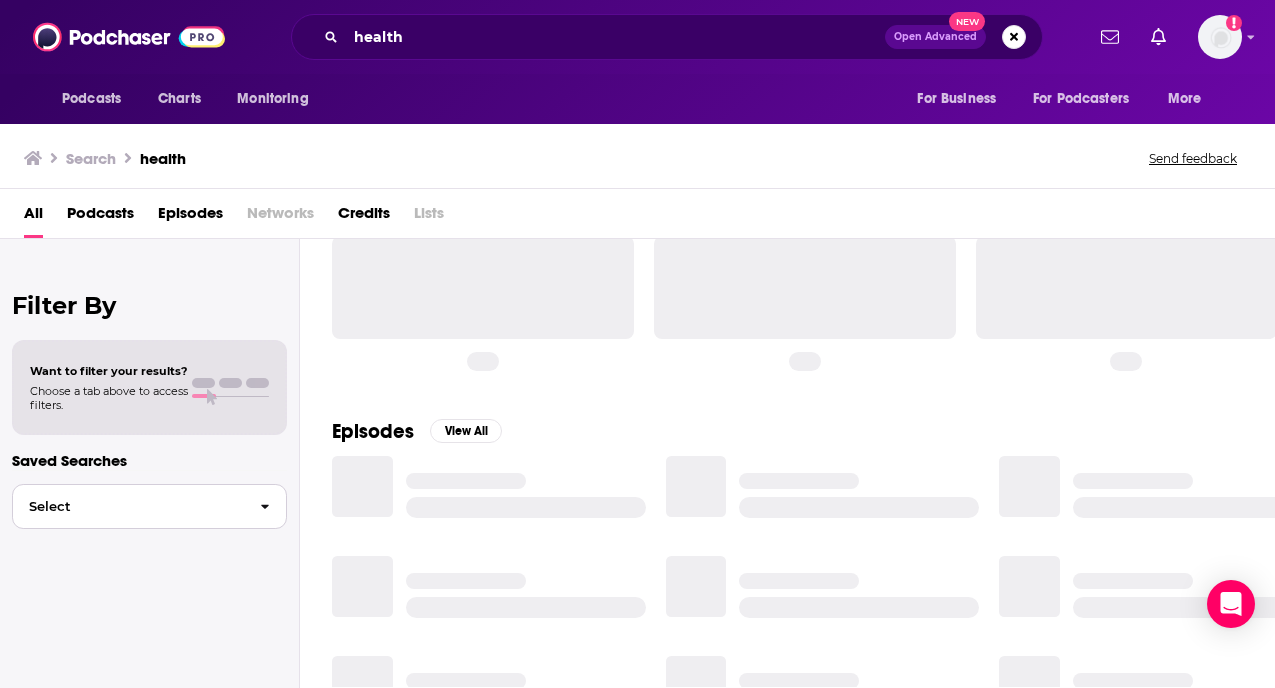 click on "Select" at bounding box center (128, 506) 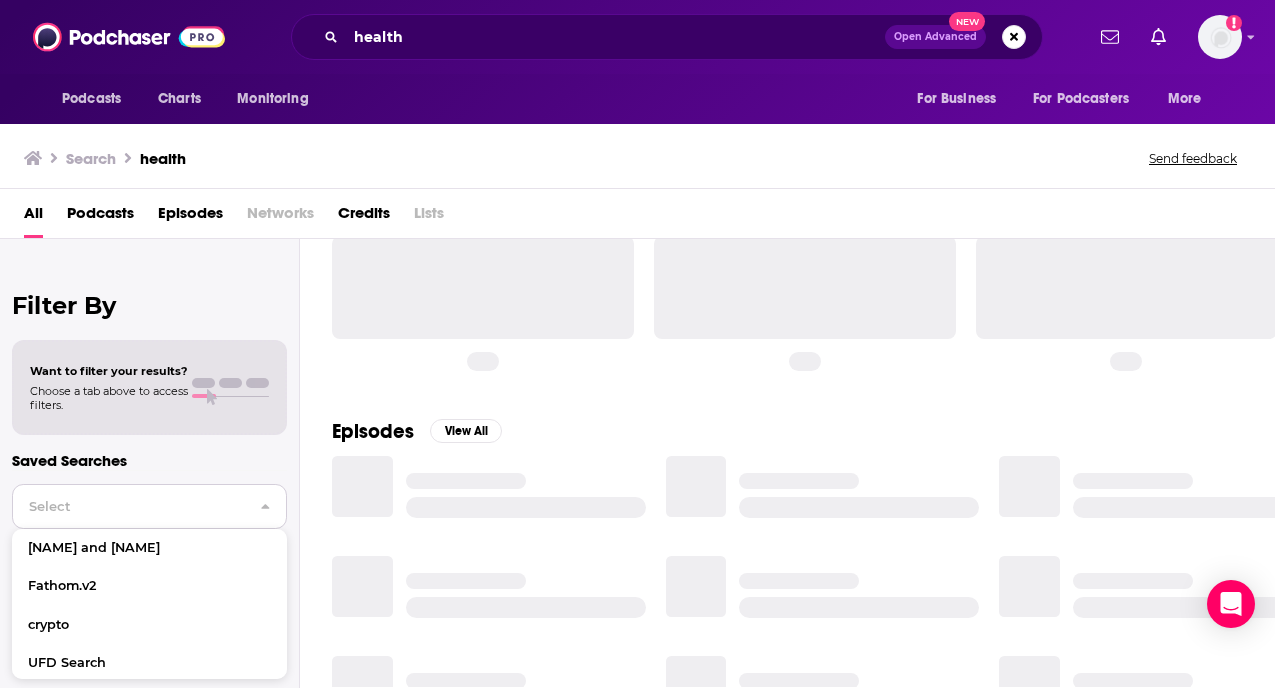 click on "Select" at bounding box center [128, 506] 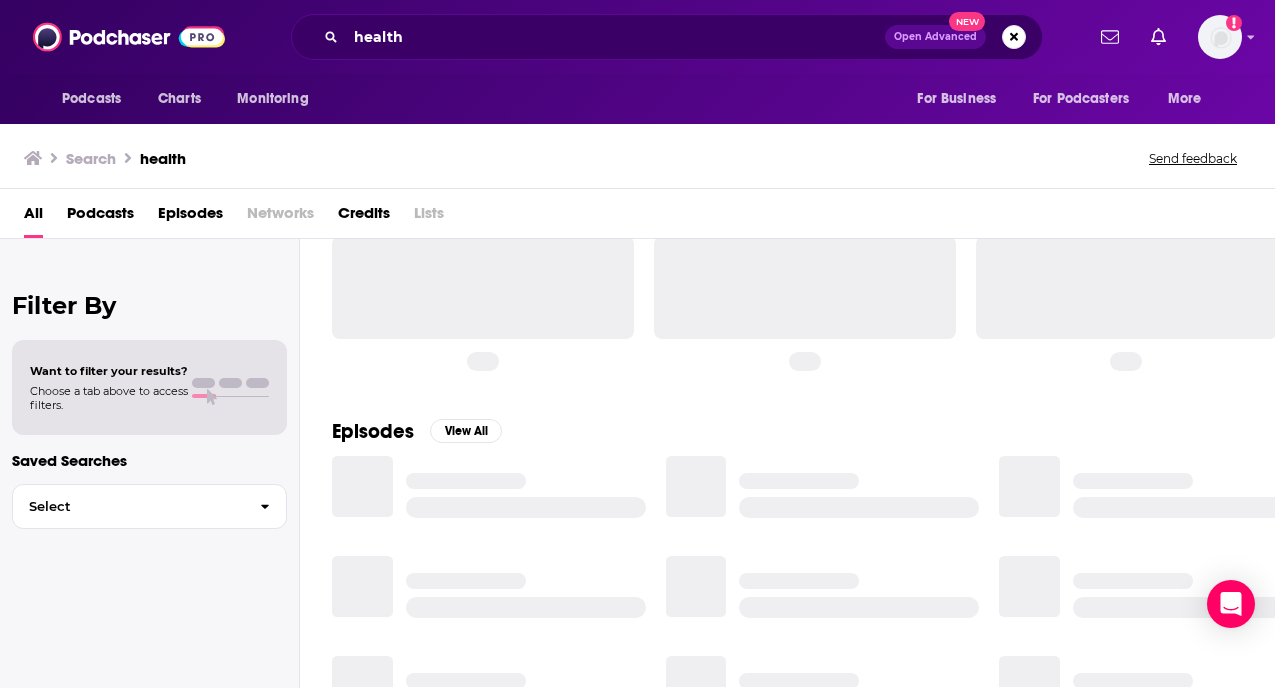click on "Want to filter your results? Choose a tab above to access filters." at bounding box center [149, 388] 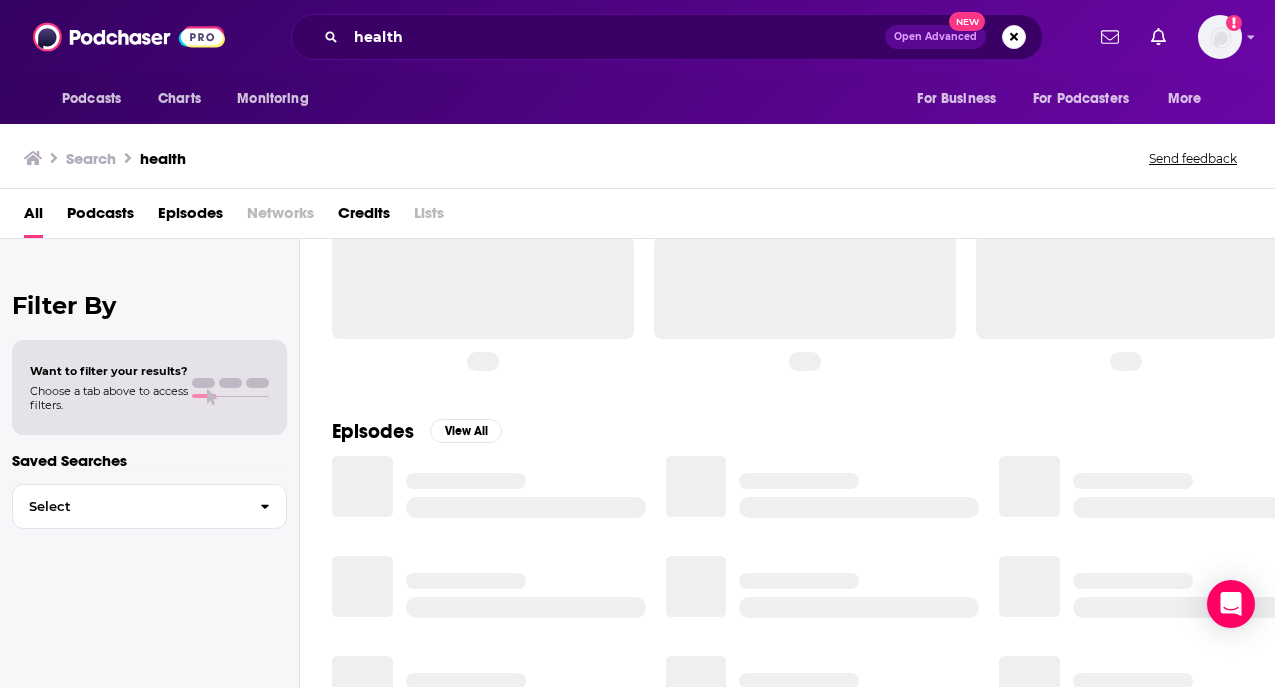 click on "Podcasts" at bounding box center (100, 217) 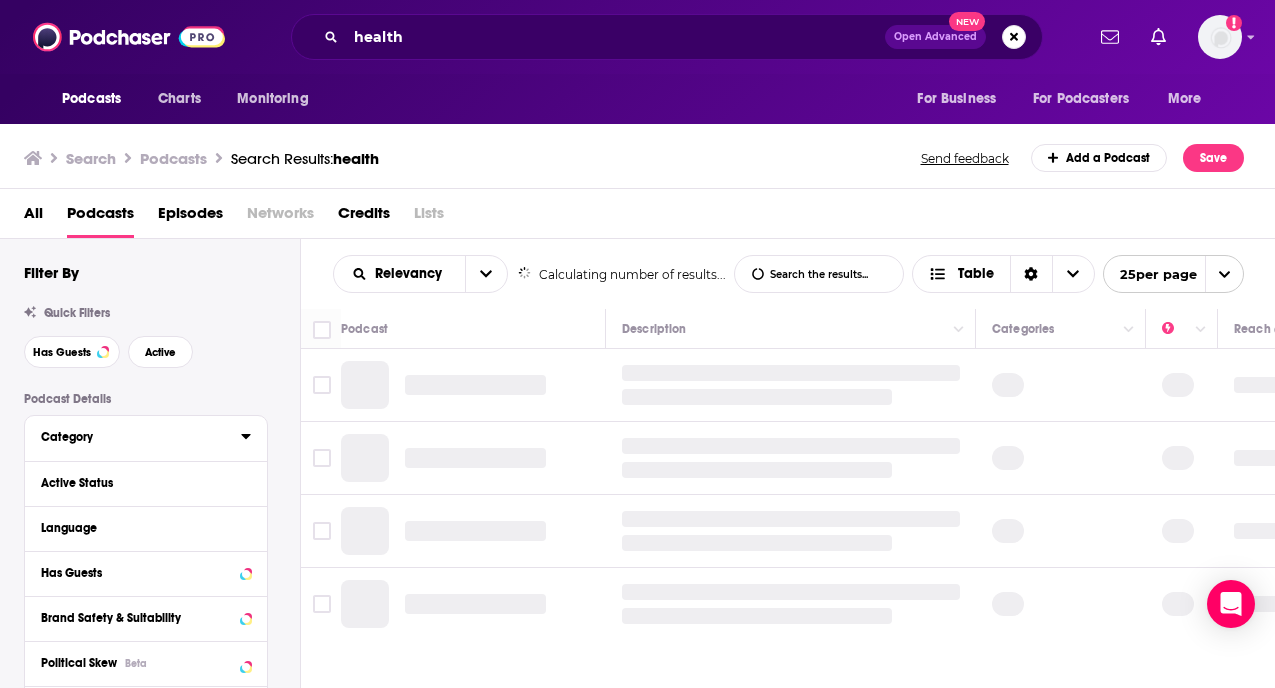 click on "Category" at bounding box center (134, 437) 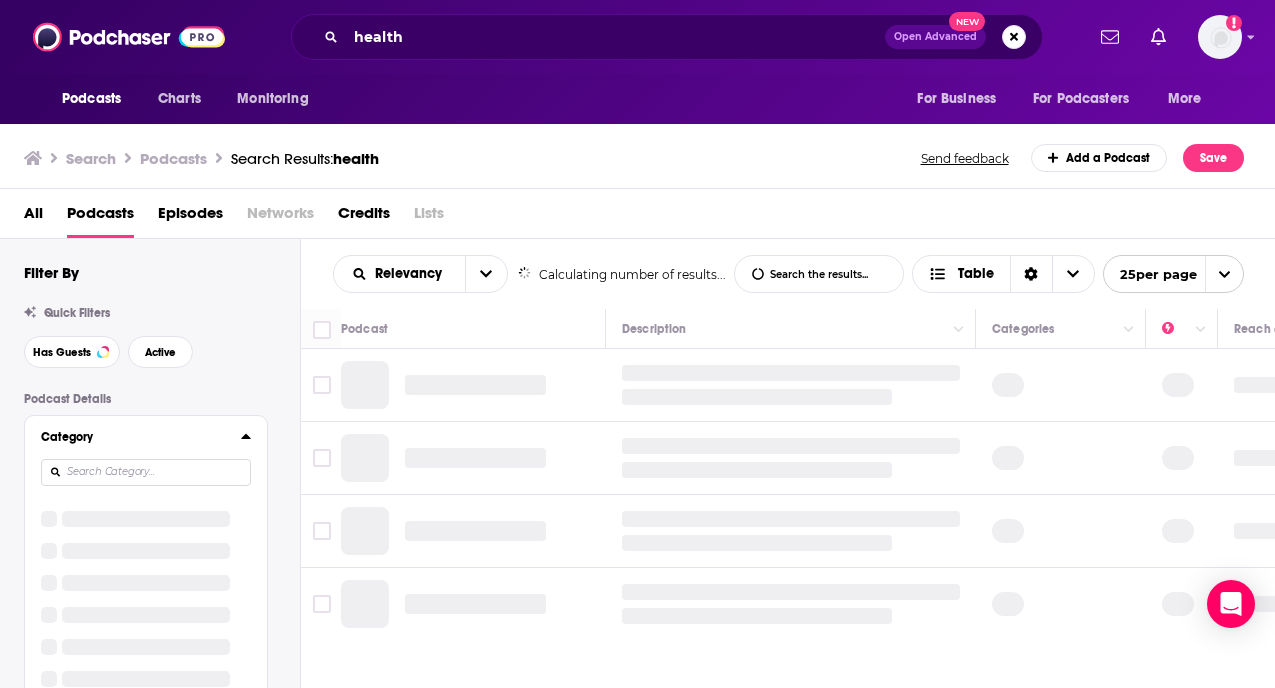 drag, startPoint x: 108, startPoint y: 475, endPoint x: 108, endPoint y: 464, distance: 11 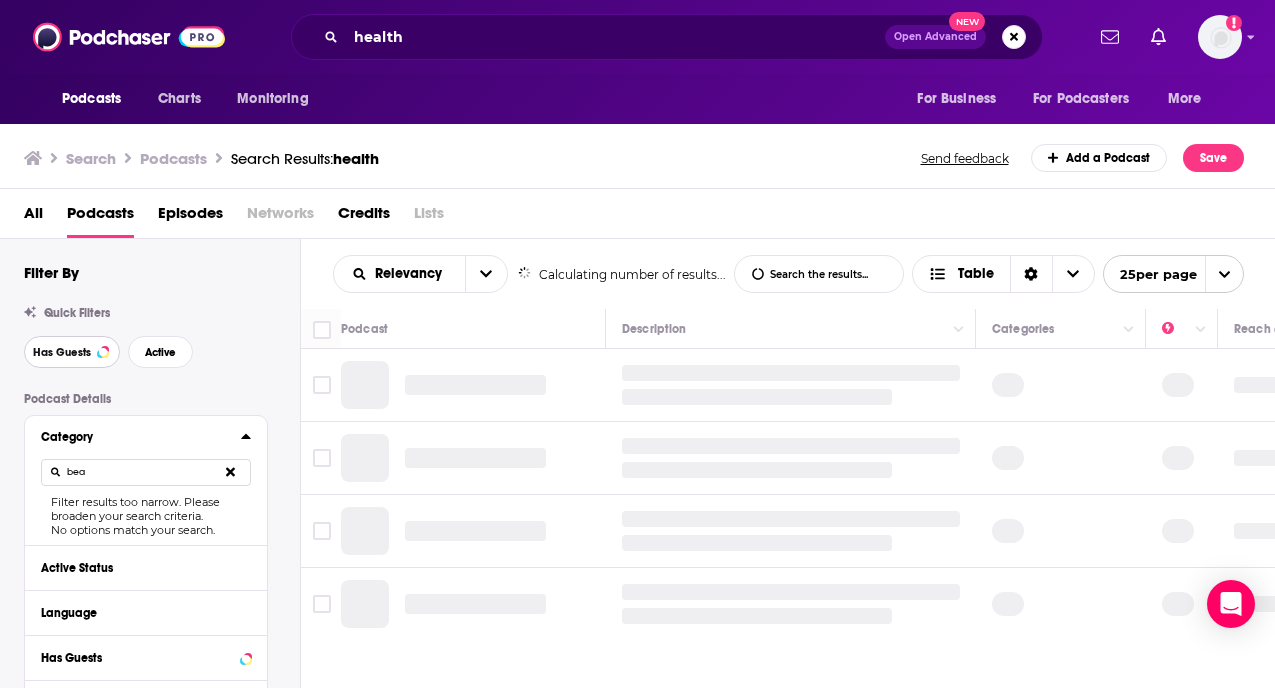 click on "Has Guests" at bounding box center (62, 352) 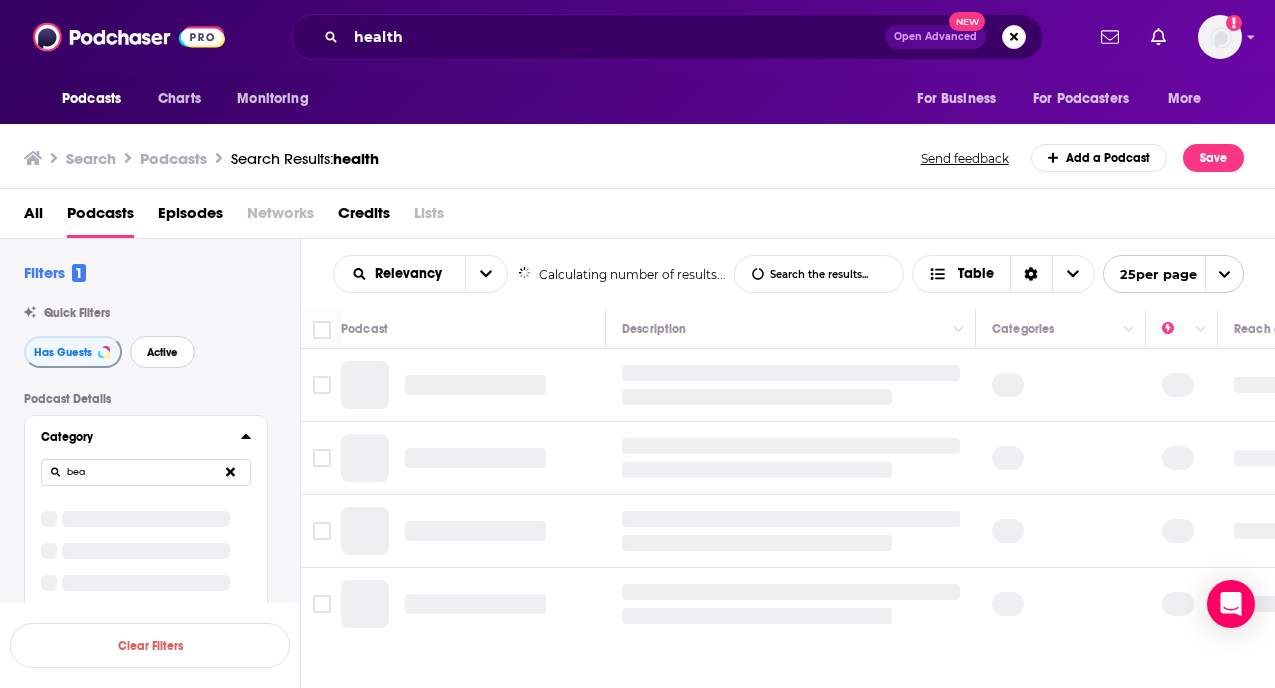 click on "Active" at bounding box center (162, 352) 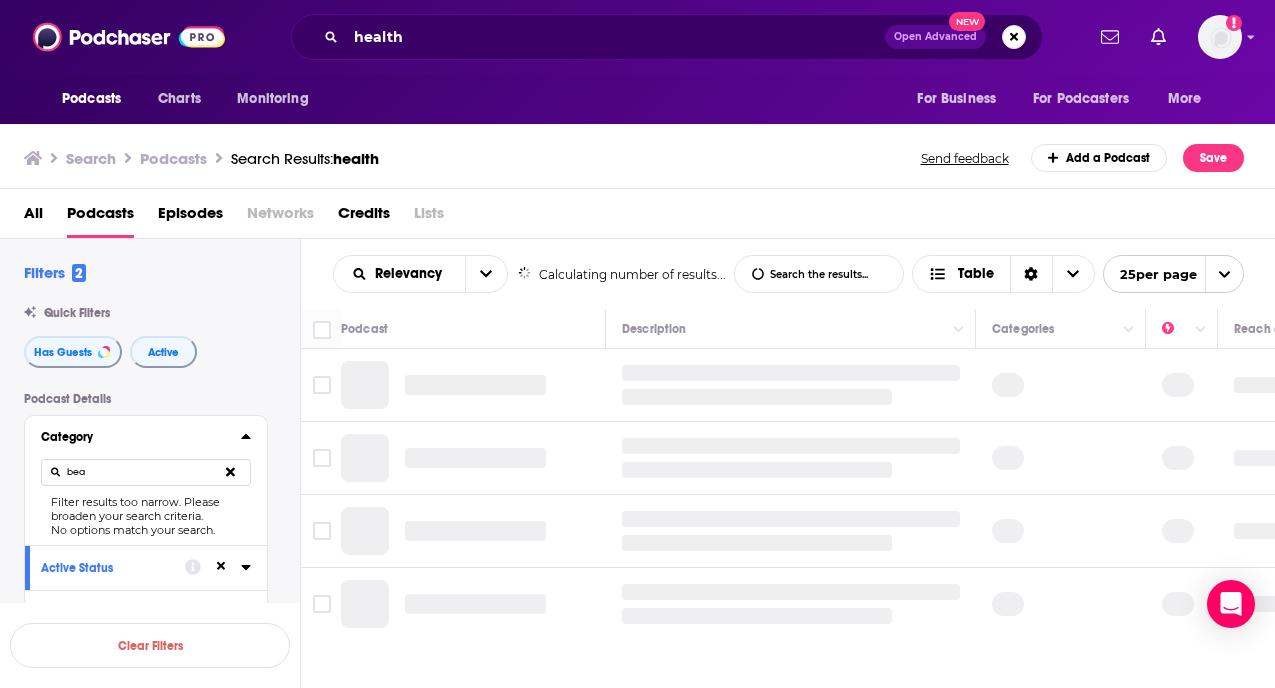 click on "bea" at bounding box center [146, 472] 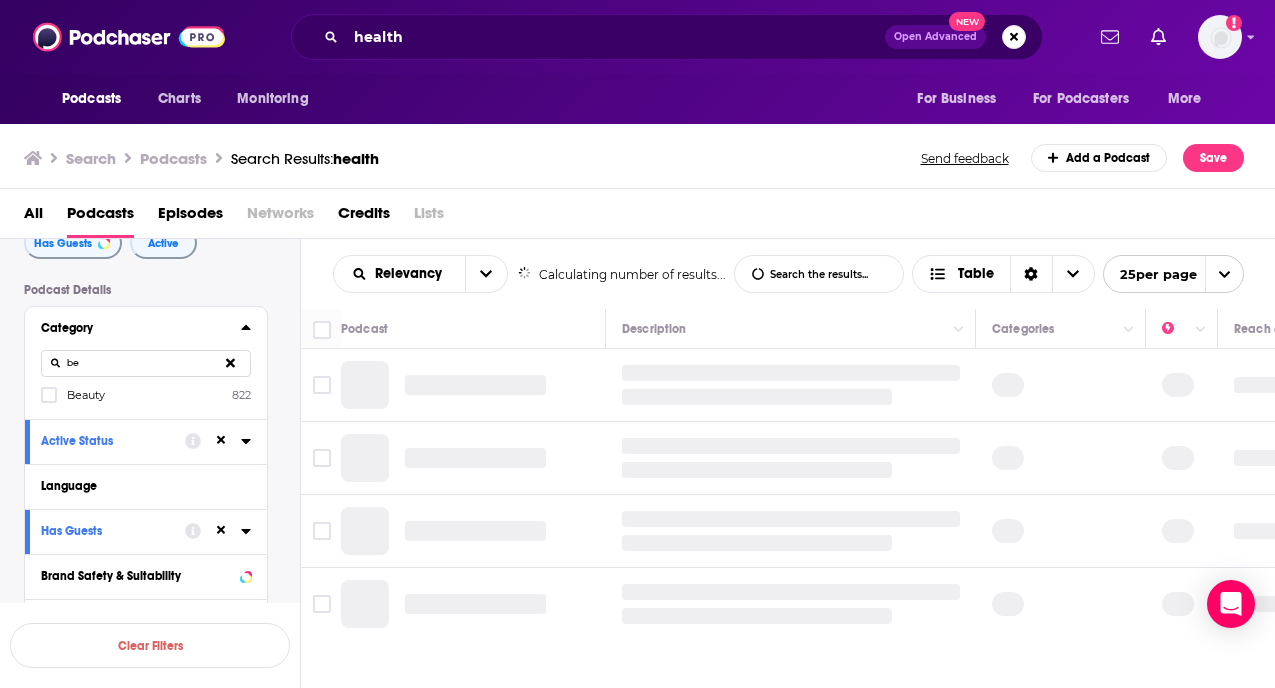 scroll, scrollTop: 110, scrollLeft: 0, axis: vertical 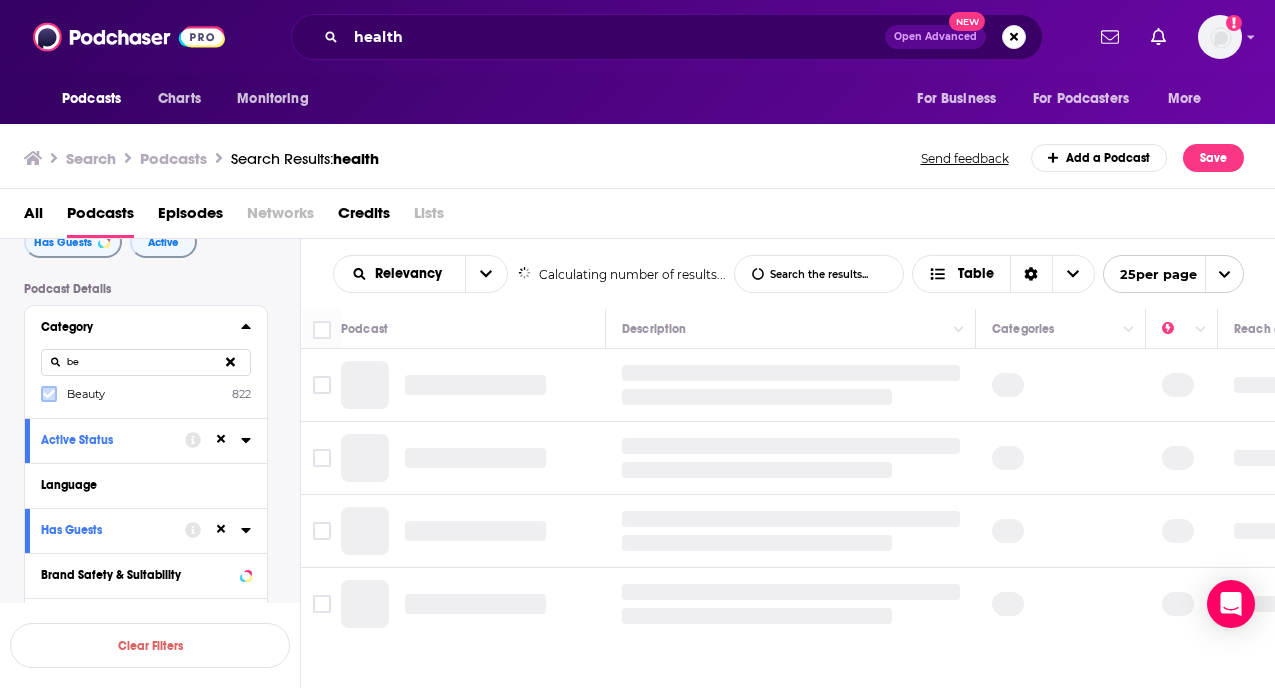 click 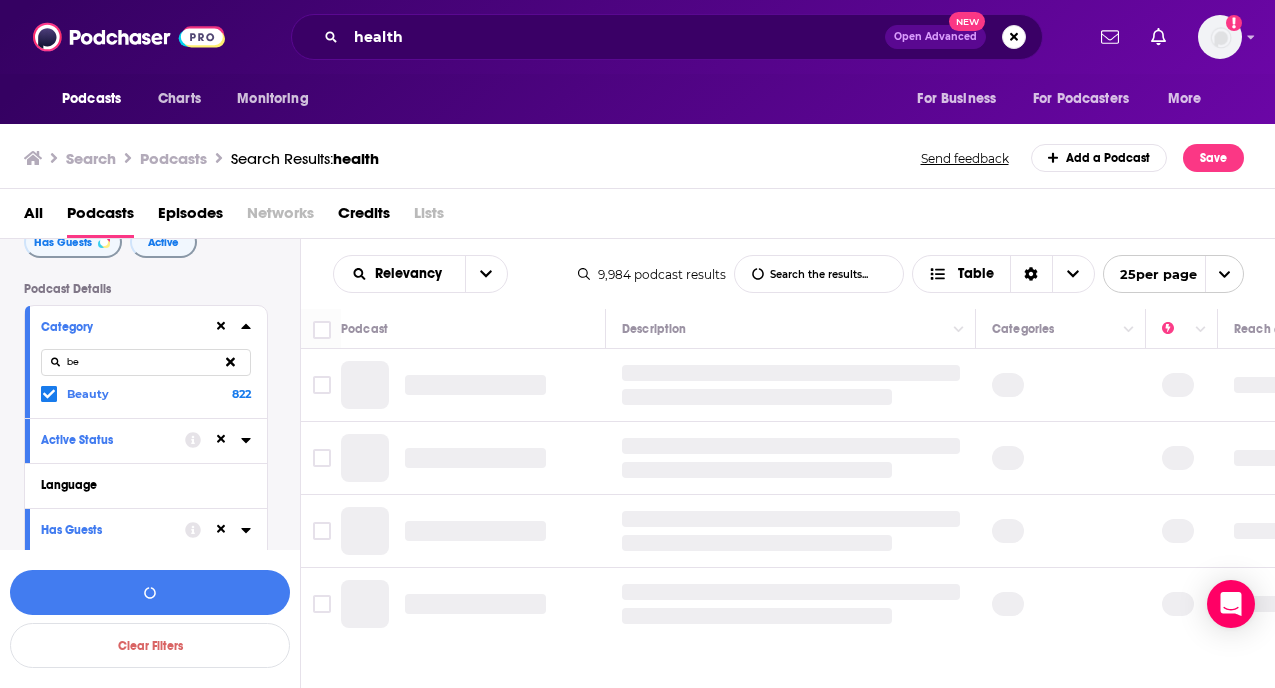 click on "be" at bounding box center (146, 362) 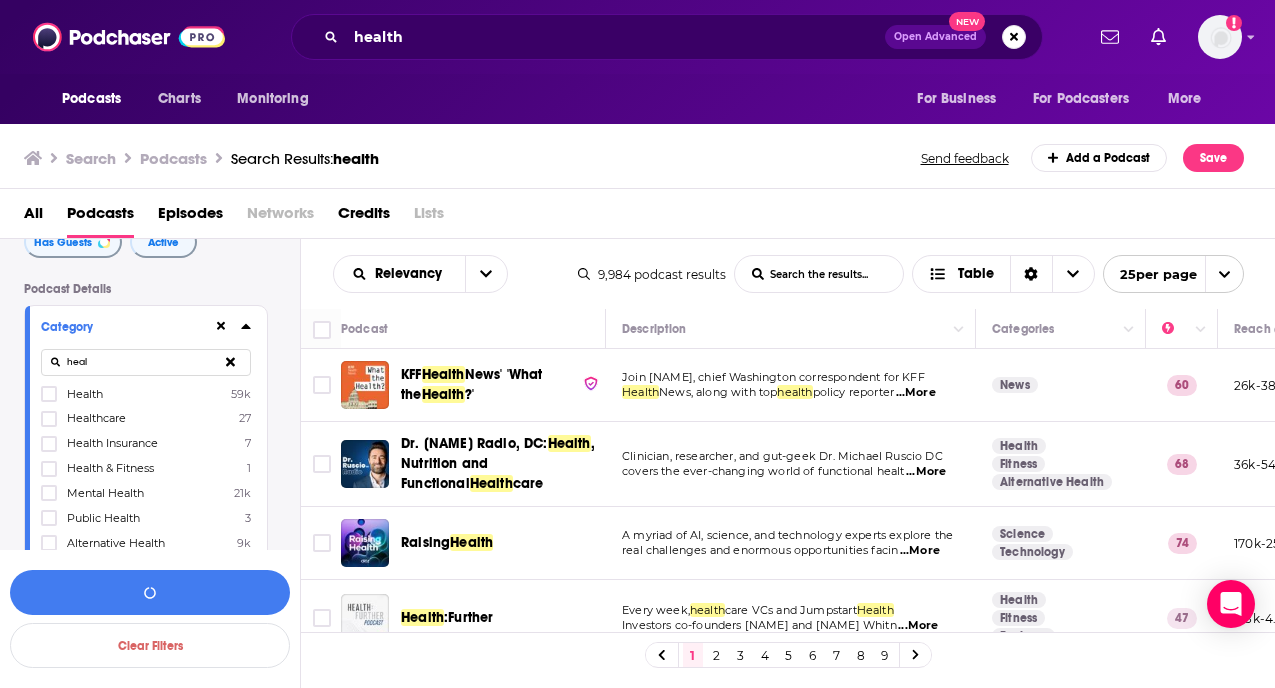 click on "Health" at bounding box center (85, 394) 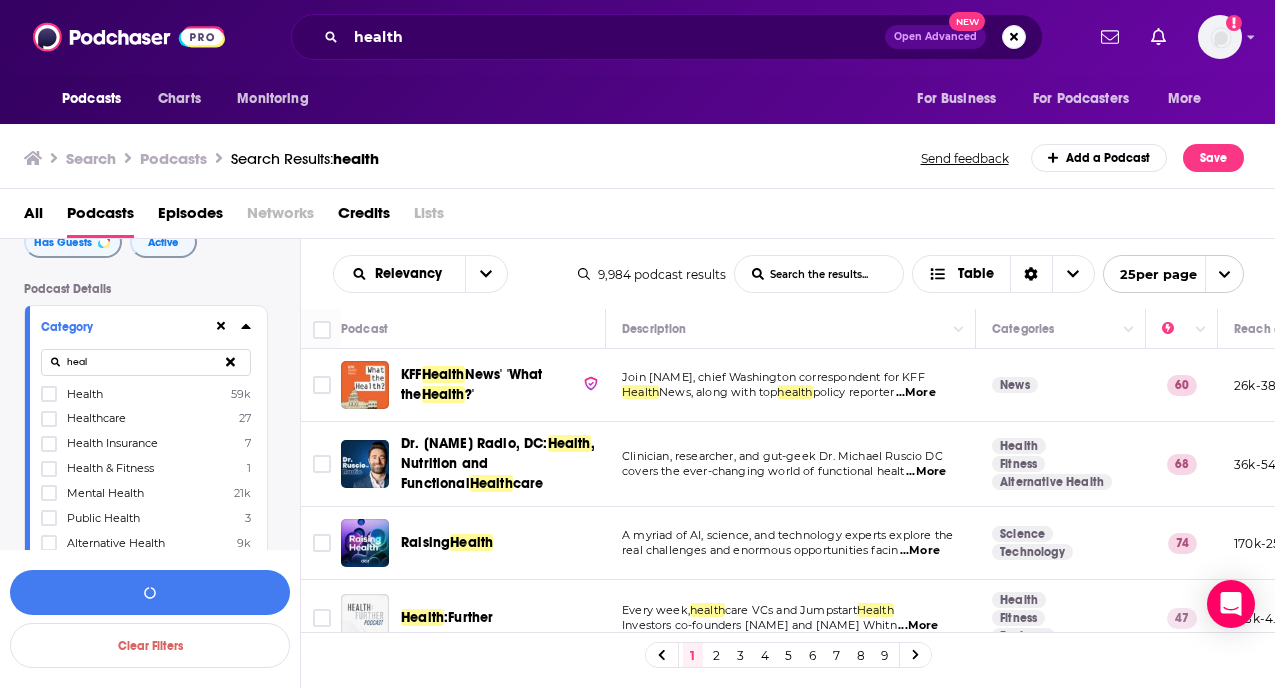 click at bounding box center [49, 400] 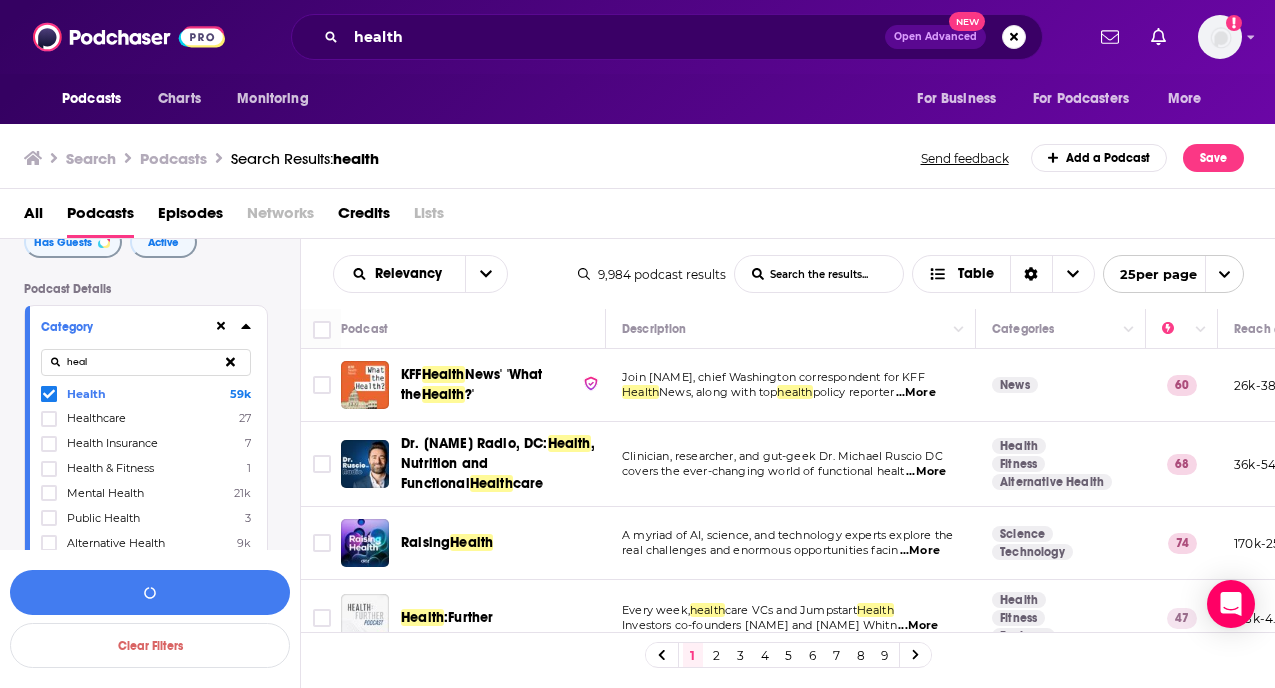 click on "heal" at bounding box center [146, 362] 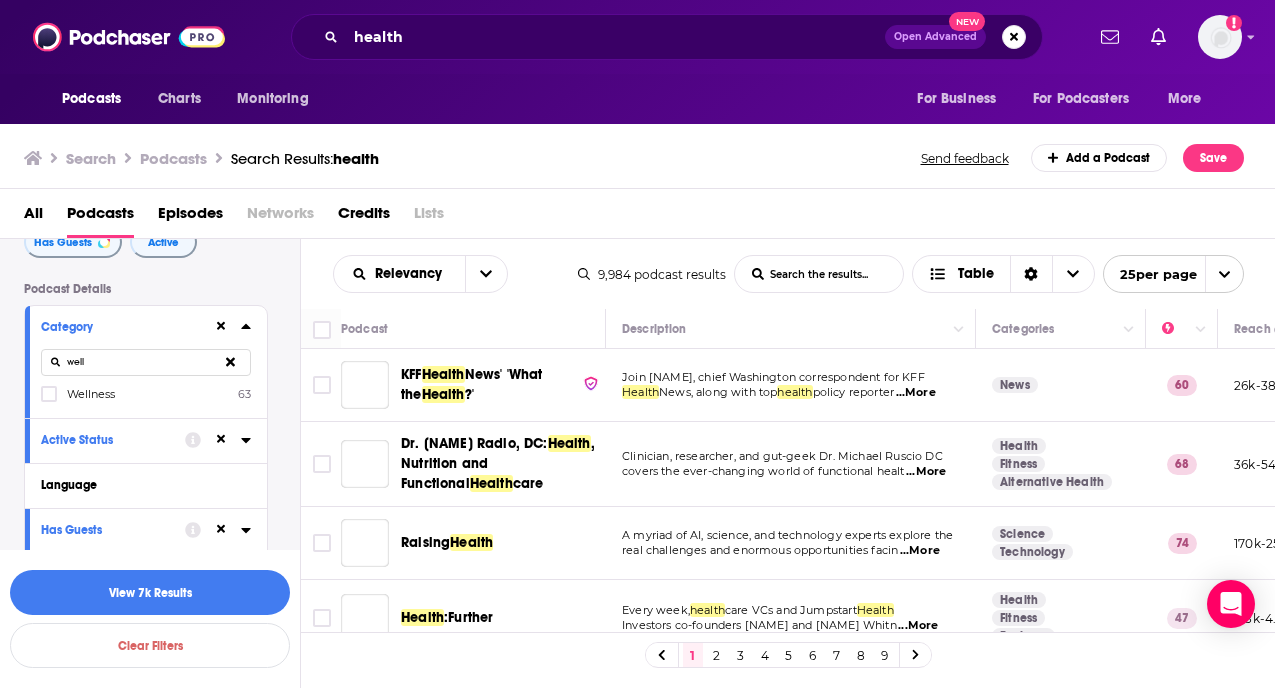 type on "well" 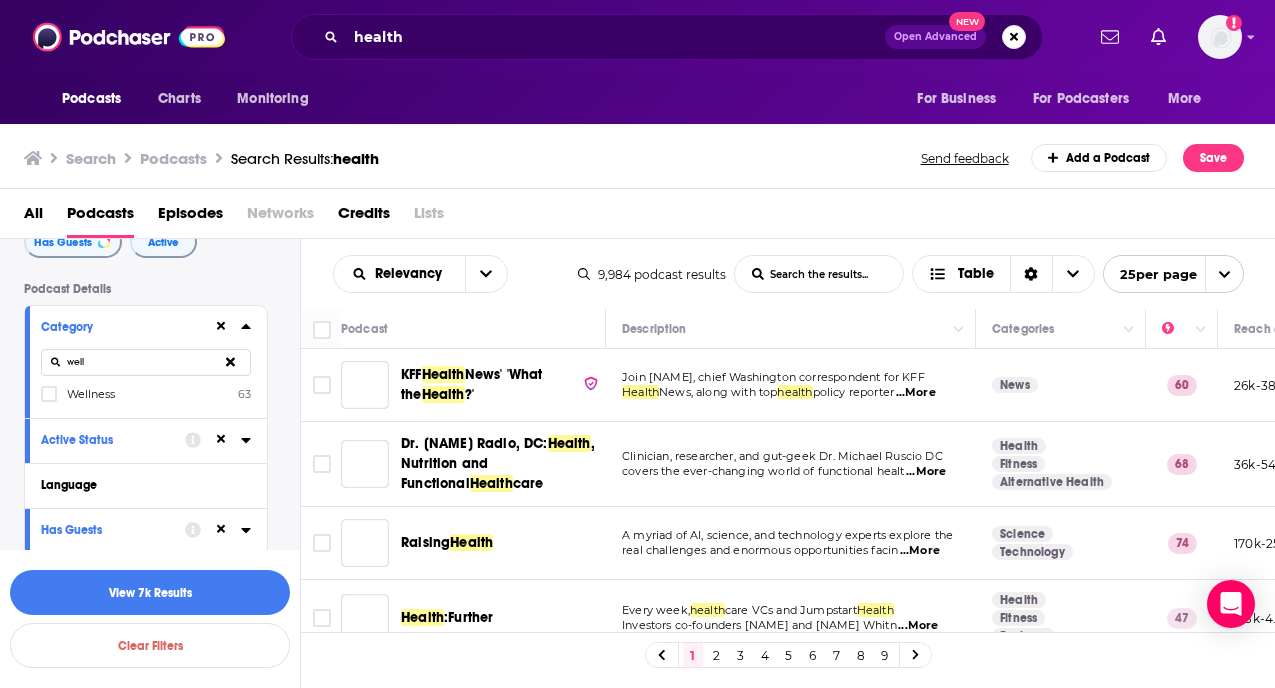 click on "Wellness" at bounding box center [91, 394] 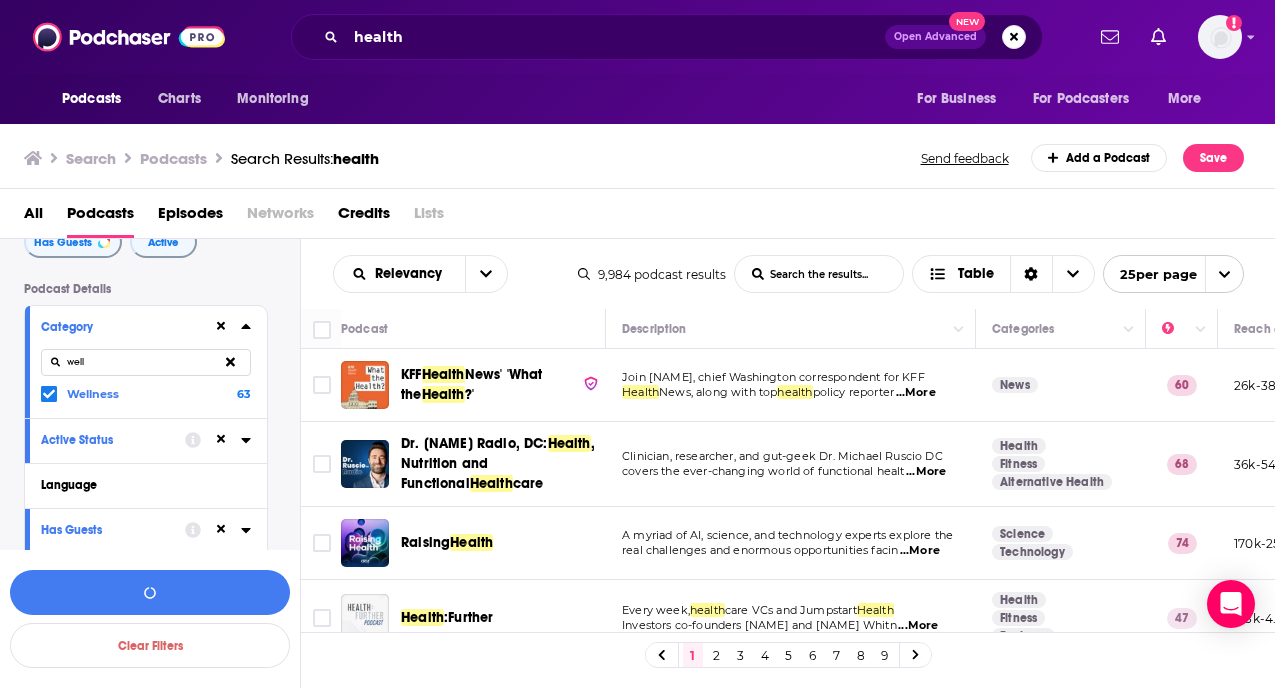 click on "well" at bounding box center [146, 362] 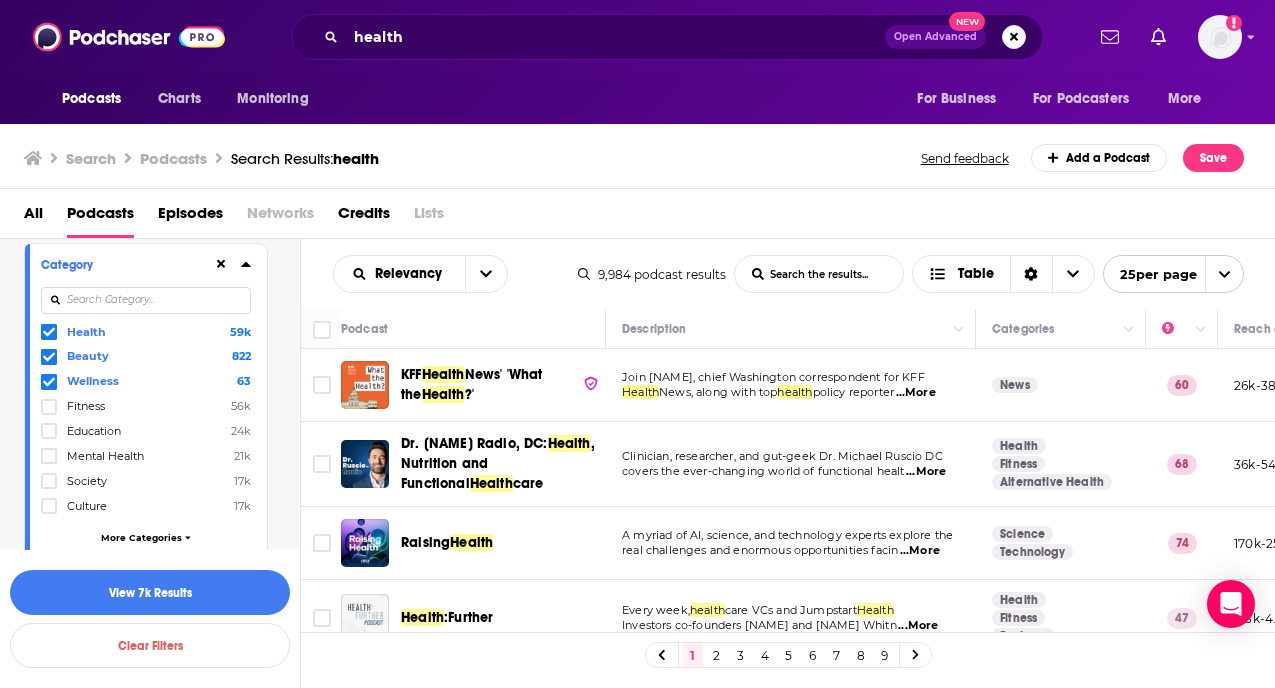 scroll, scrollTop: 174, scrollLeft: 0, axis: vertical 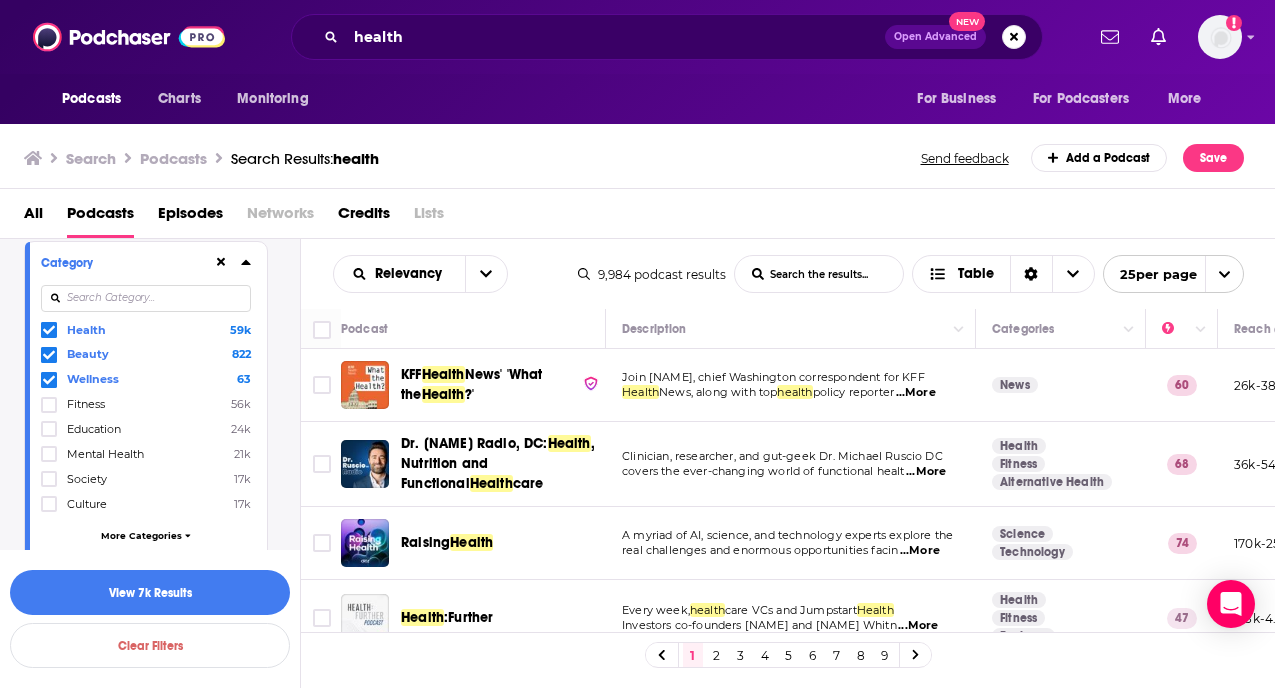 click on "Fitness" at bounding box center [86, 404] 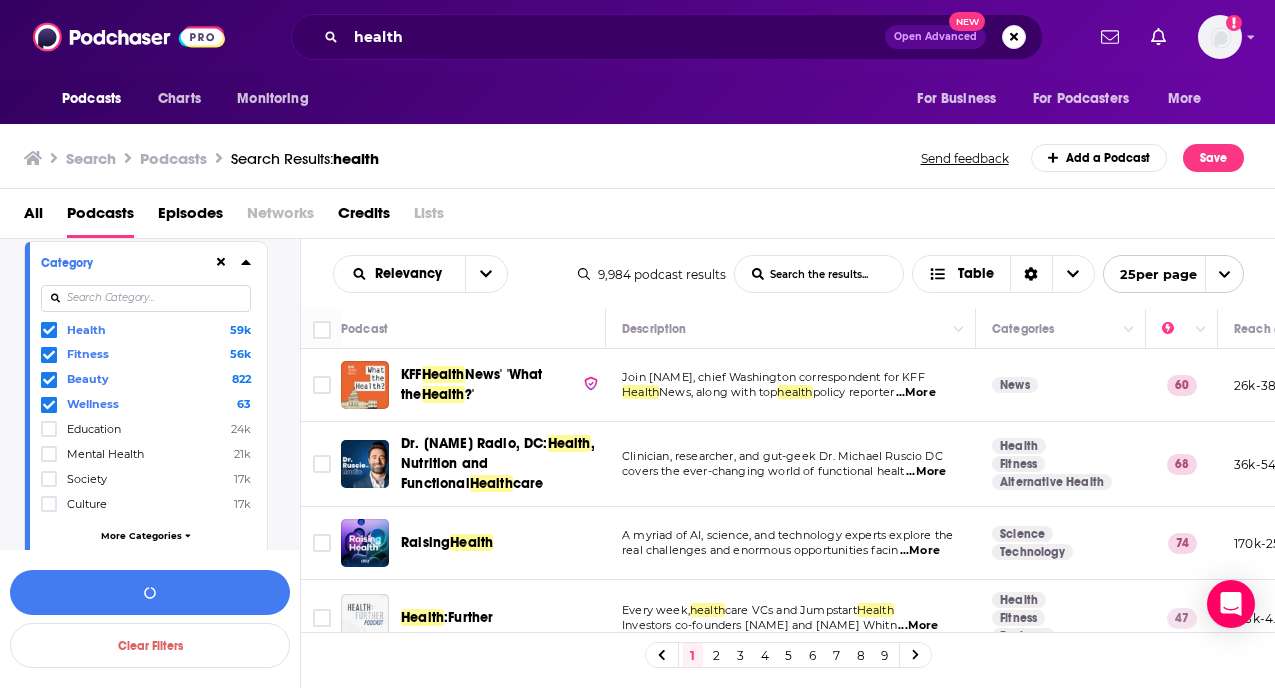 click at bounding box center (146, 298) 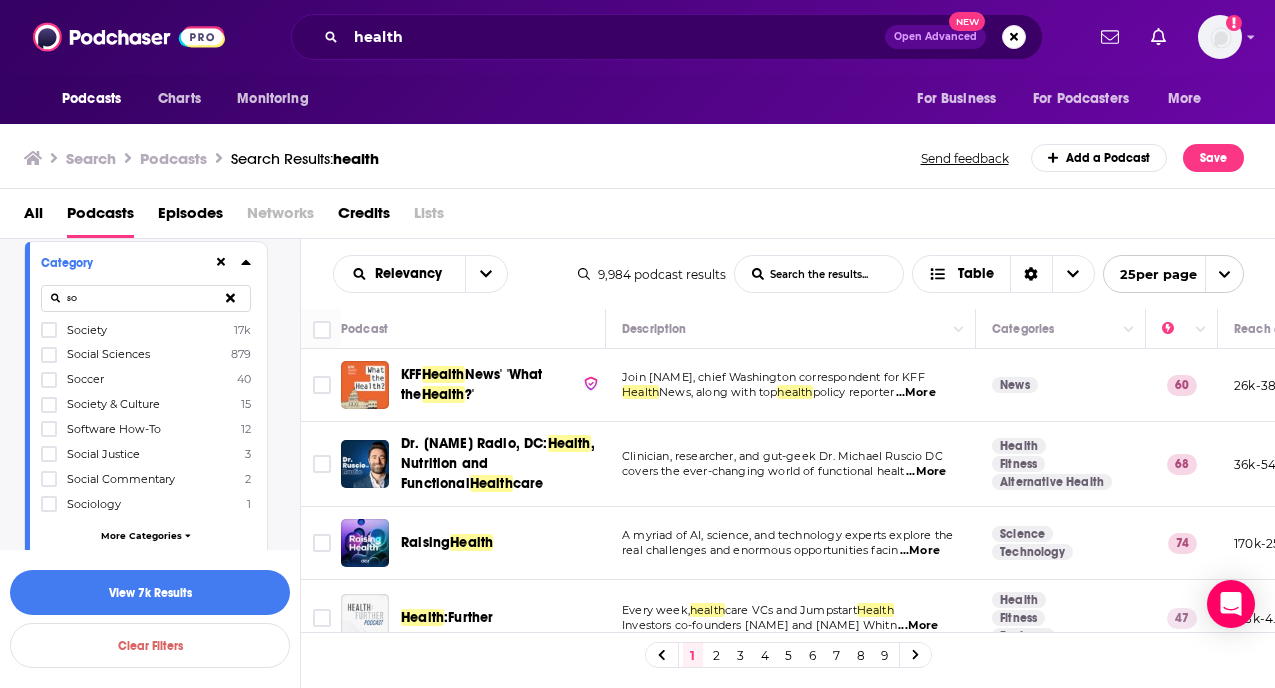 type on "s" 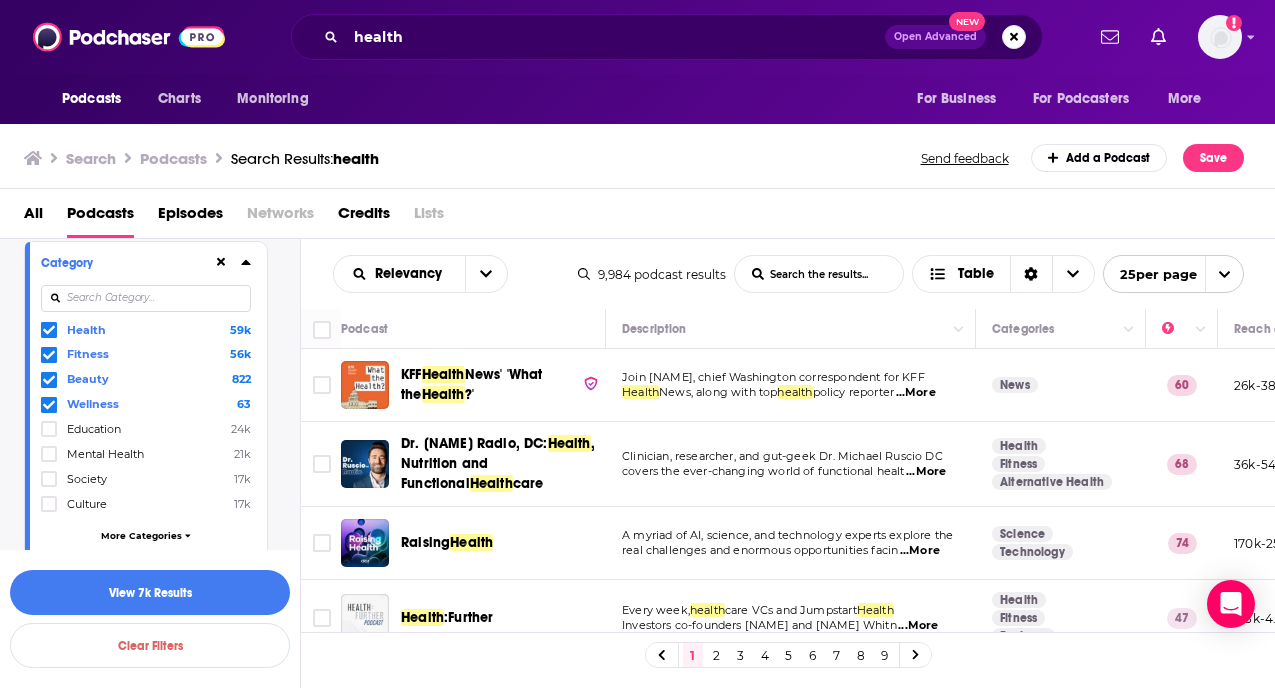 type on "f" 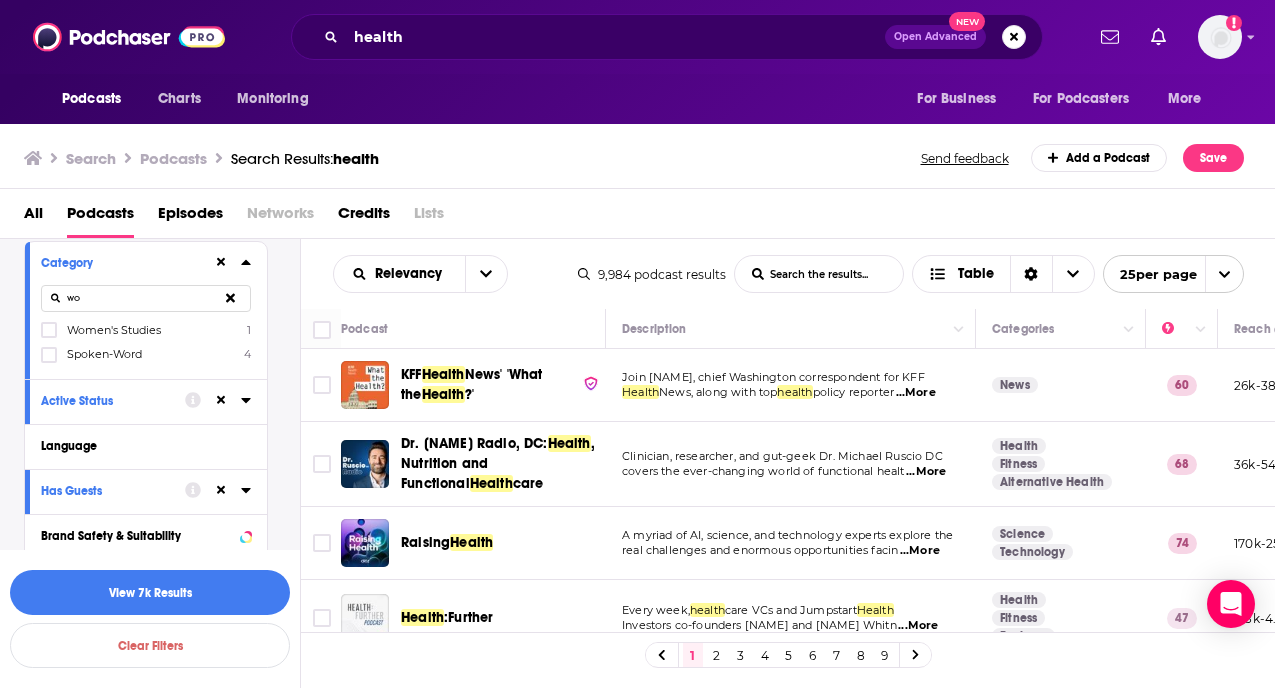 type on "w" 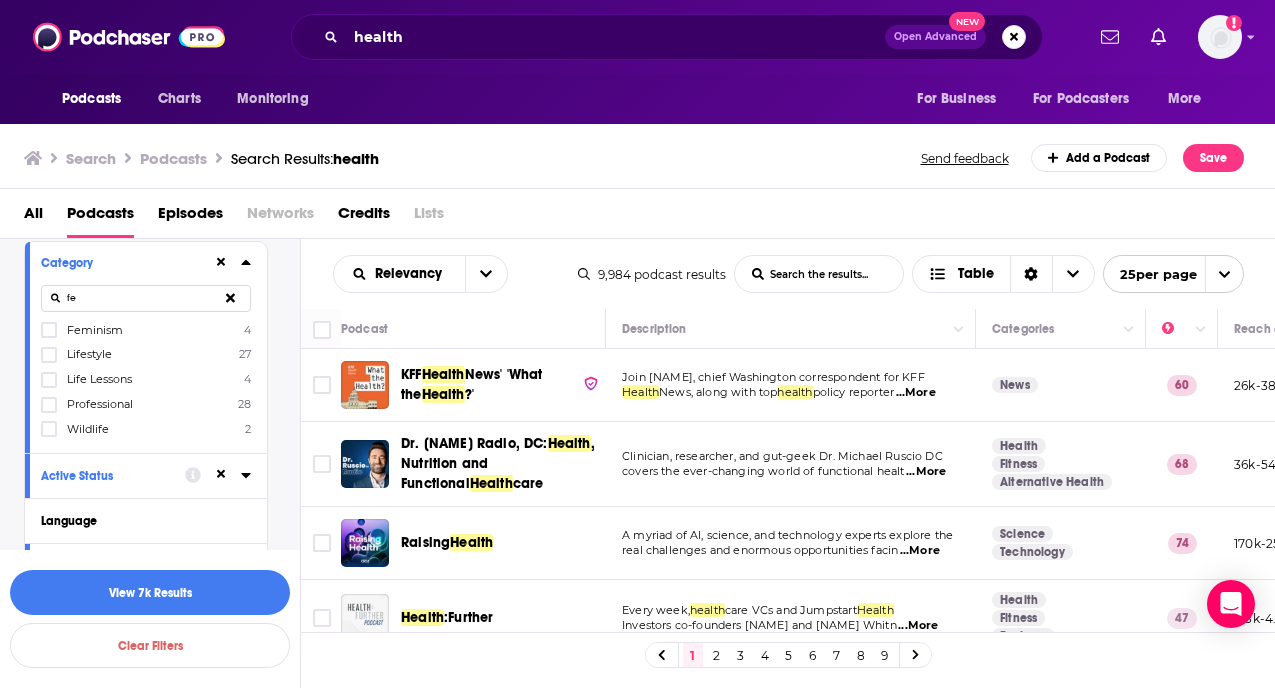 type on "fe" 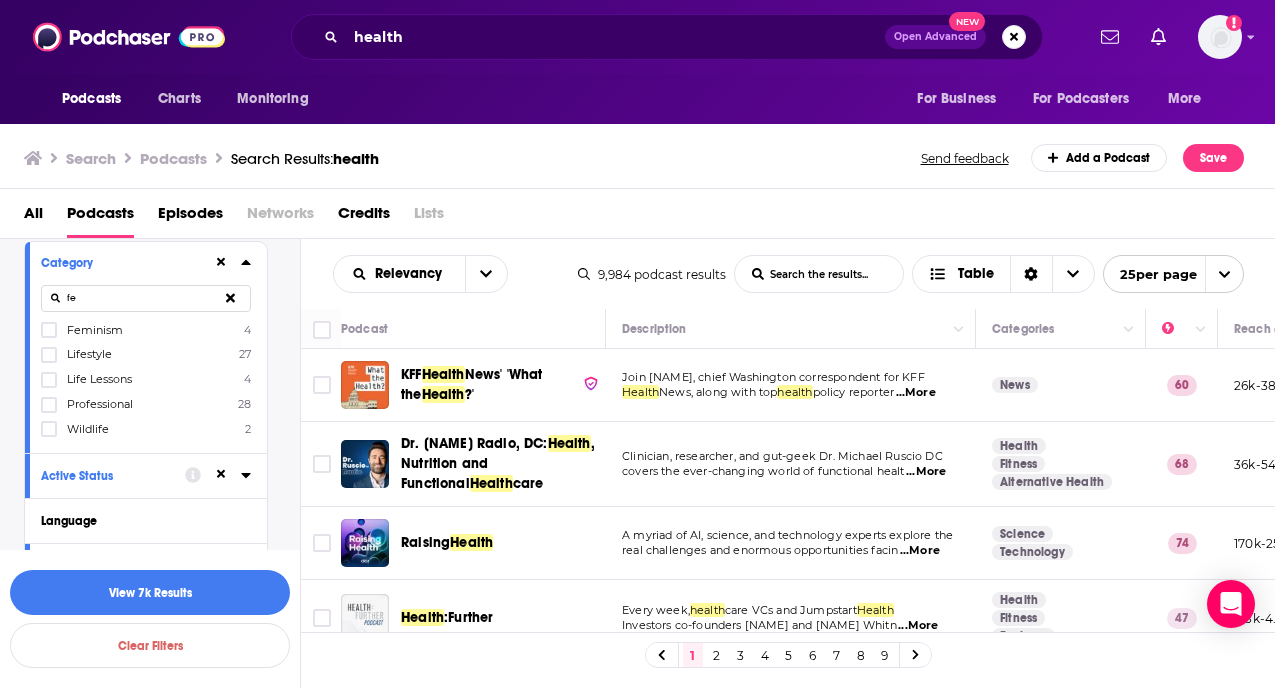 click on "Lifestyle" at bounding box center [89, 354] 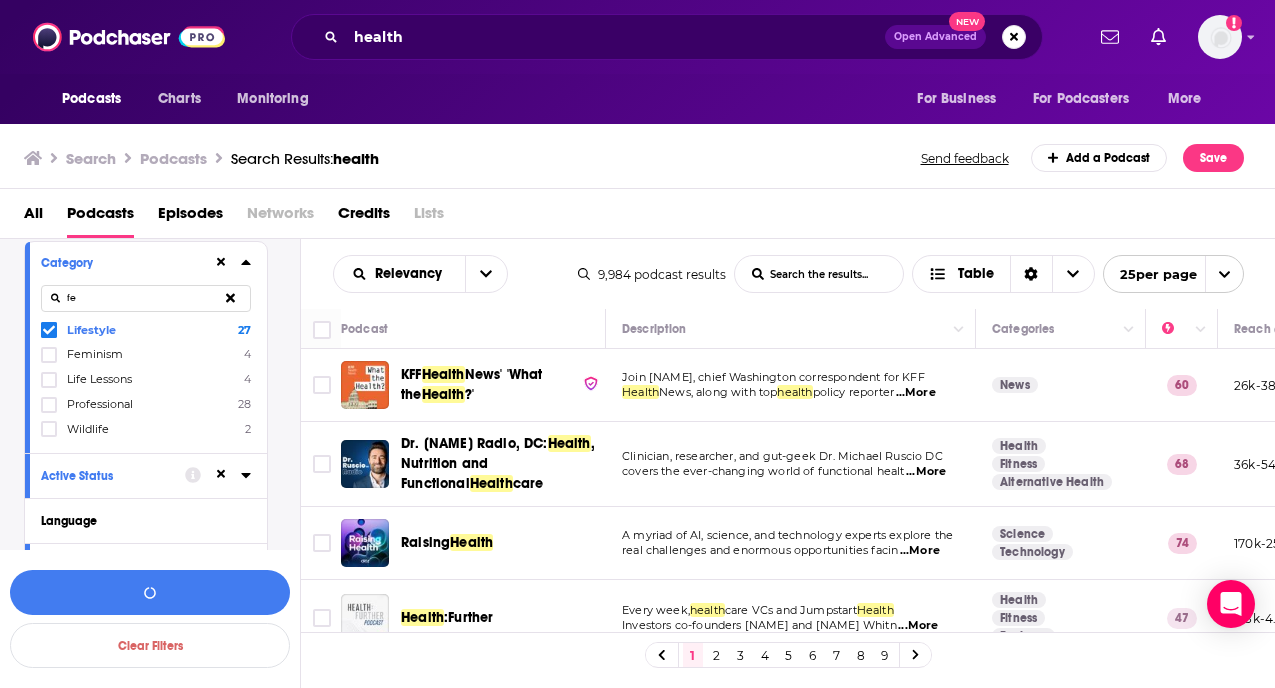 click on "fe" at bounding box center [146, 298] 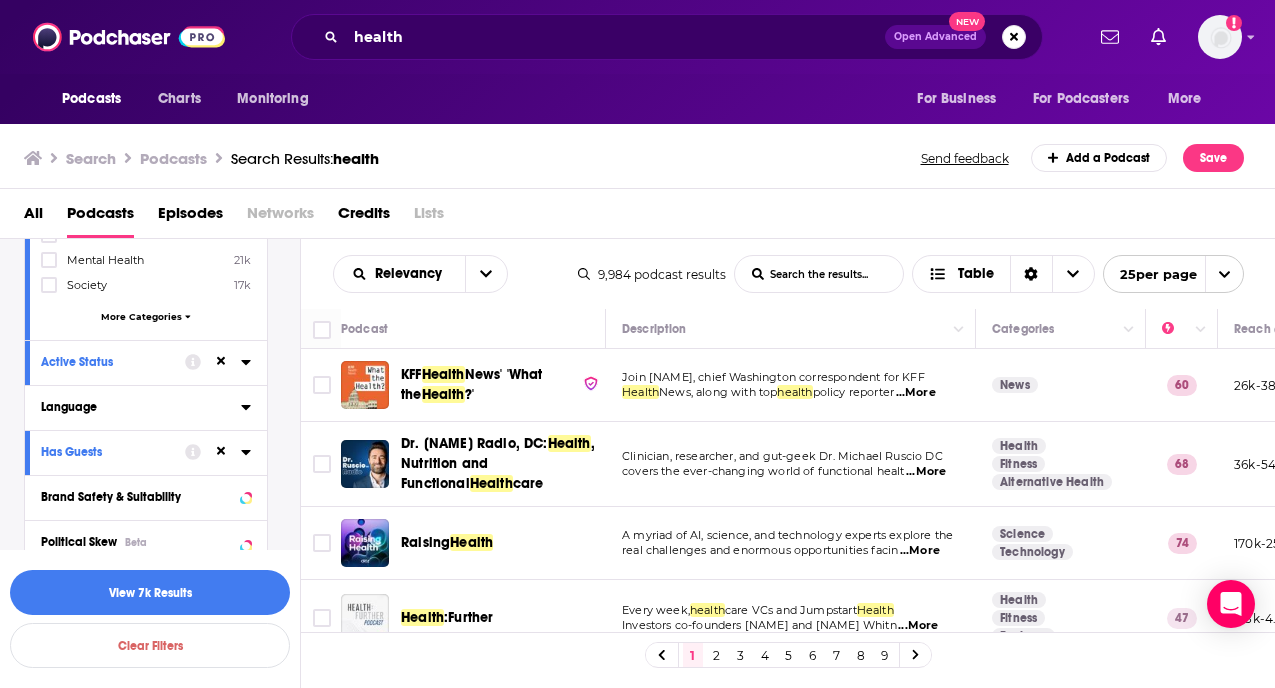 scroll, scrollTop: 396, scrollLeft: 0, axis: vertical 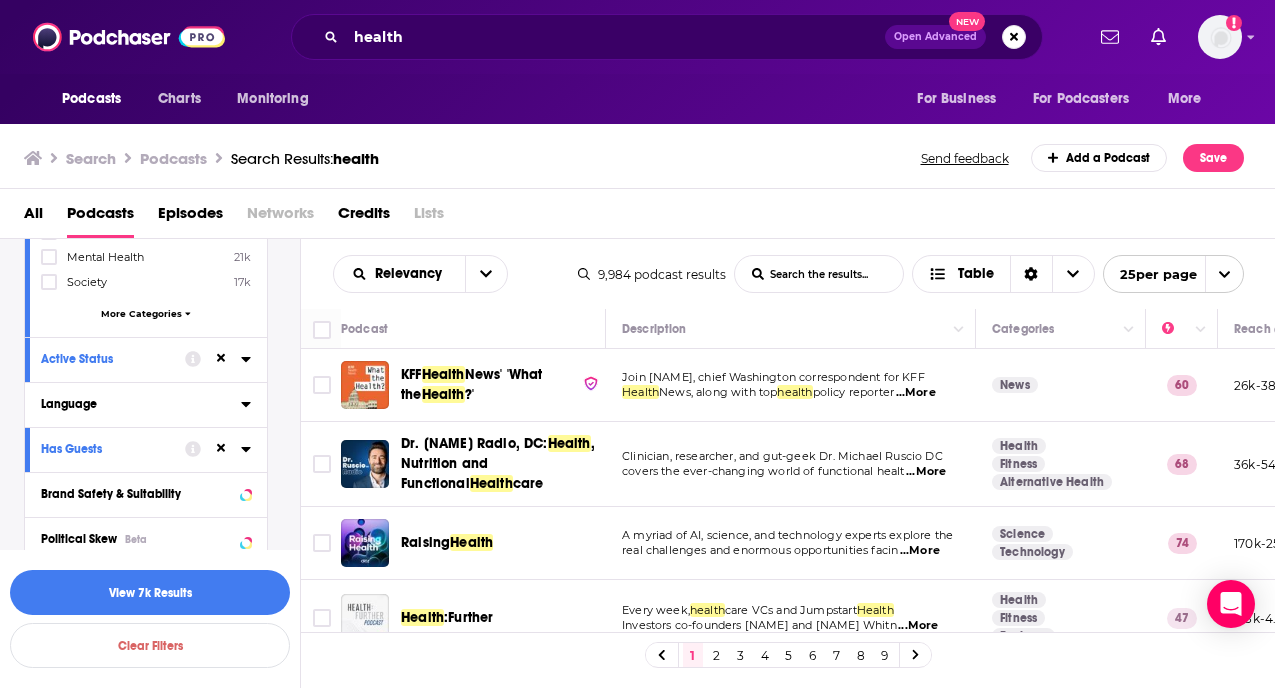 type 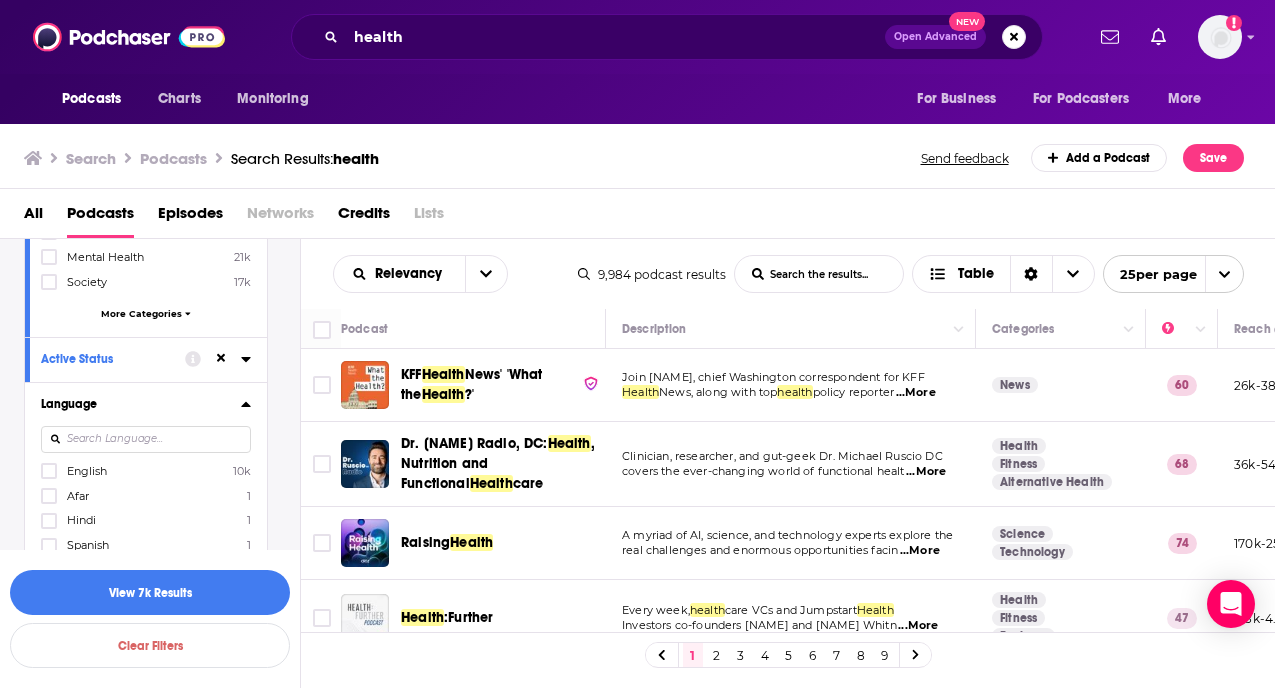 click at bounding box center (146, 439) 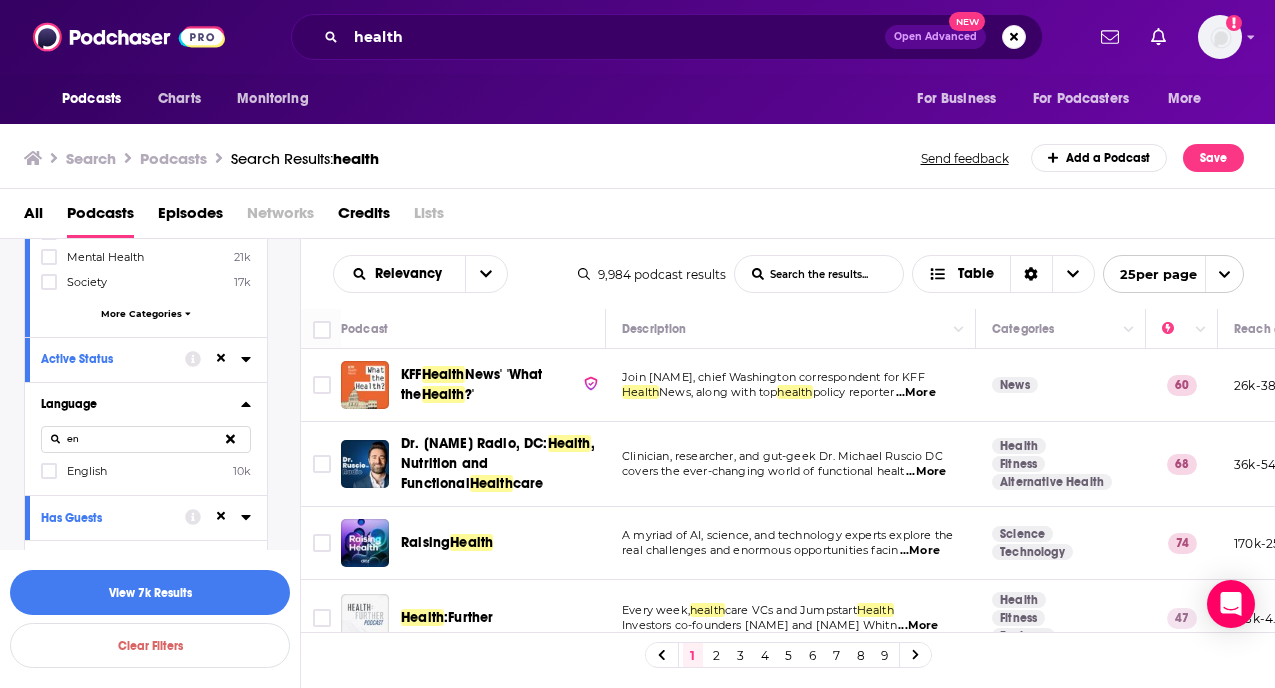 type on "en" 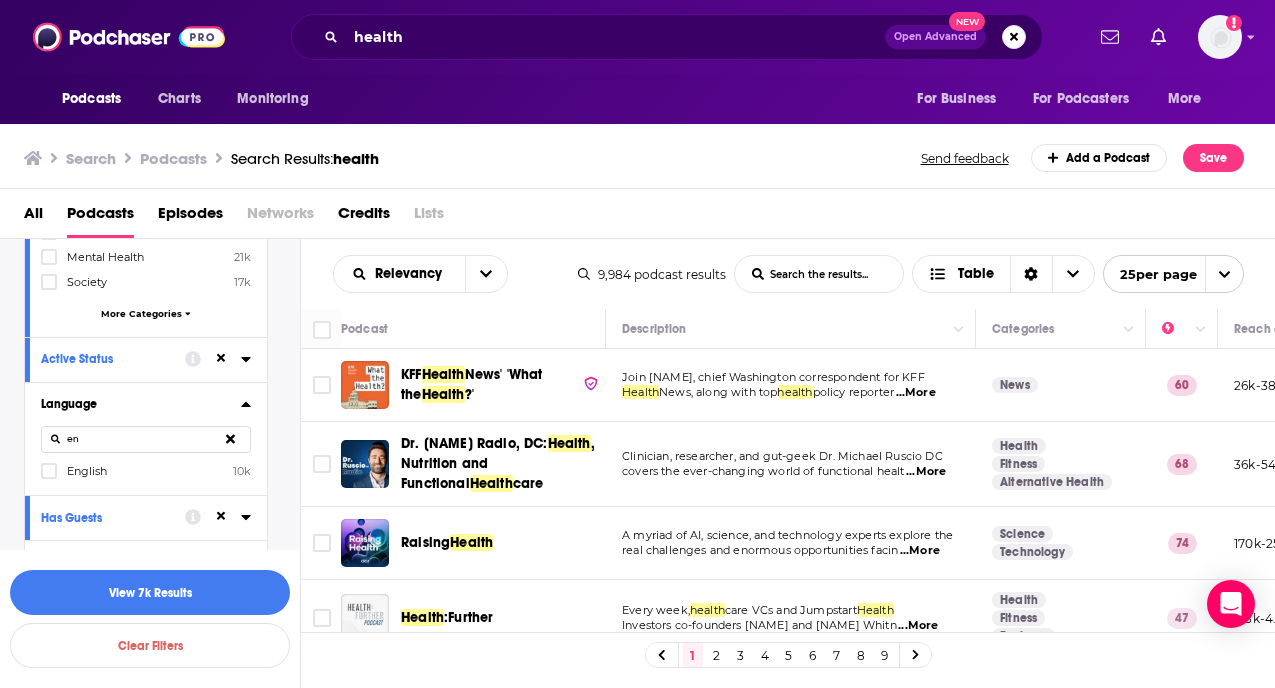click on "English" at bounding box center [87, 471] 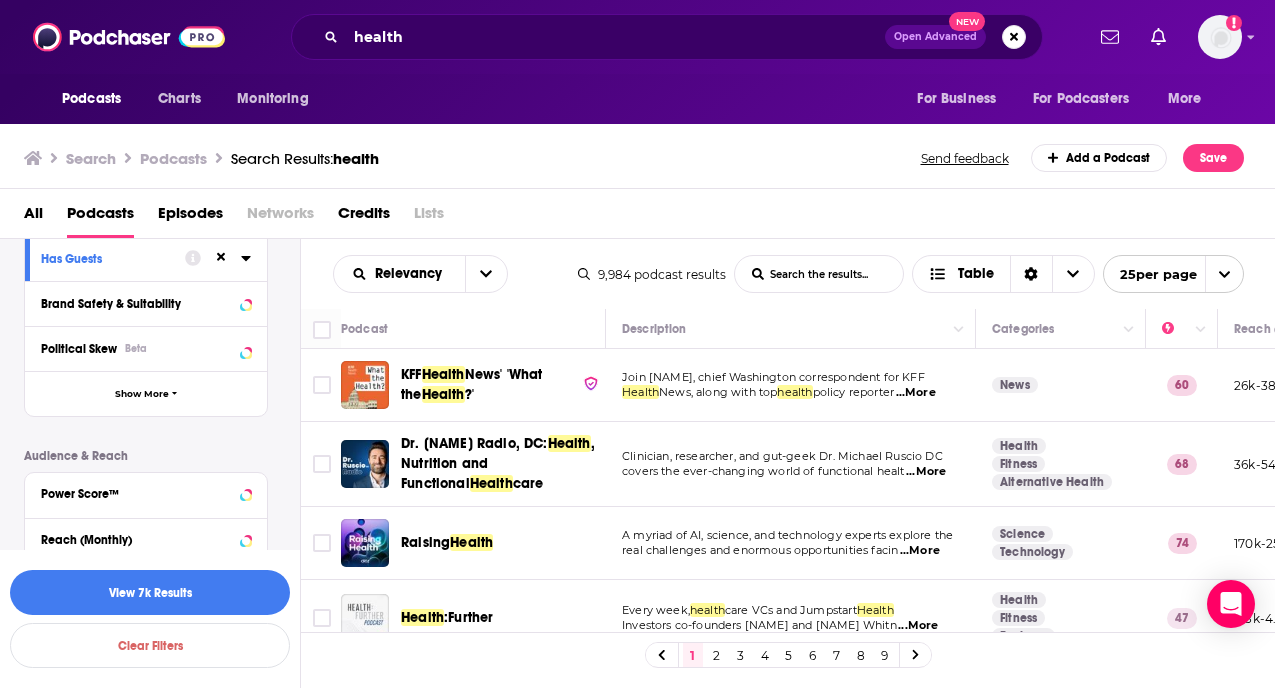 scroll, scrollTop: 770, scrollLeft: 0, axis: vertical 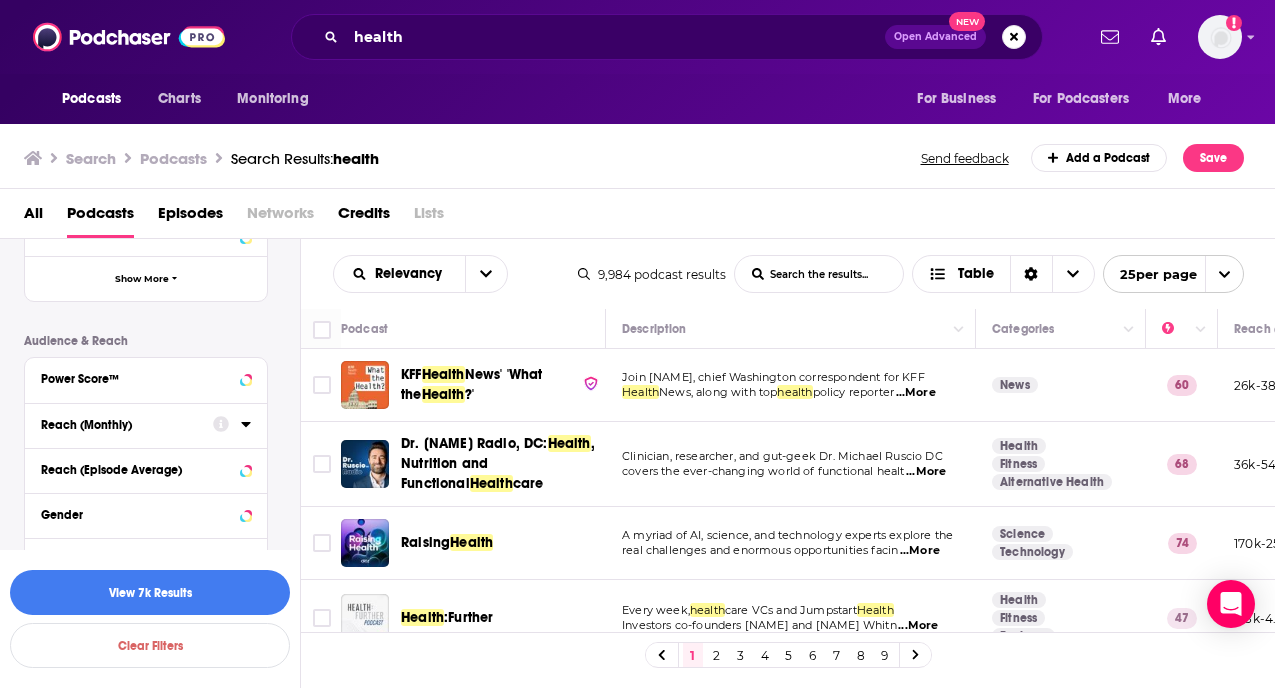 click on "Reach (Monthly)" at bounding box center [120, 425] 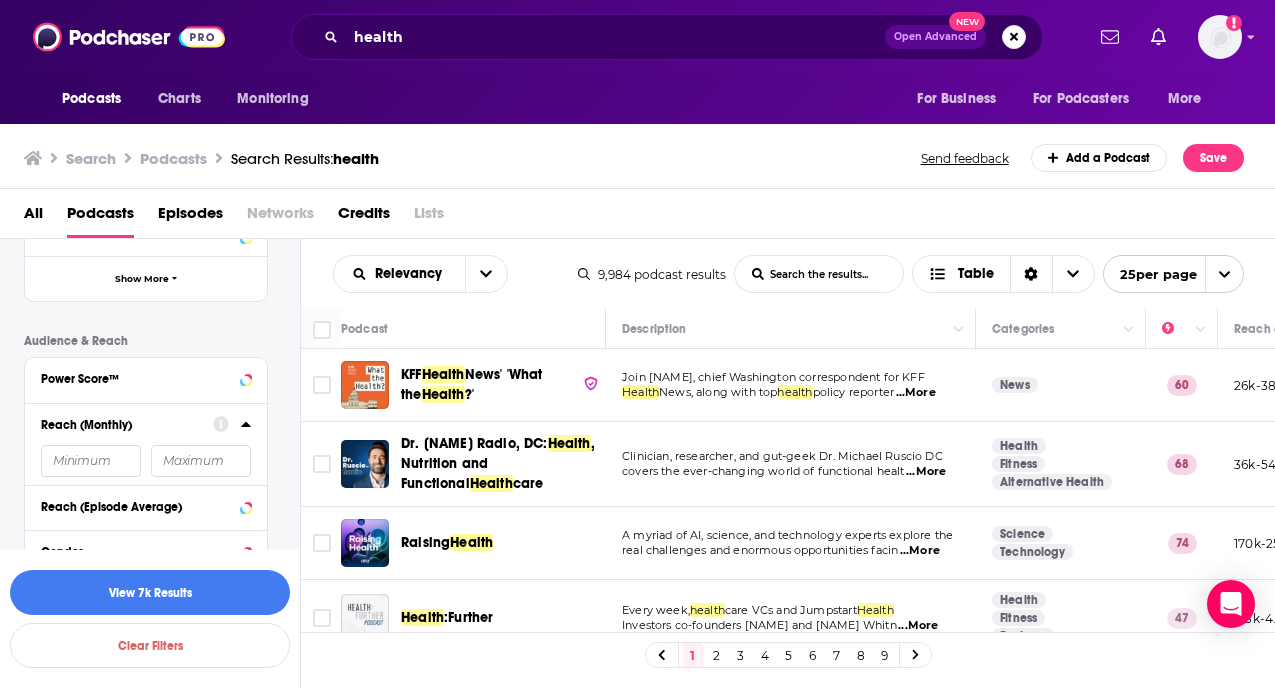 click at bounding box center (91, 461) 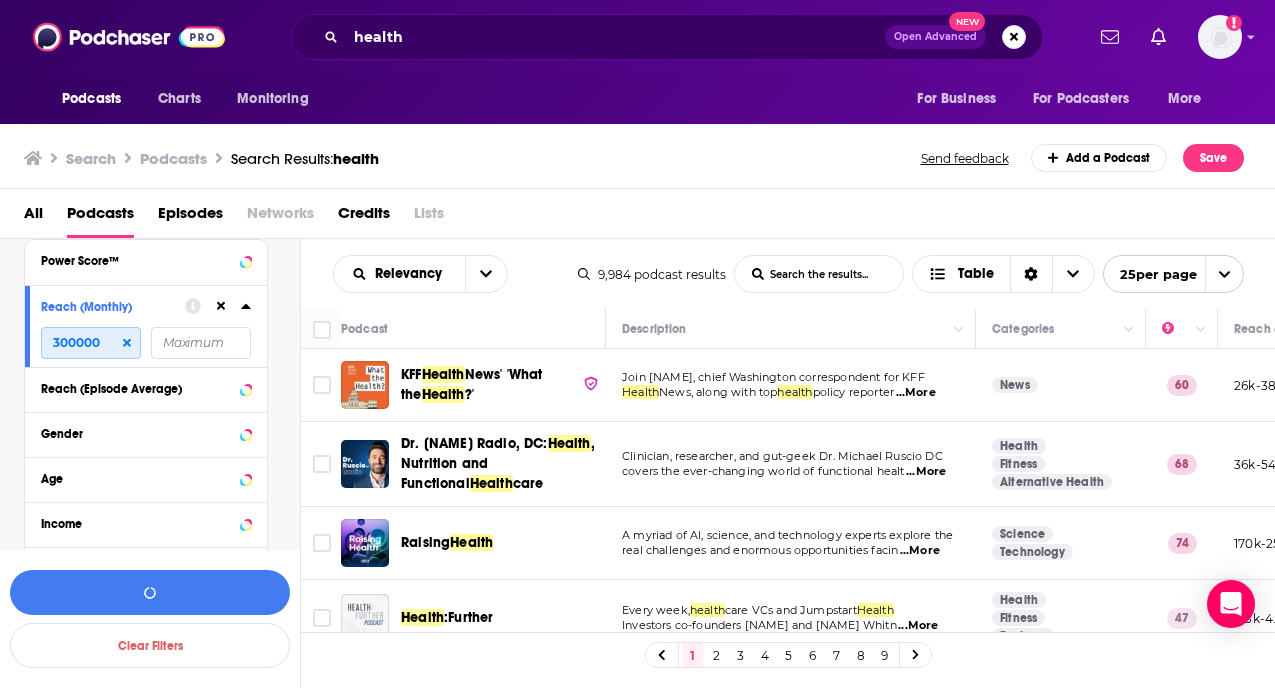 scroll, scrollTop: 950, scrollLeft: 0, axis: vertical 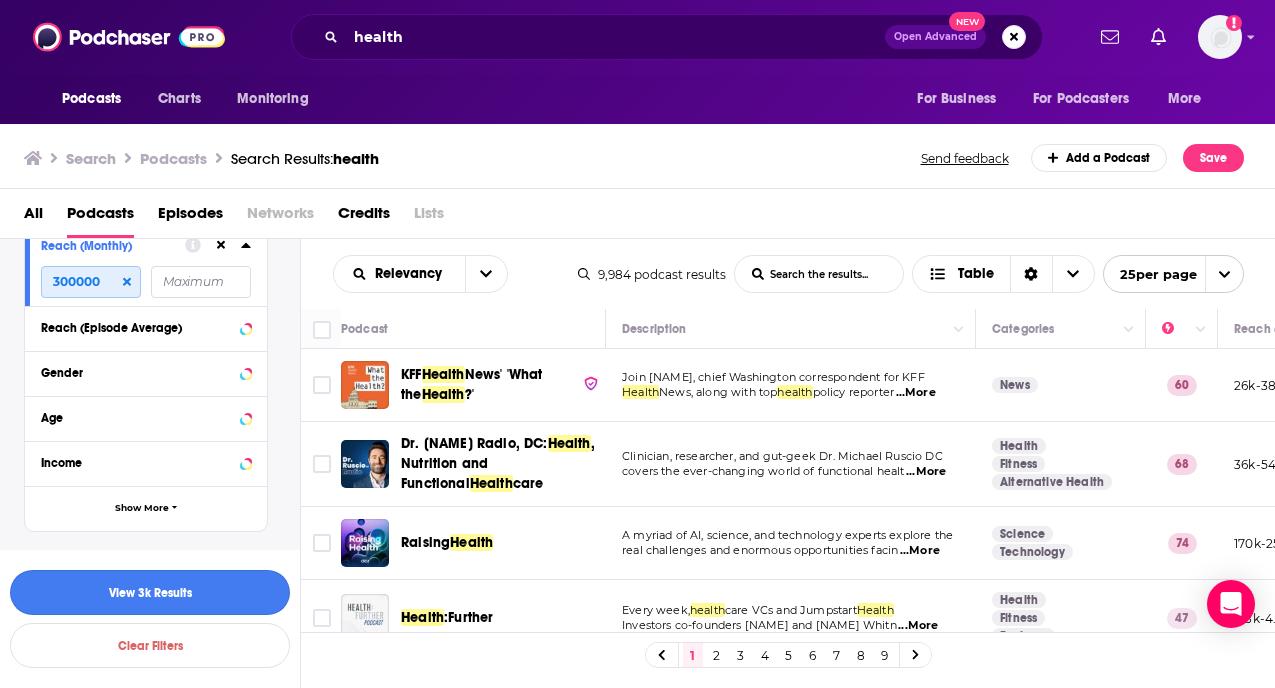type on "300000" 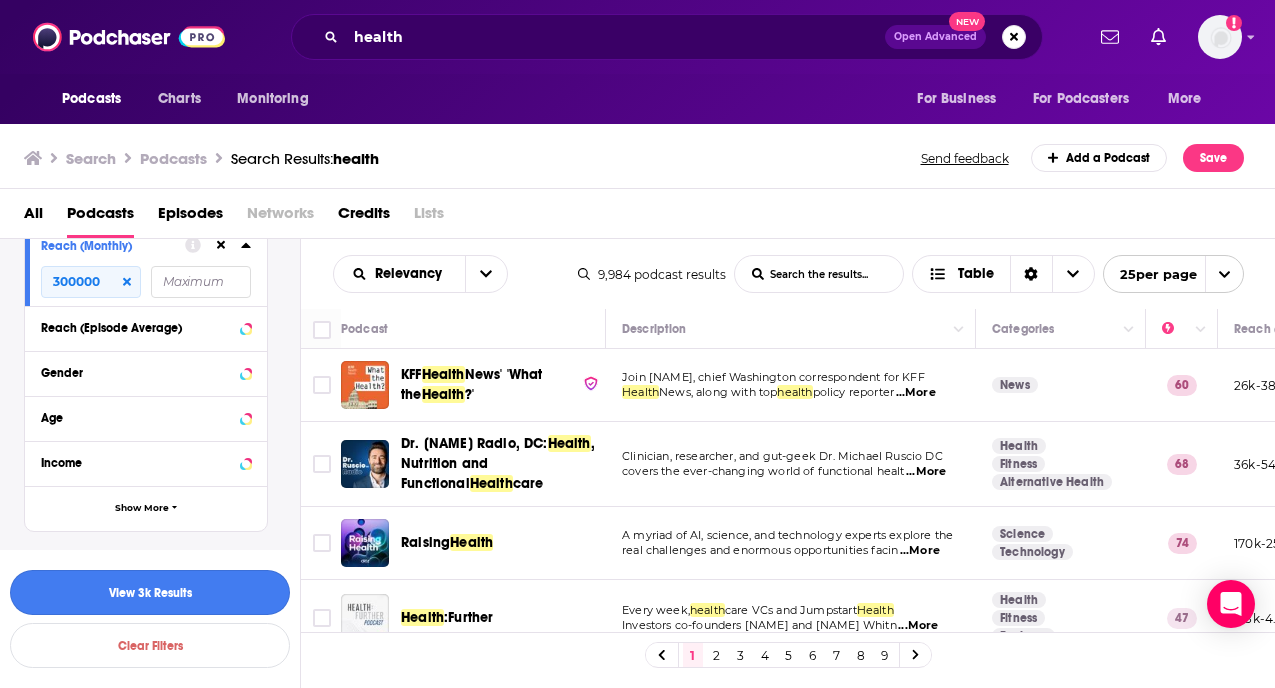 click on "View 3k Results" at bounding box center [150, 592] 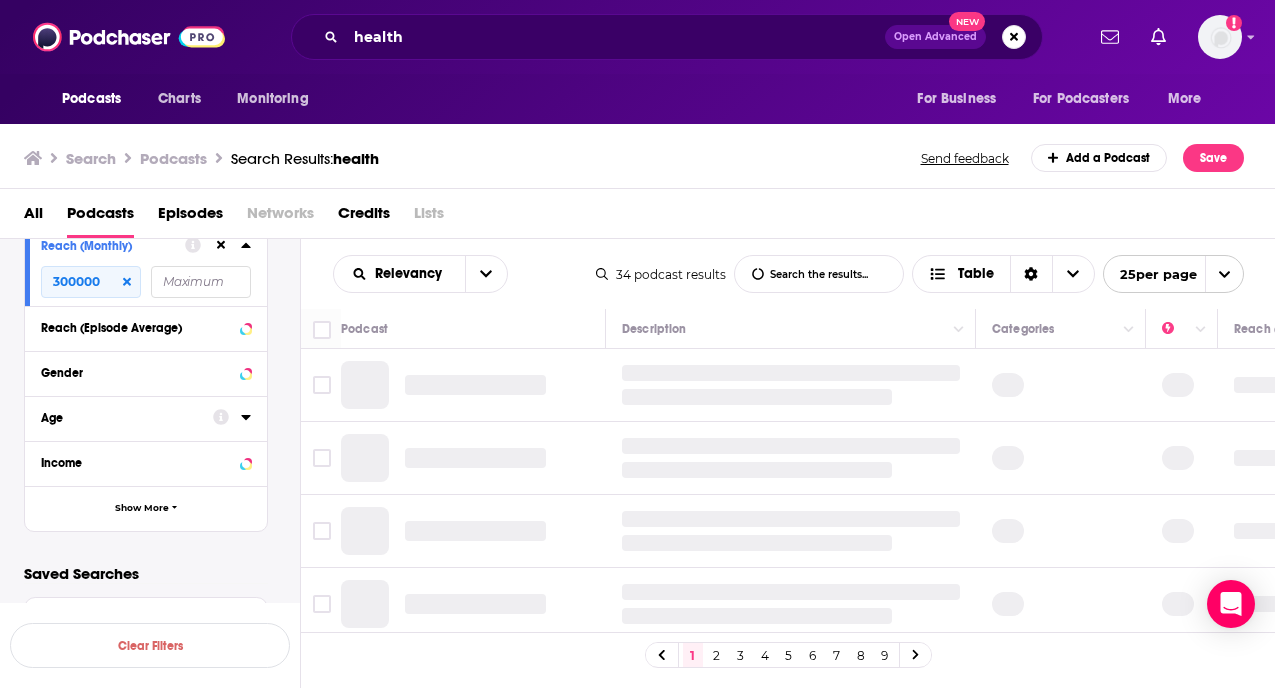 click on "Age" at bounding box center (120, 418) 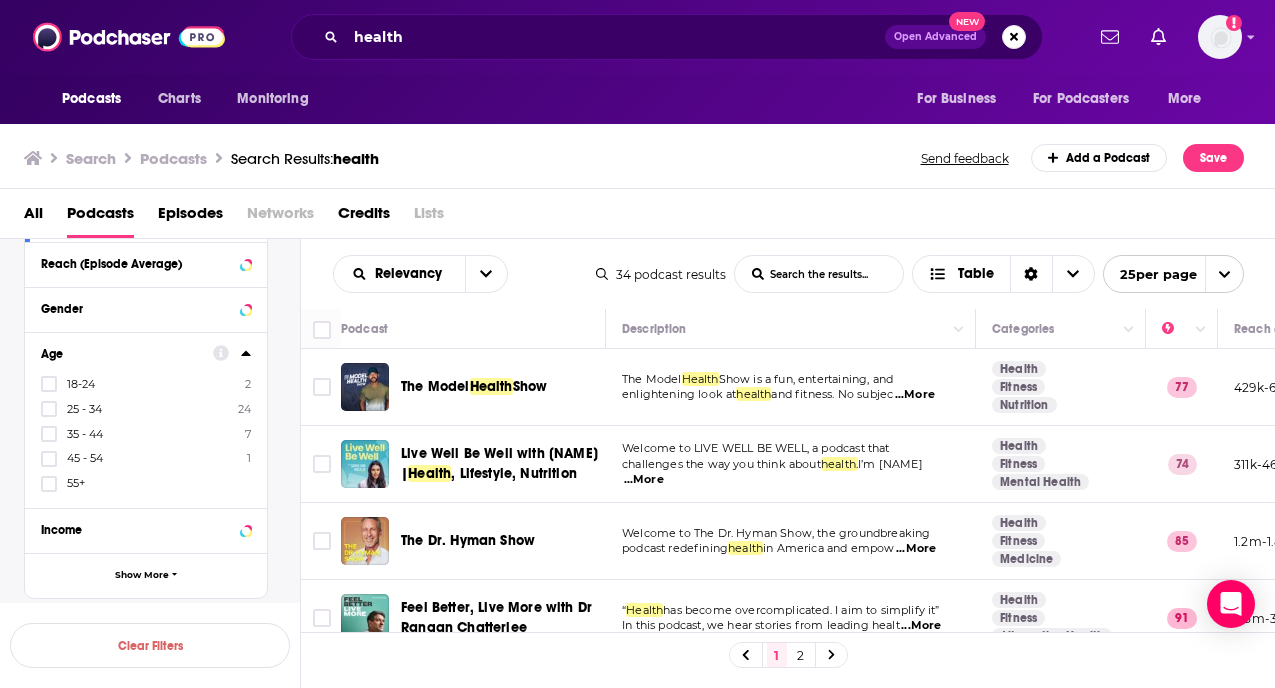scroll, scrollTop: 1035, scrollLeft: 0, axis: vertical 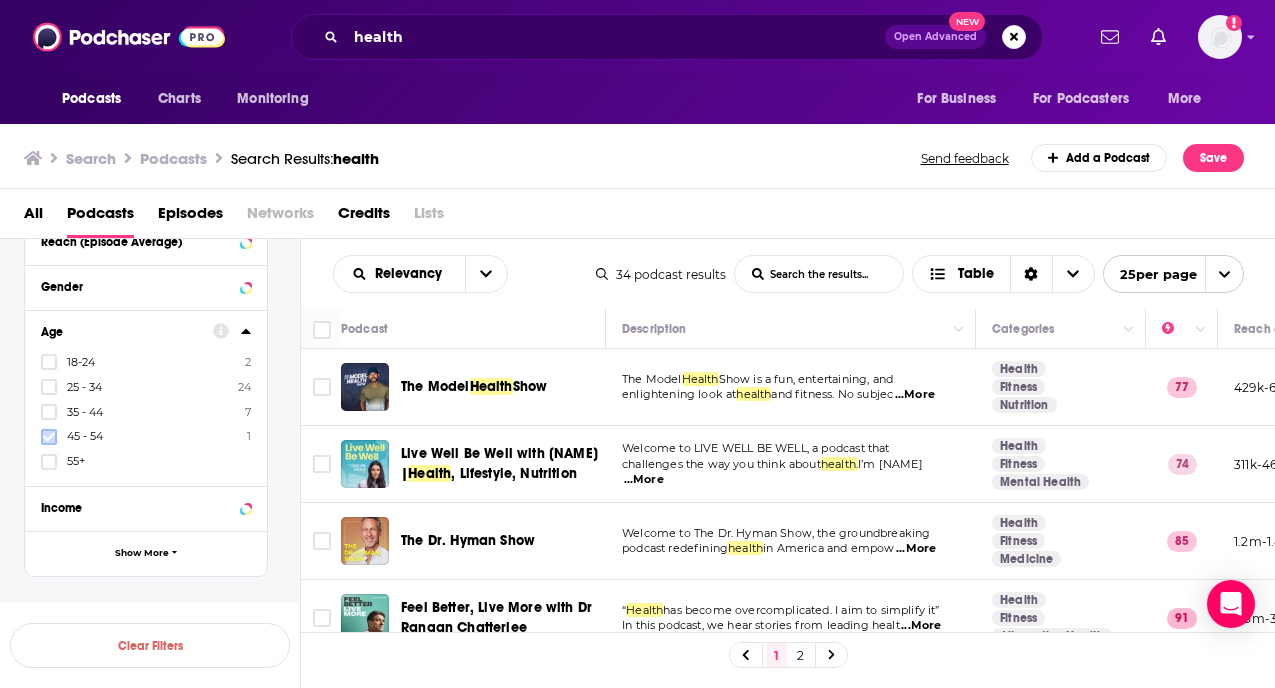 click 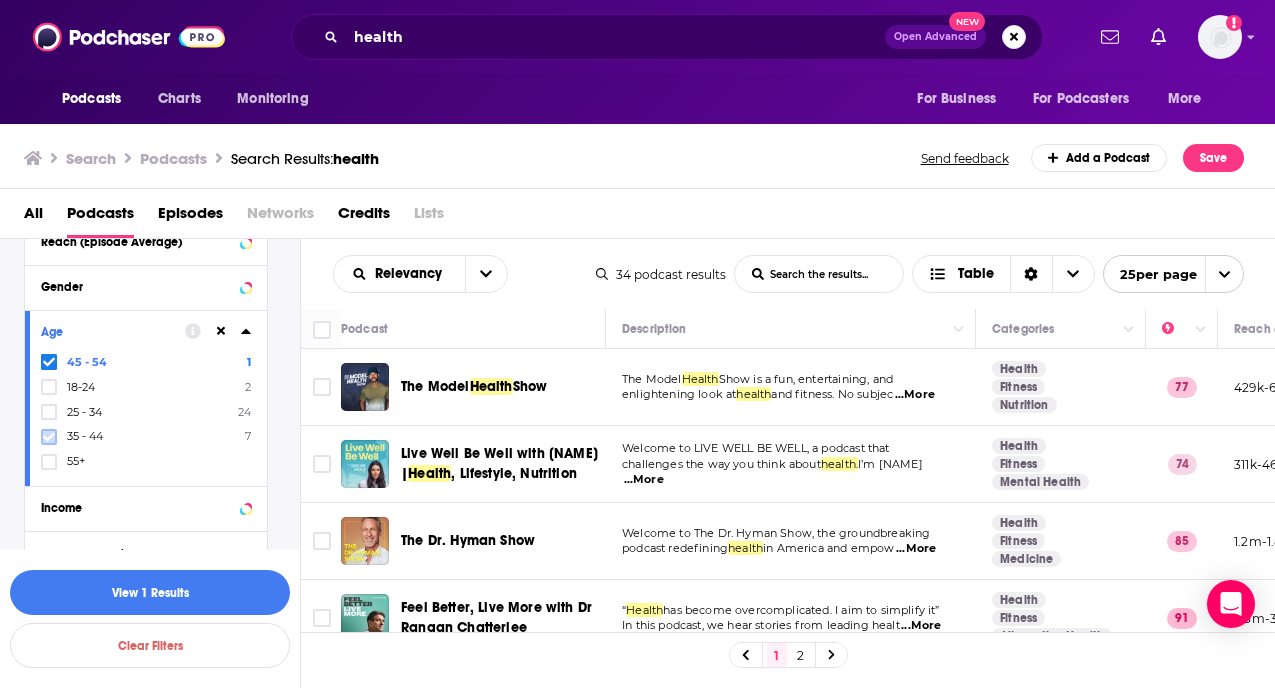 click 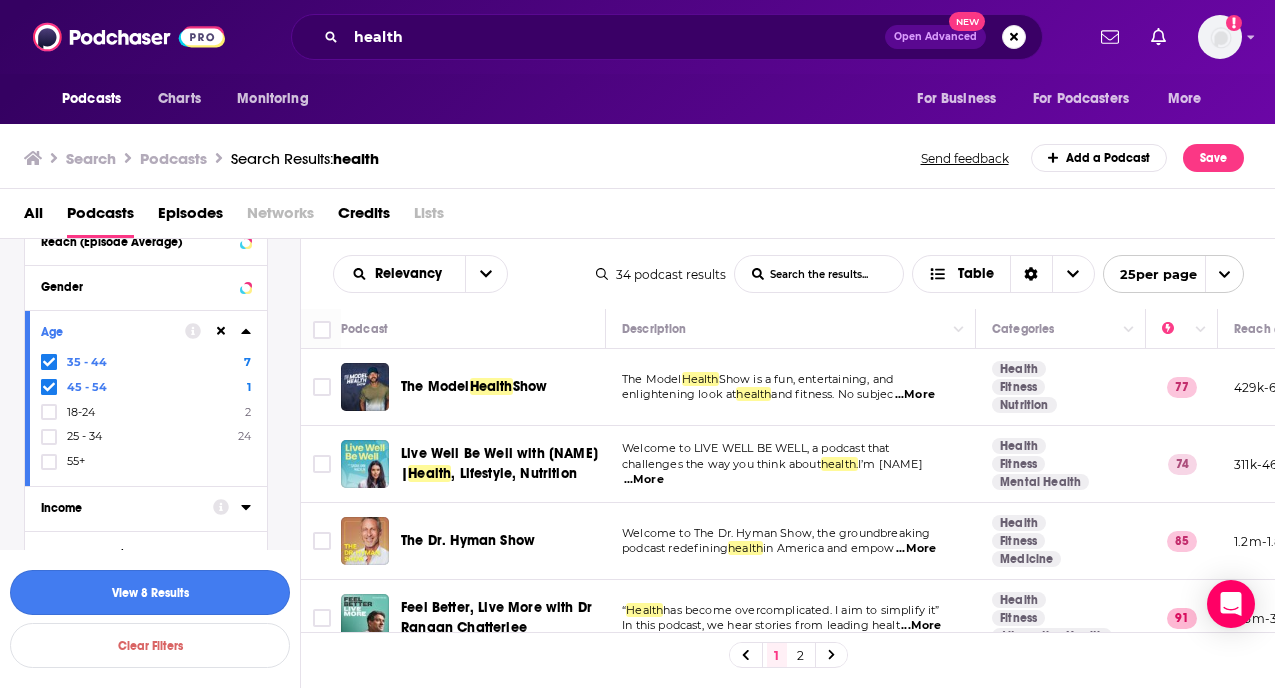 click on "View 8 Results" at bounding box center [150, 592] 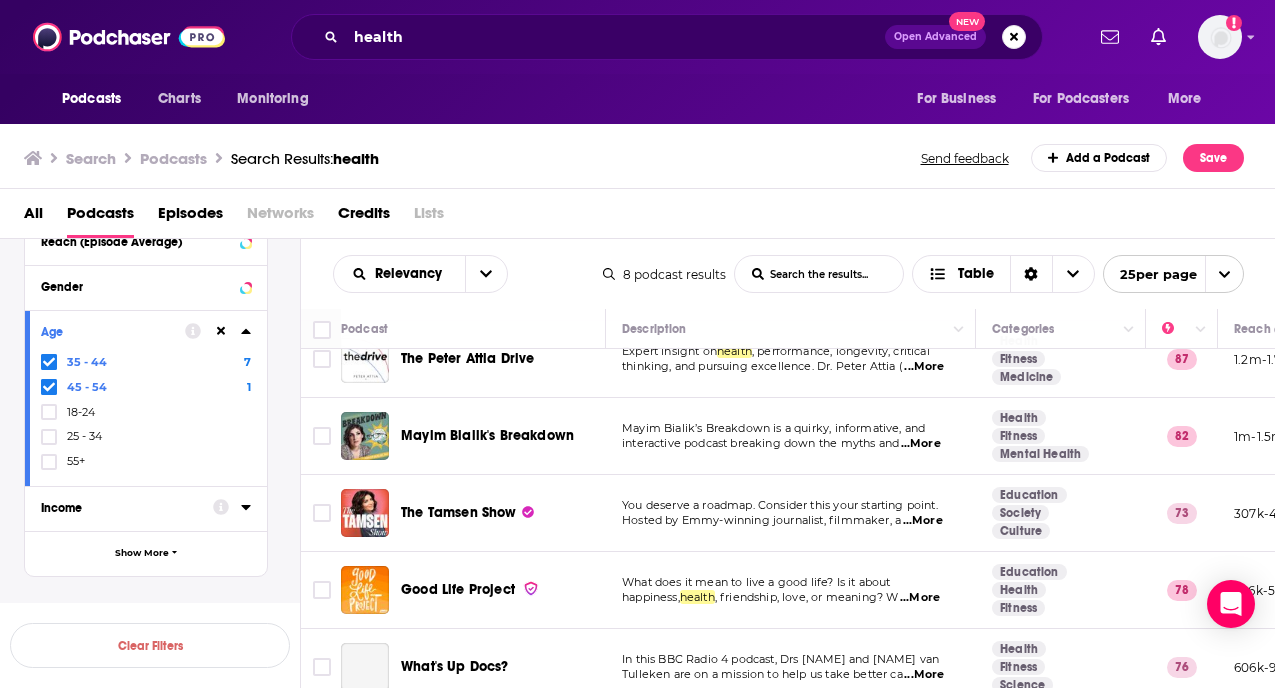 scroll, scrollTop: 115, scrollLeft: 0, axis: vertical 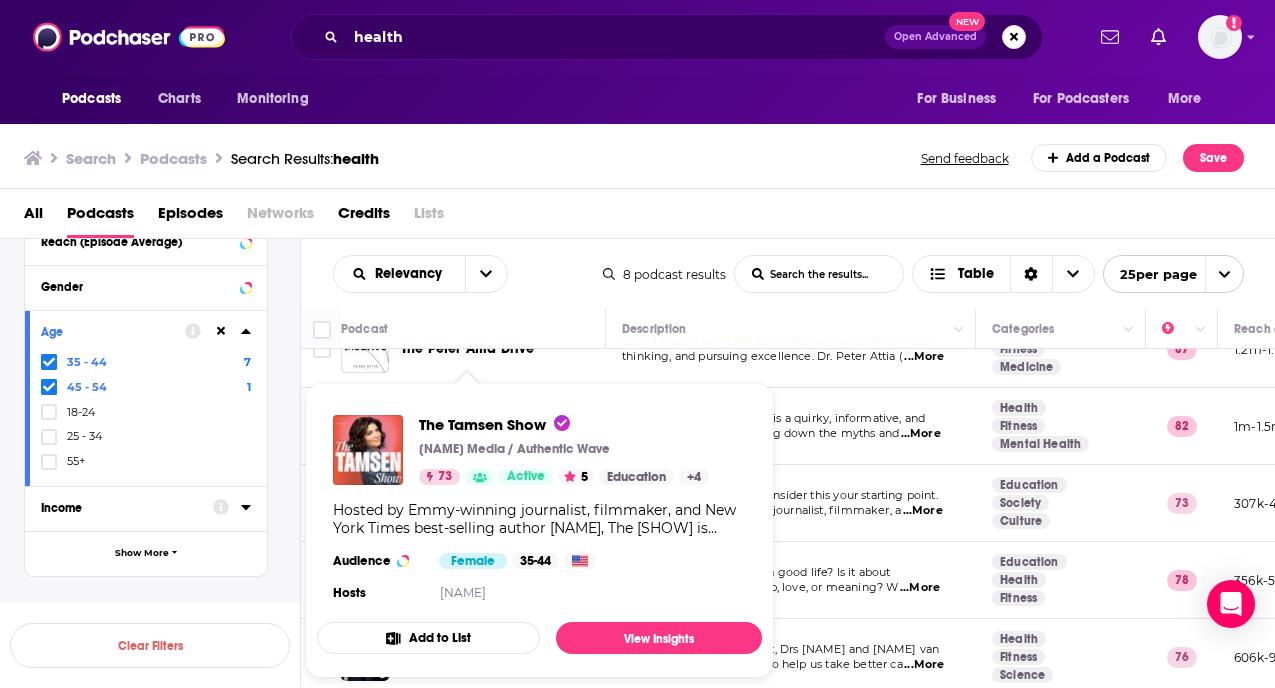 click on "You deserve a roadmap. Consider this your starting point.
Hosted by Emmy-winning journalist, filmmaker, and New York Times best-selling author Tamsen Fadal, The Tamsen Show is where real talk meets real solutions. Each week, Tamsen sits down with top doctors, leading voices, and women rewriting the rules—from hormones and health to reinvention, relationships, and everything in between. Whether you're navigating perimenopause, deep in menopause, or facing the questions that come with midlife, this show is for you.
It's time to take charge of your health, reclaim your life, and feel even better than before.
New episodes every Wednesday.
Follow @thetamsenshow for updates and behind-the-scenes." at bounding box center [539, 519] 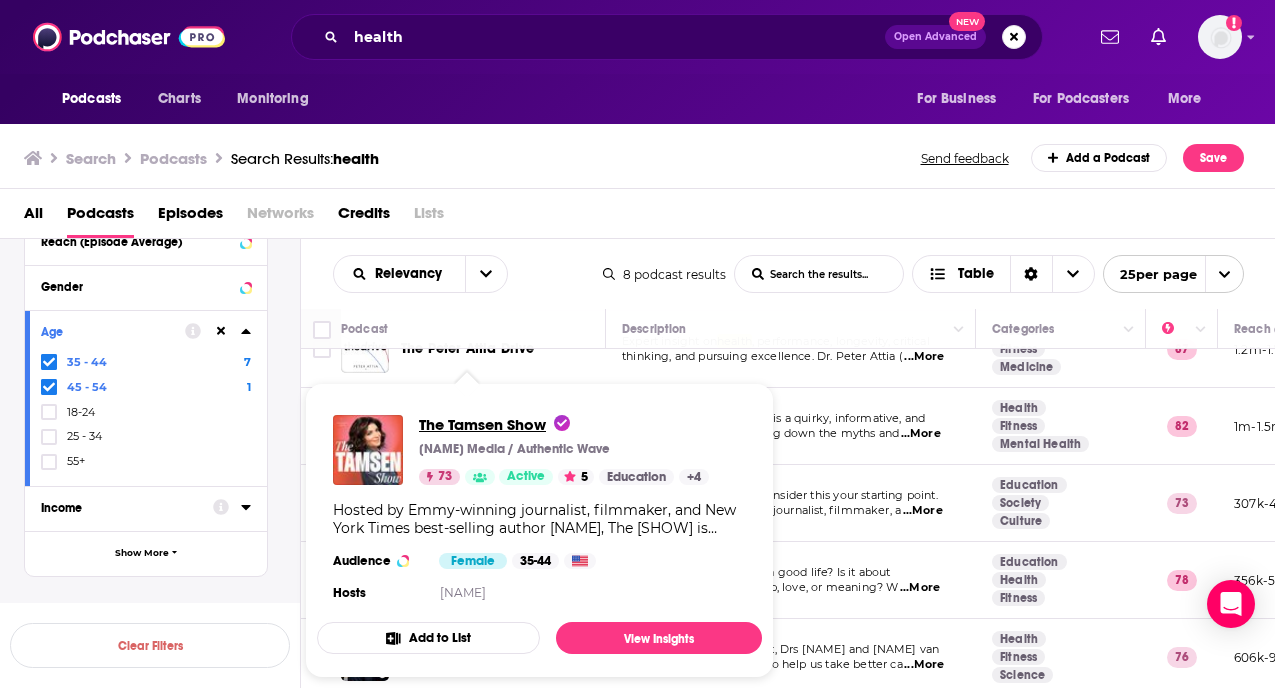 click on "The Tamsen Show" at bounding box center [494, 424] 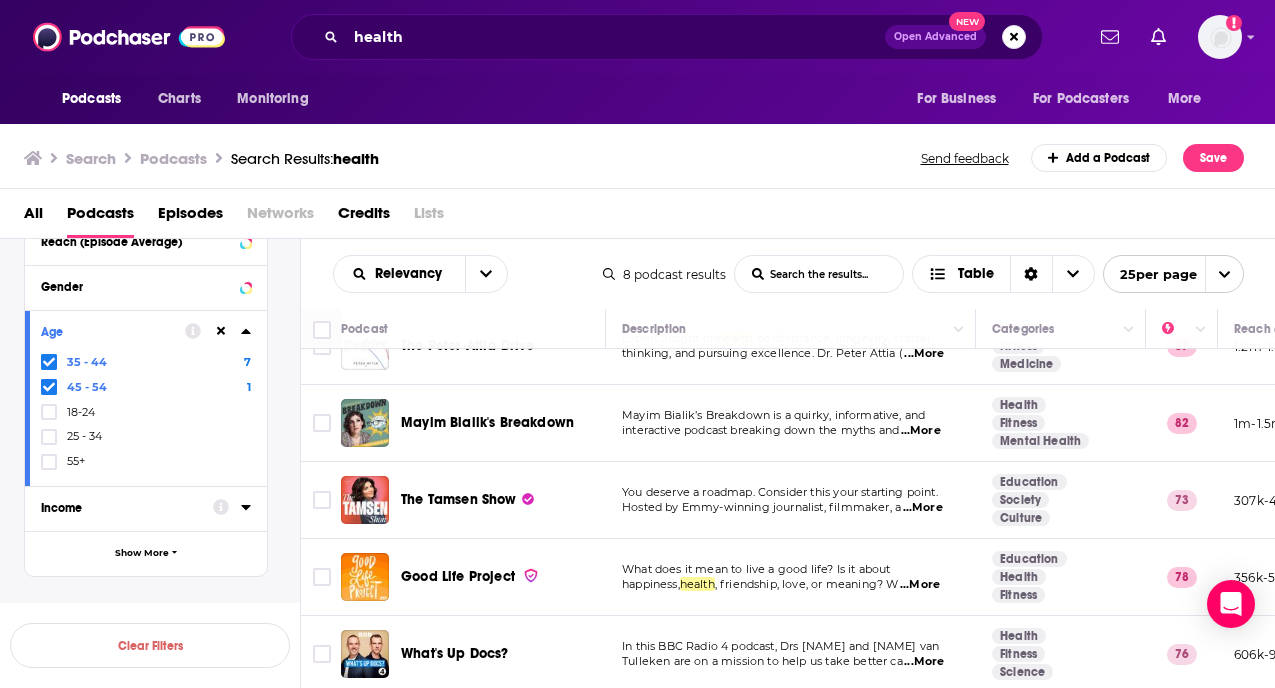 scroll, scrollTop: 120, scrollLeft: 0, axis: vertical 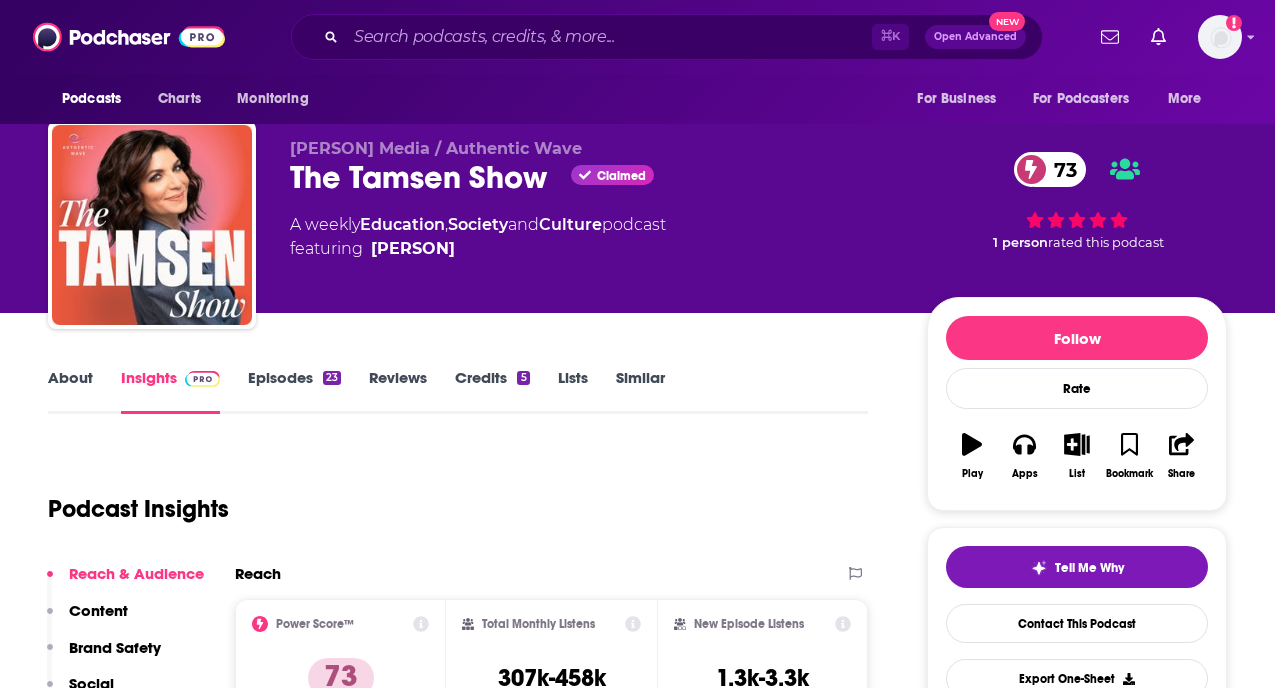 click on "Episodes 23" at bounding box center (294, 391) 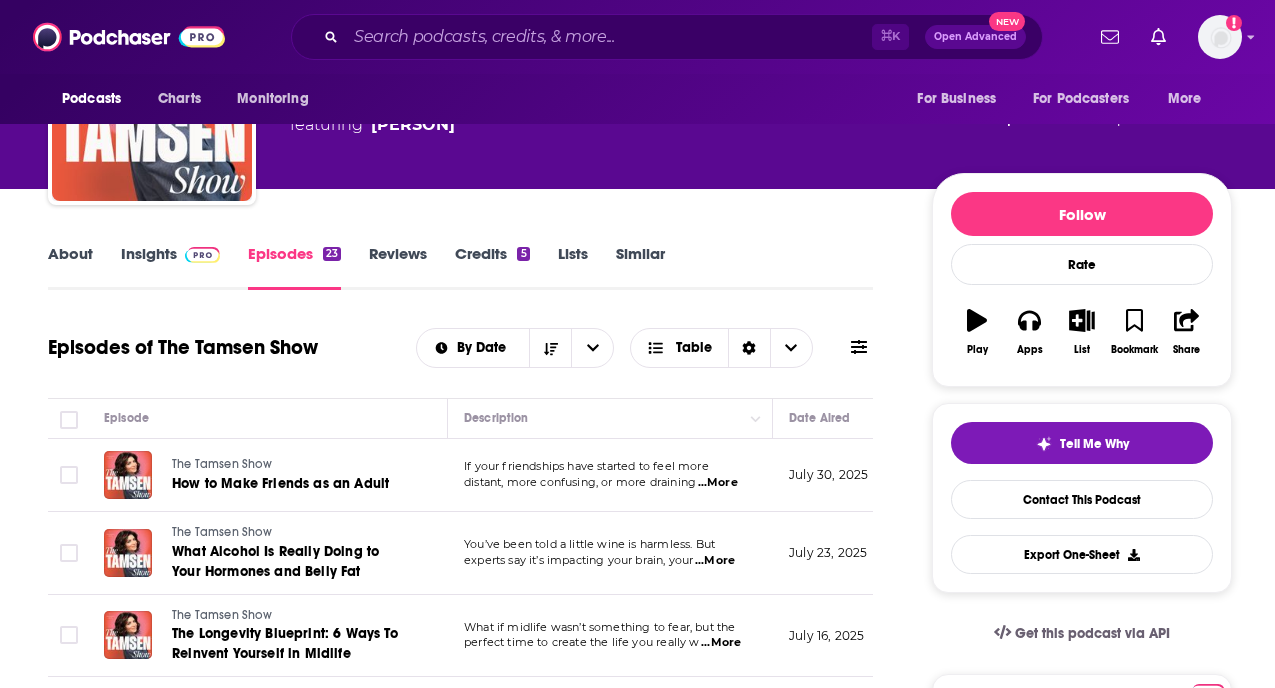 scroll, scrollTop: 130, scrollLeft: 0, axis: vertical 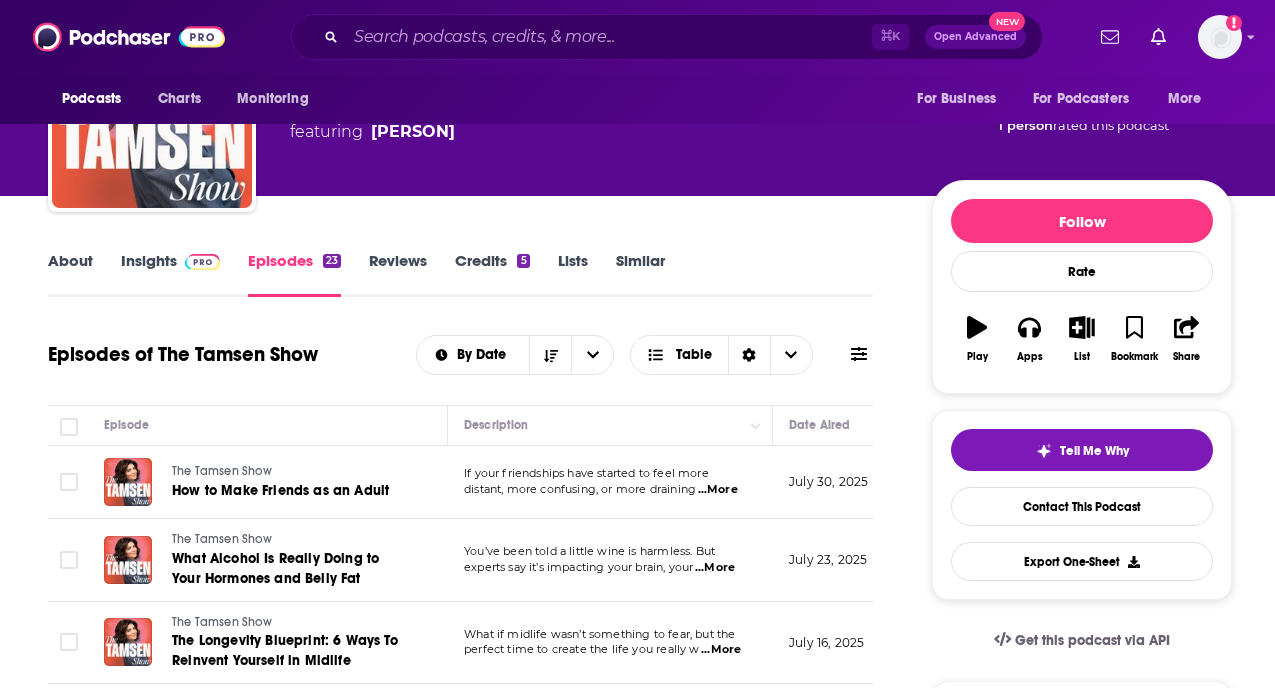 click at bounding box center (202, 262) 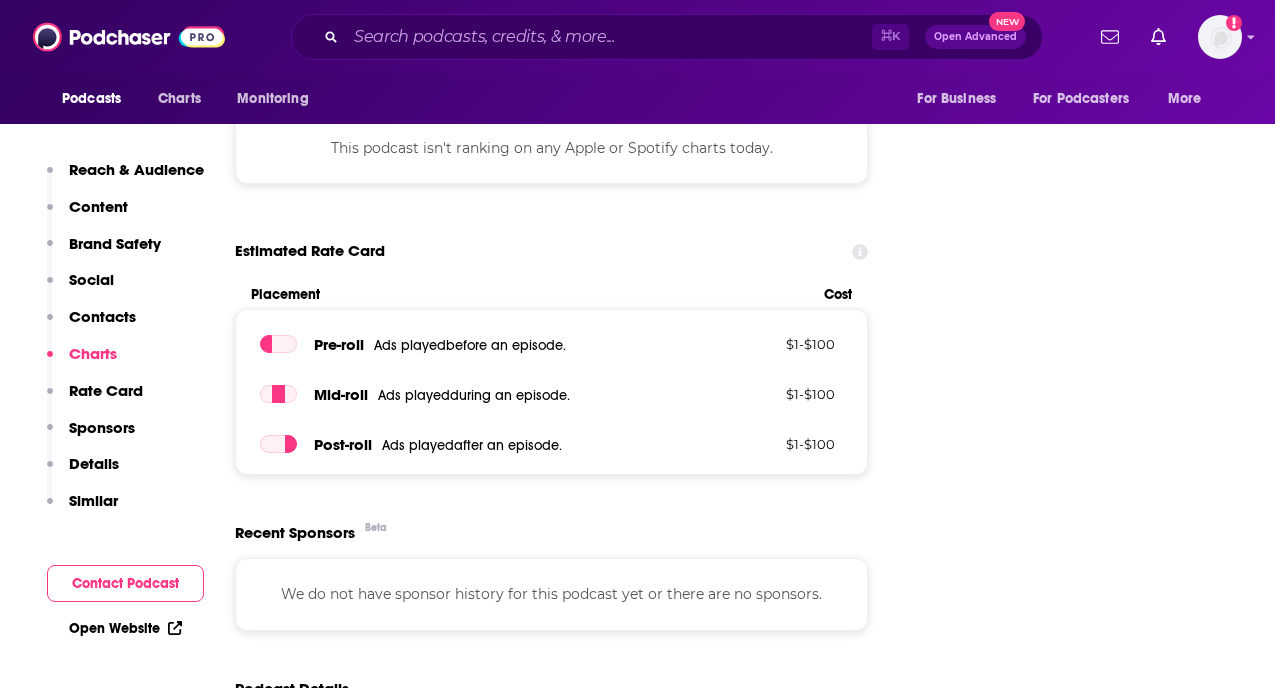 scroll, scrollTop: 3213, scrollLeft: 0, axis: vertical 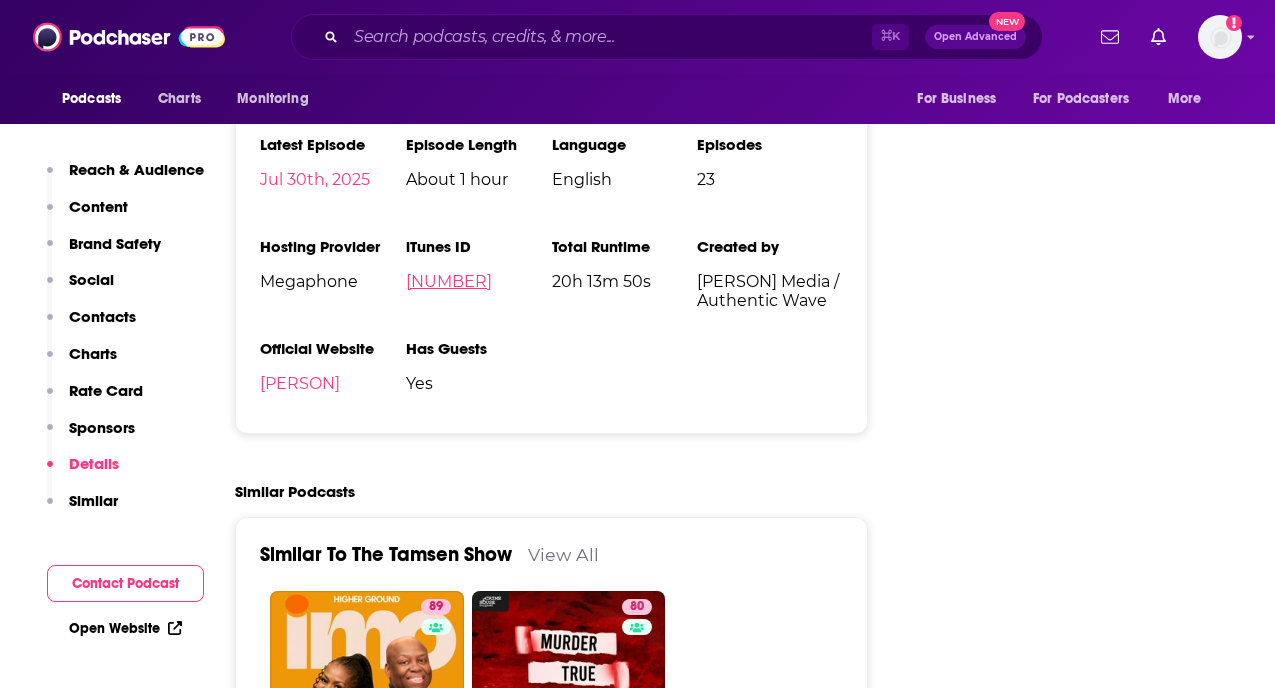 click on "1799976761" at bounding box center [449, 281] 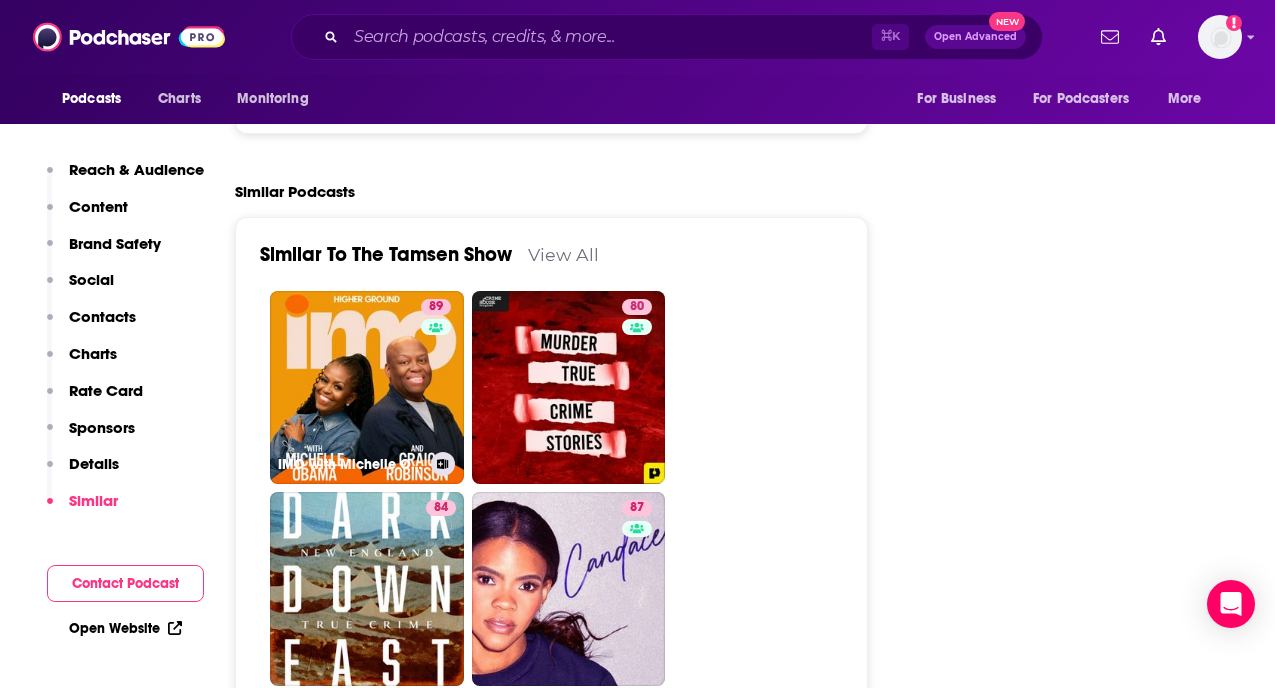 scroll, scrollTop: 3512, scrollLeft: 0, axis: vertical 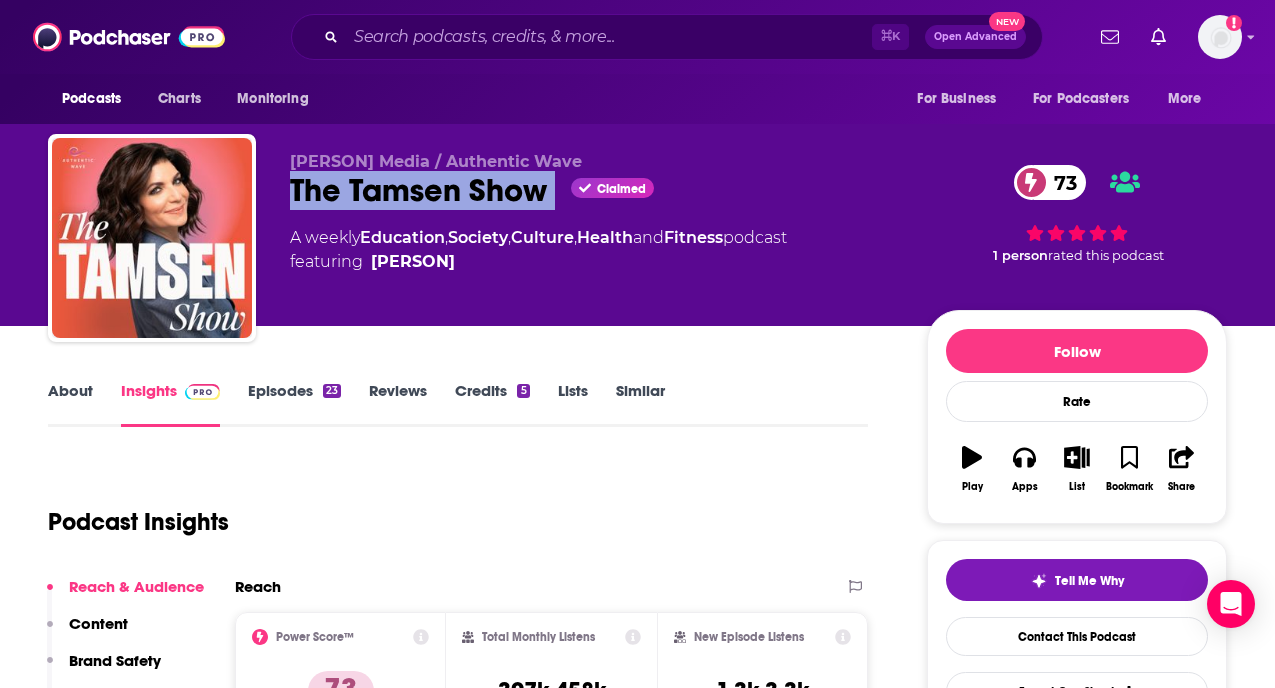 drag, startPoint x: 287, startPoint y: 185, endPoint x: 583, endPoint y: 187, distance: 296.00674 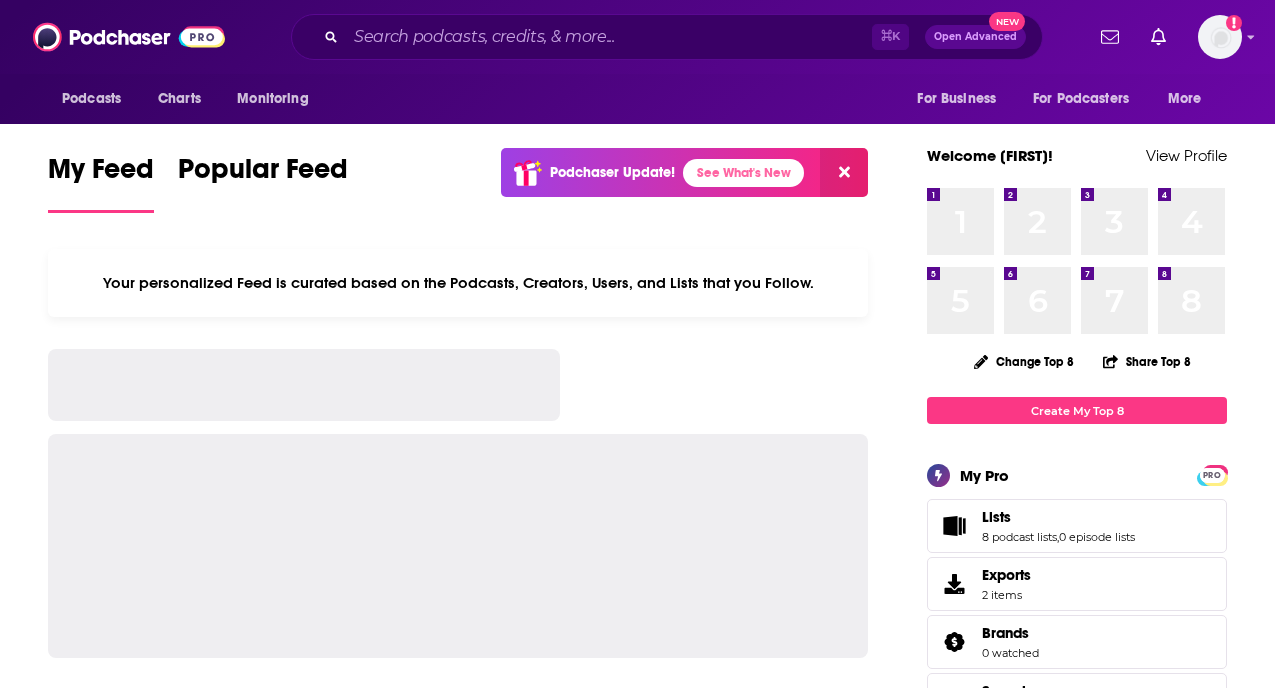 scroll, scrollTop: 0, scrollLeft: 0, axis: both 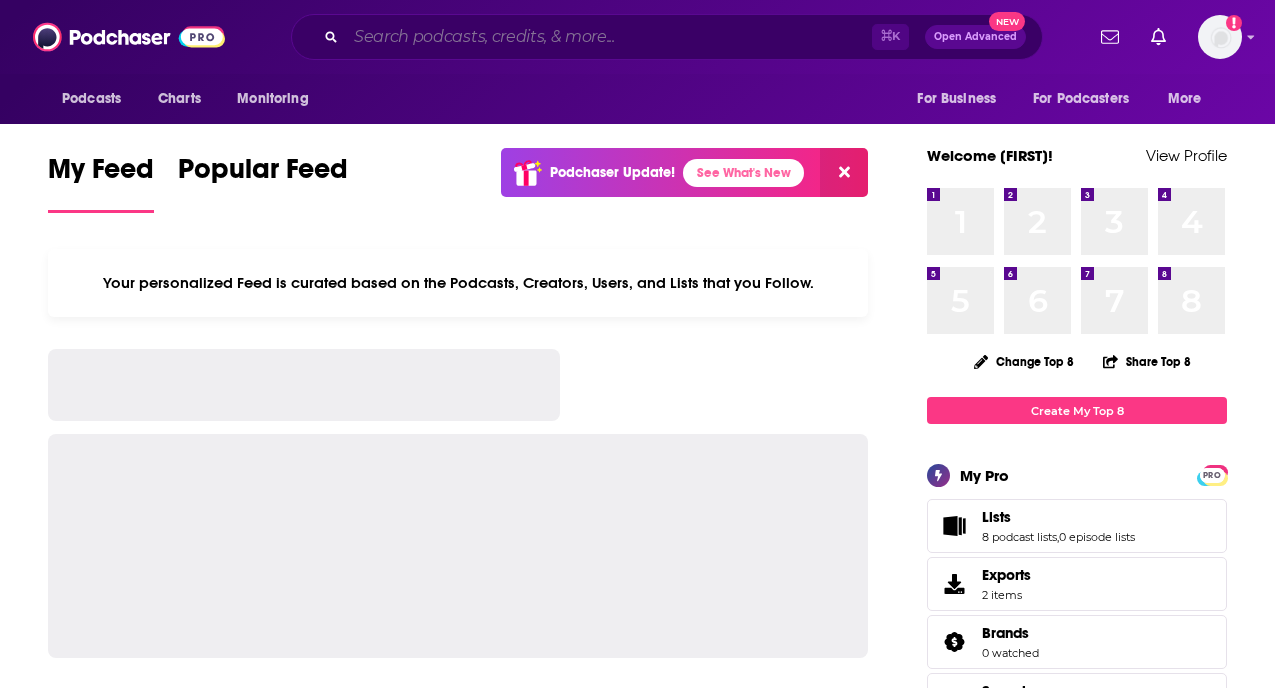 click at bounding box center [609, 37] 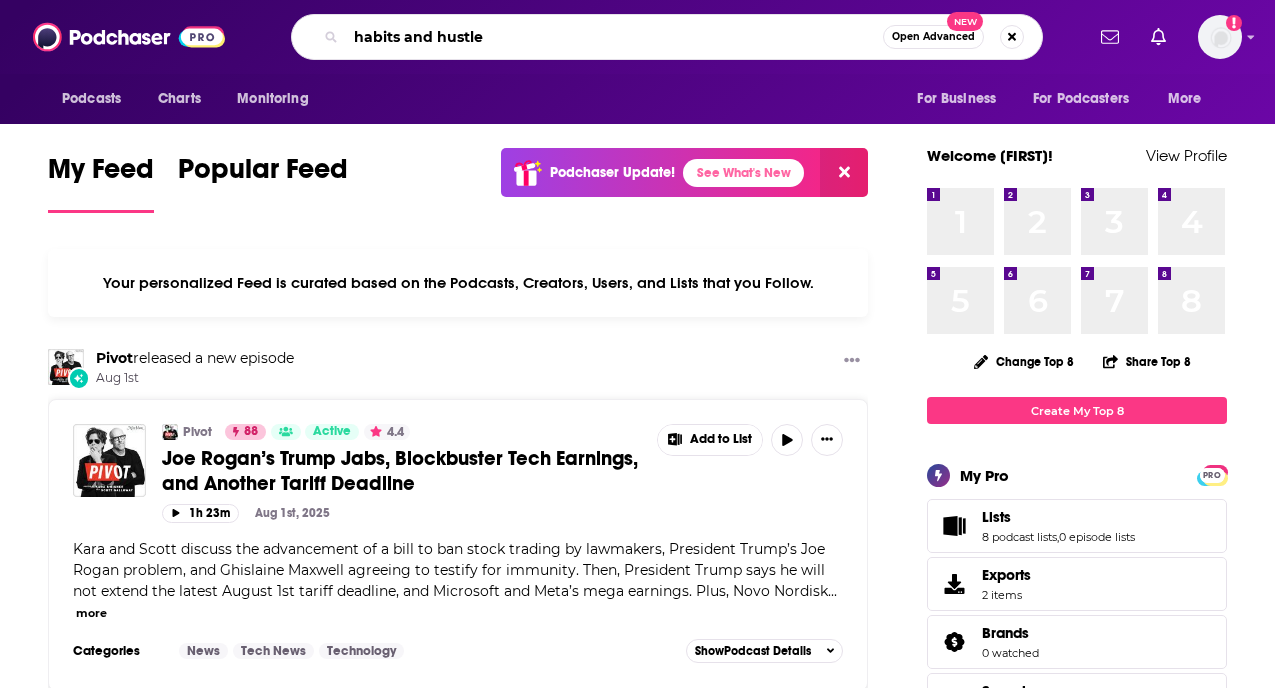 type on "habits and hustle" 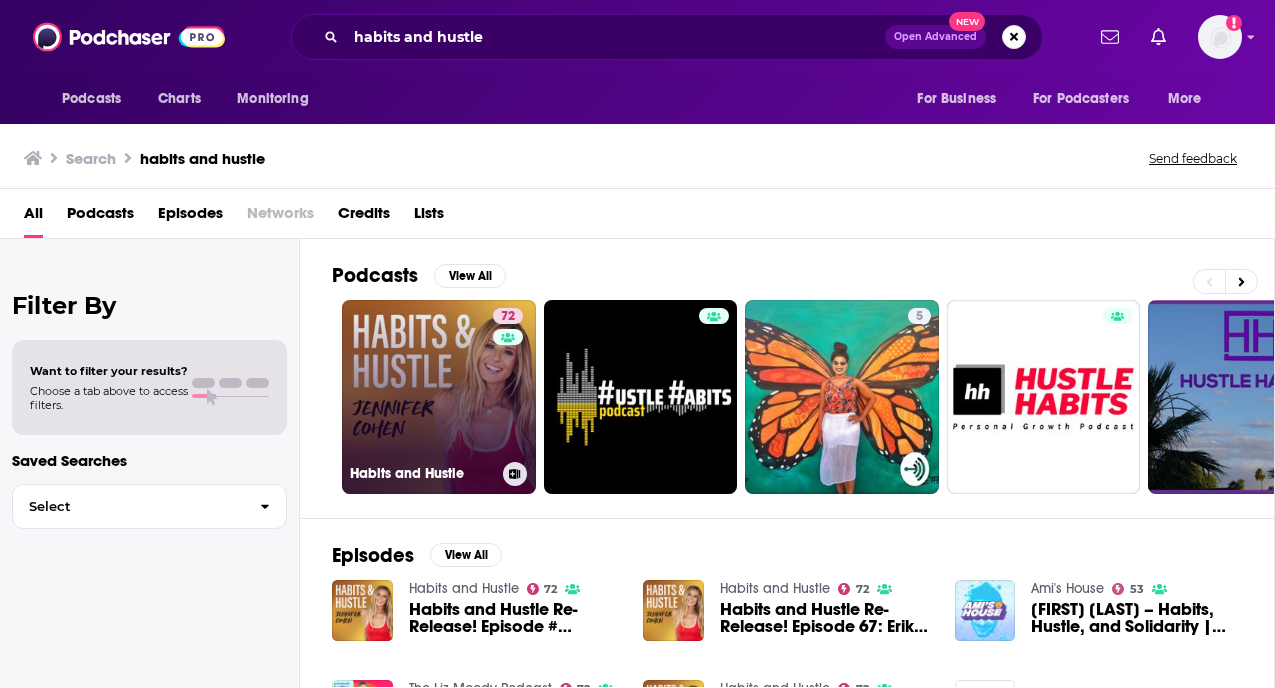 click on "[NUMBER] Habits and Hustle" at bounding box center (439, 397) 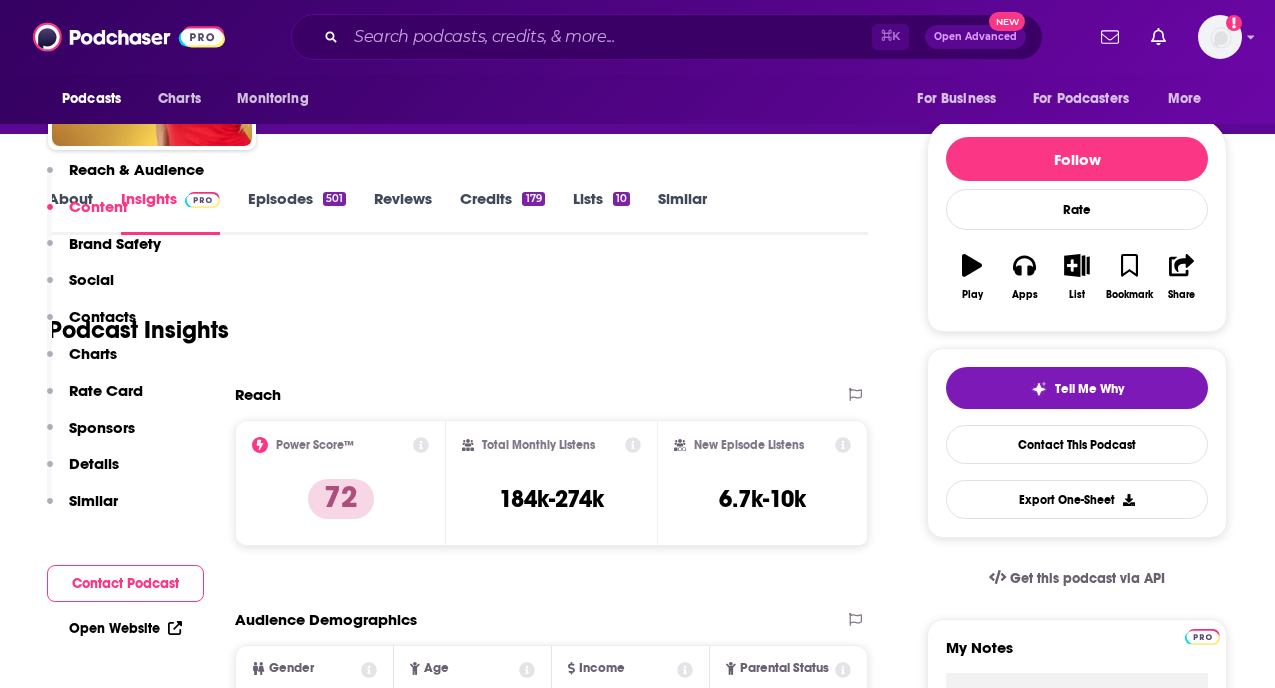scroll, scrollTop: 0, scrollLeft: 0, axis: both 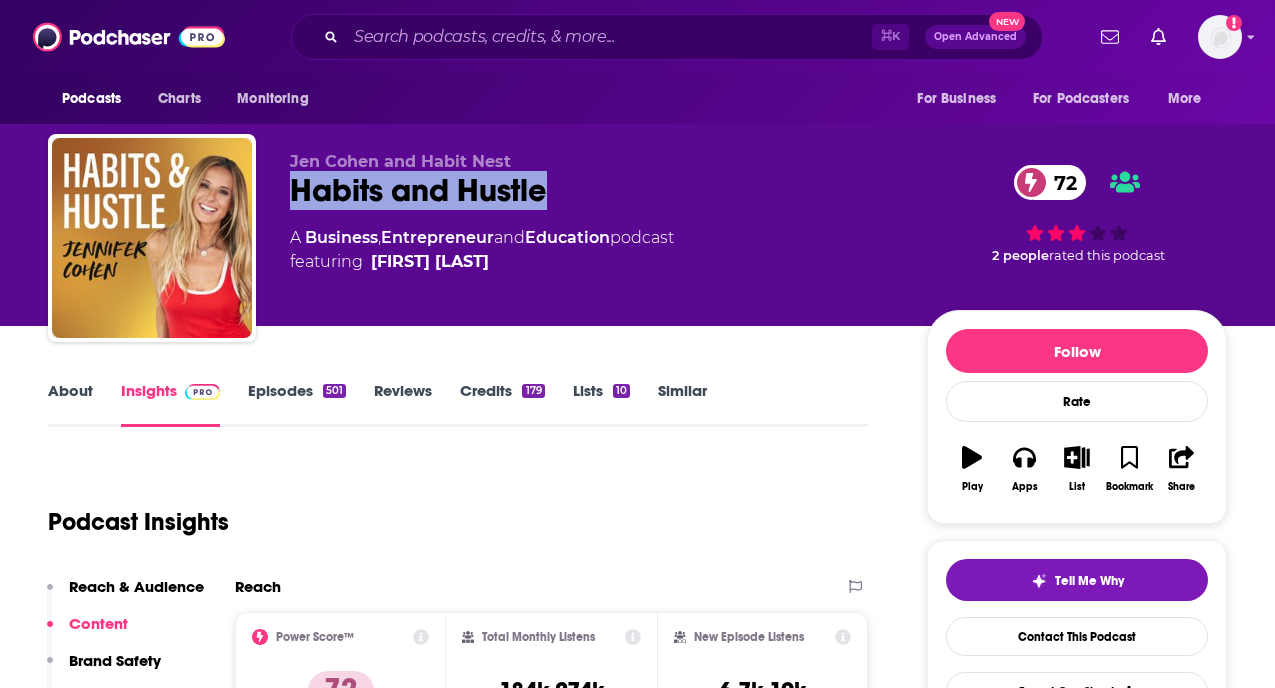 drag, startPoint x: 588, startPoint y: 183, endPoint x: 273, endPoint y: 201, distance: 315.51385 